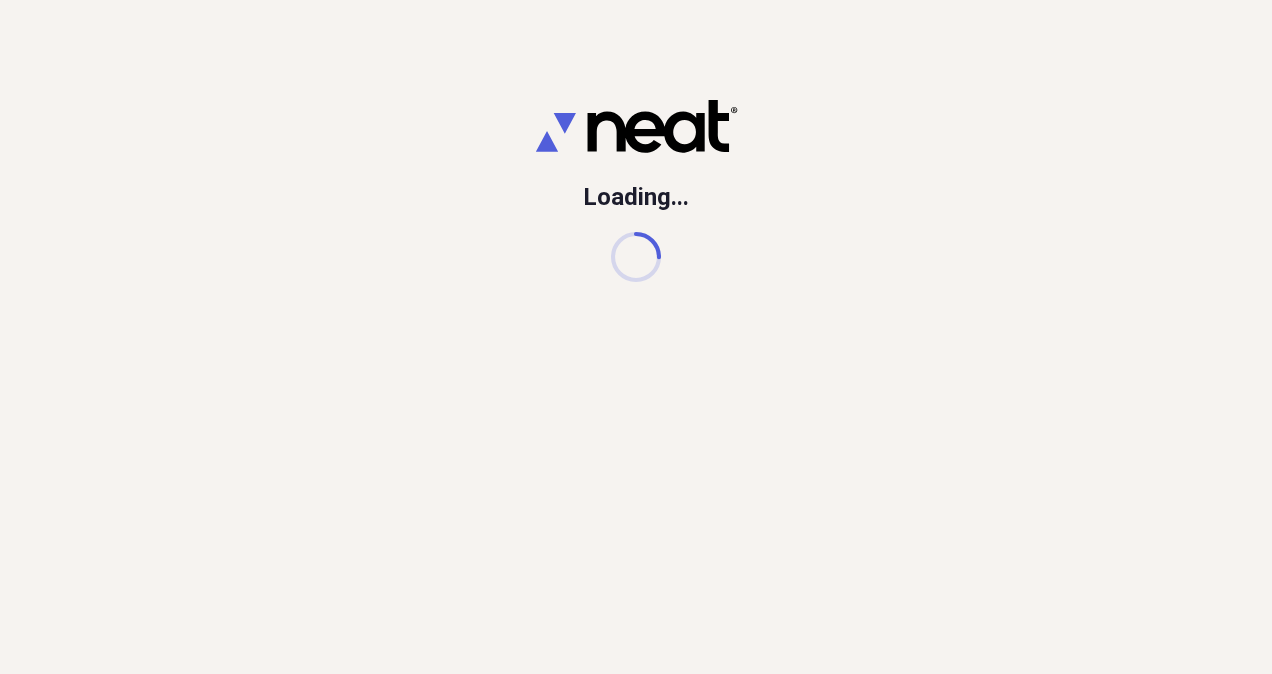 scroll, scrollTop: 0, scrollLeft: 0, axis: both 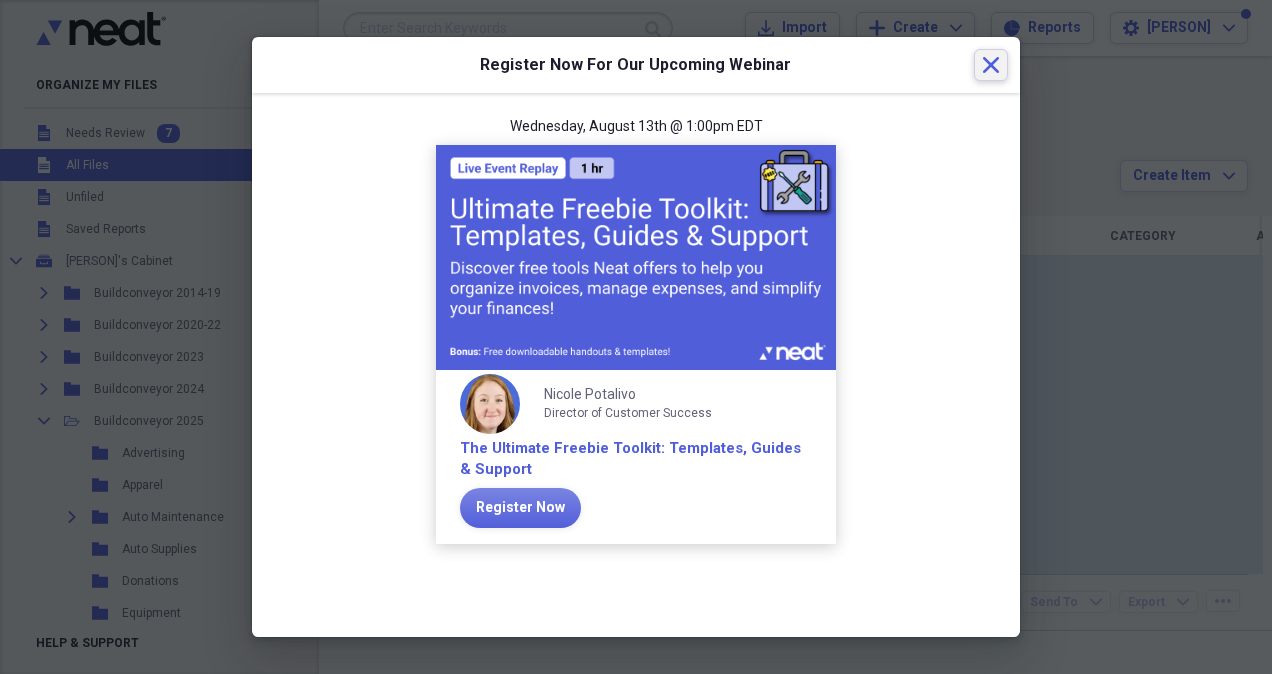 click on "Close" 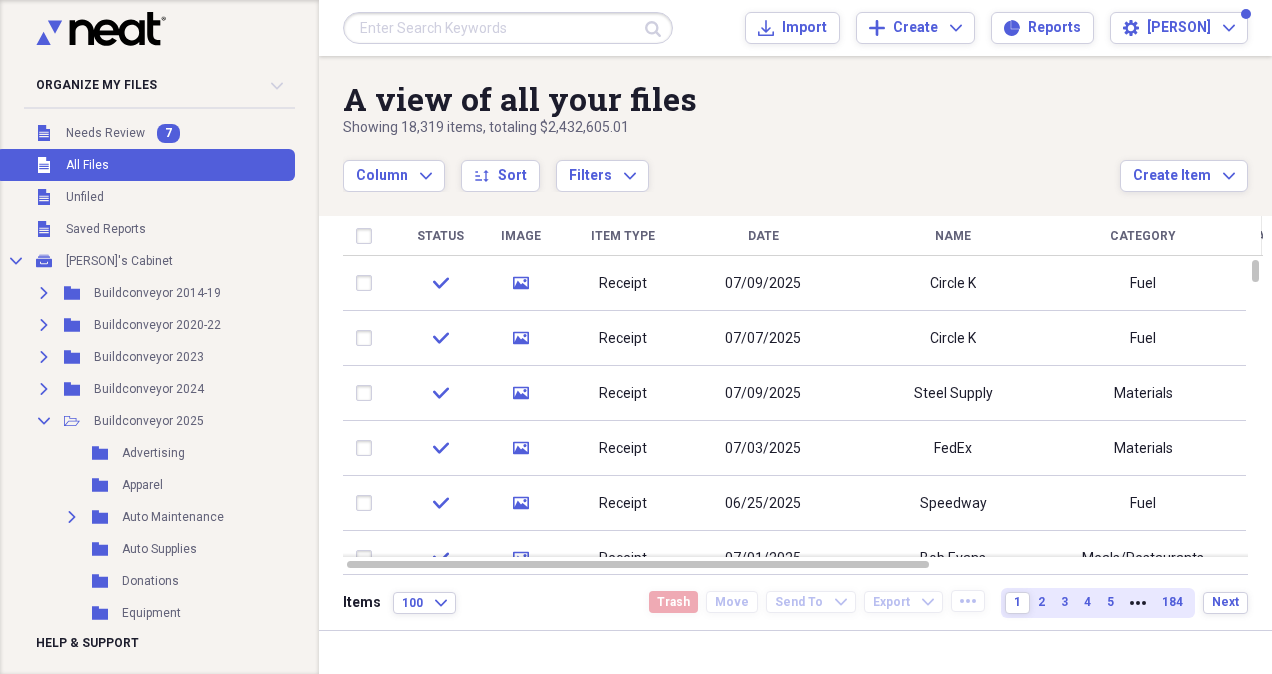 click 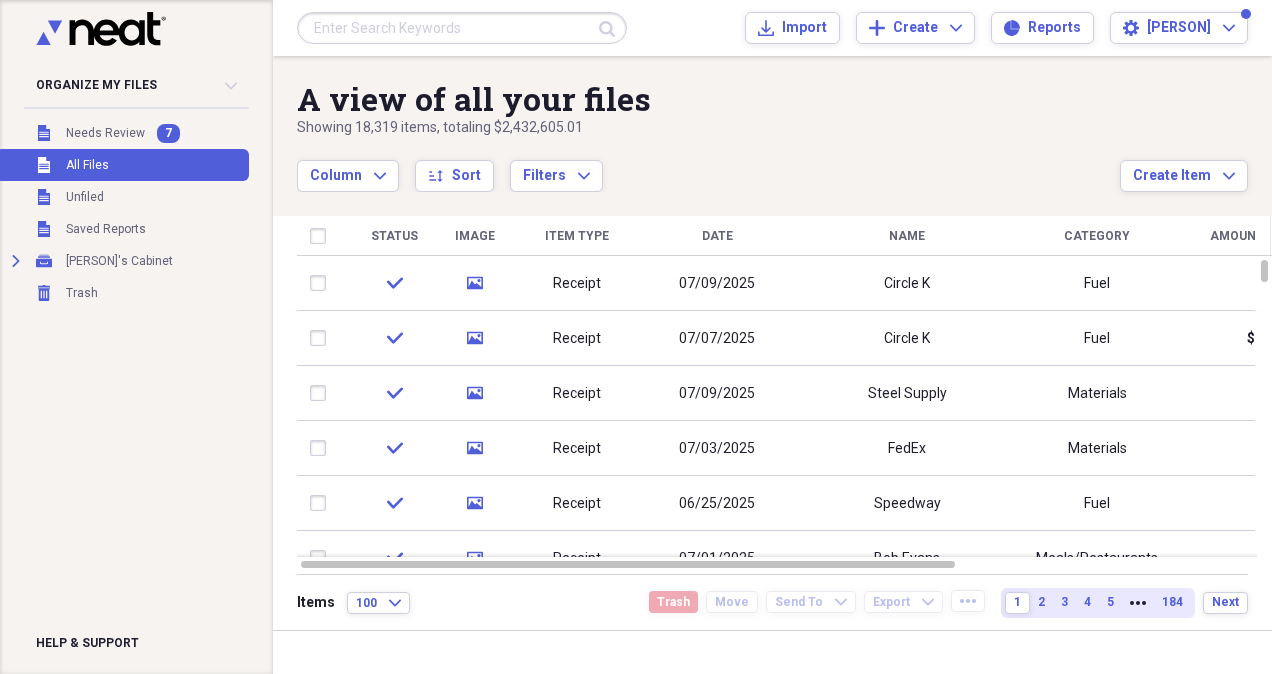 click 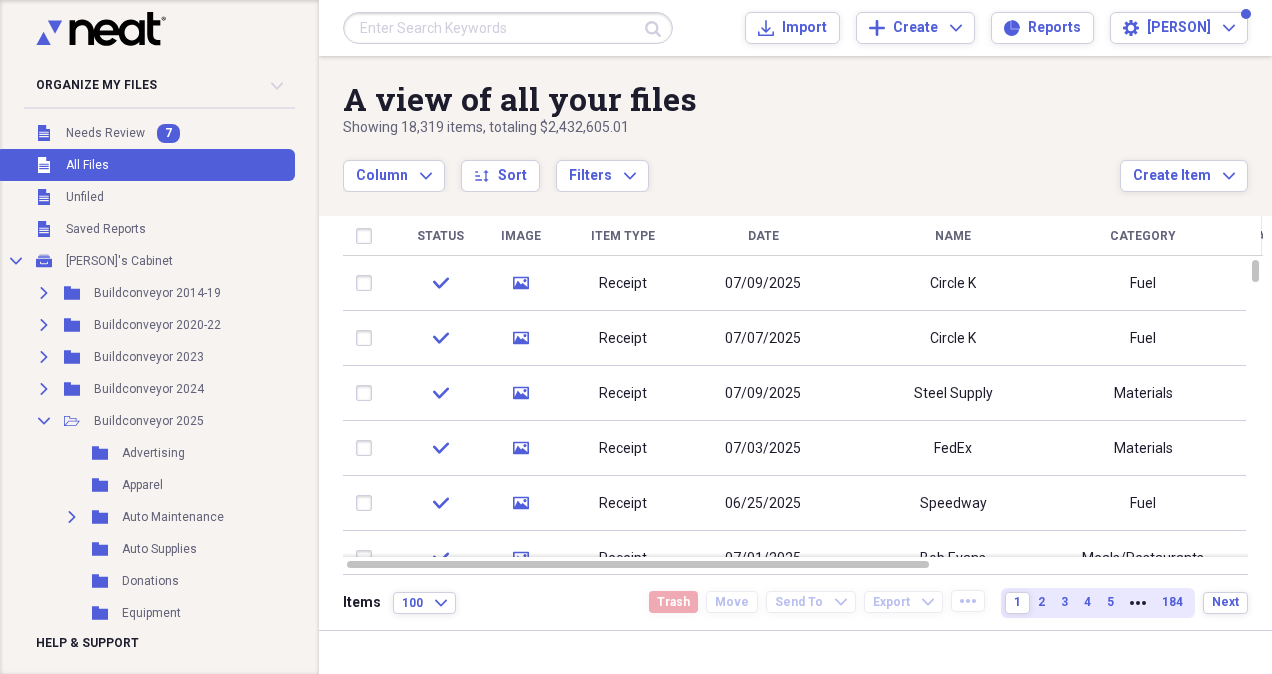 click on "Buildconveyor 2025" at bounding box center (149, 421) 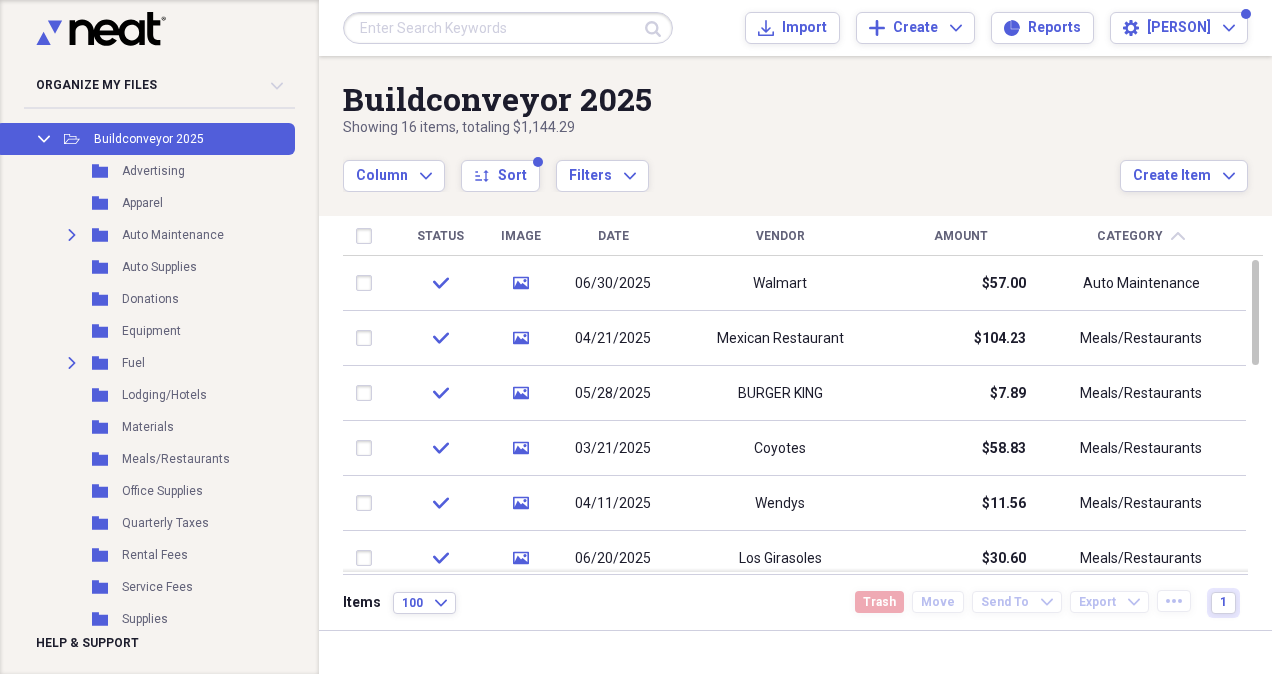 scroll, scrollTop: 278, scrollLeft: 0, axis: vertical 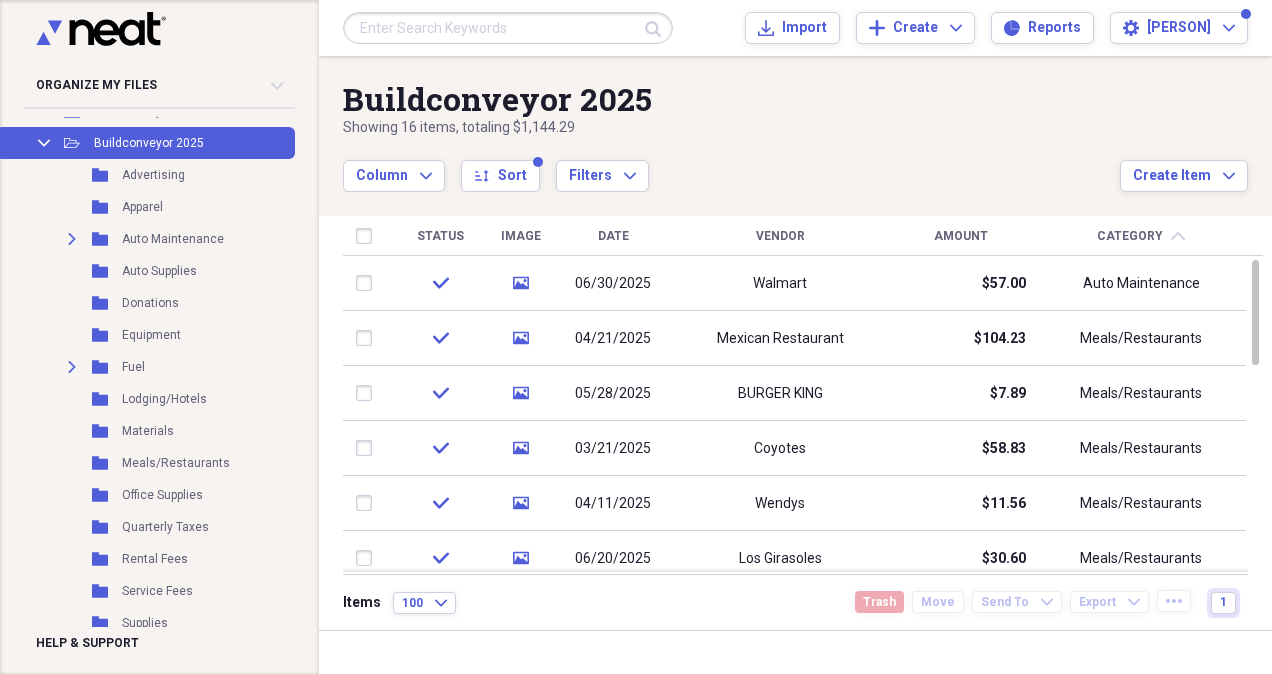 click at bounding box center (368, 338) 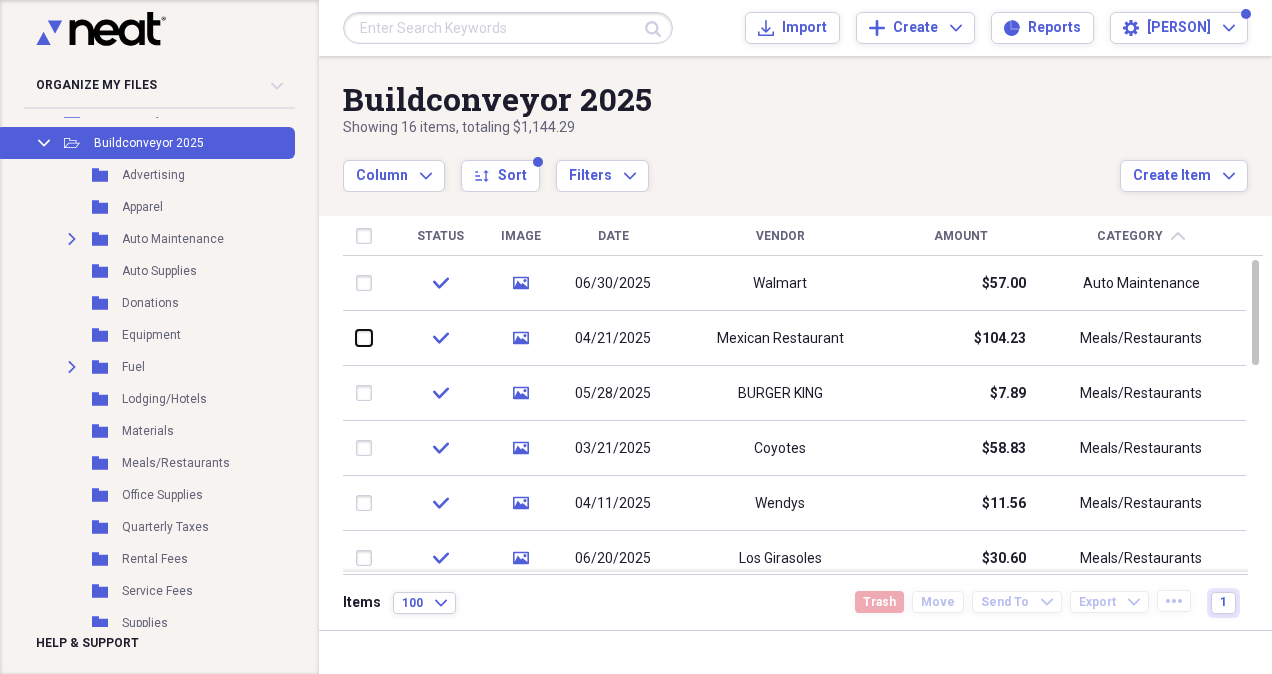 click at bounding box center (356, 338) 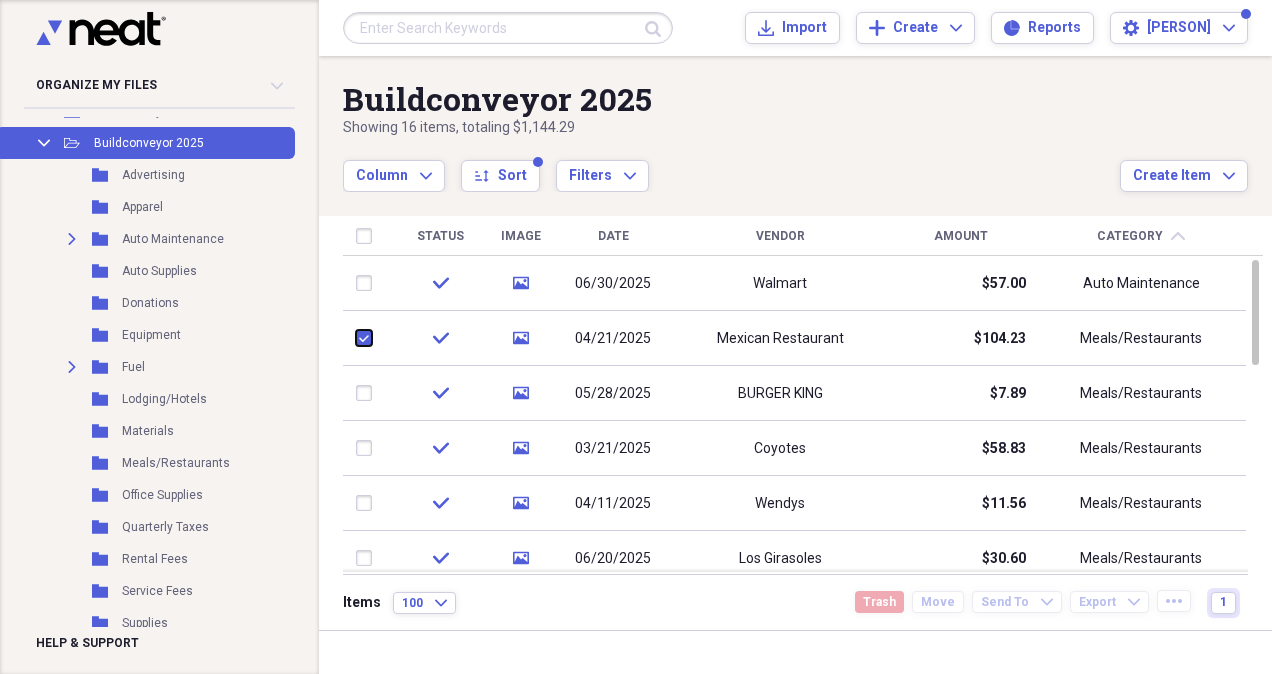 checkbox on "true" 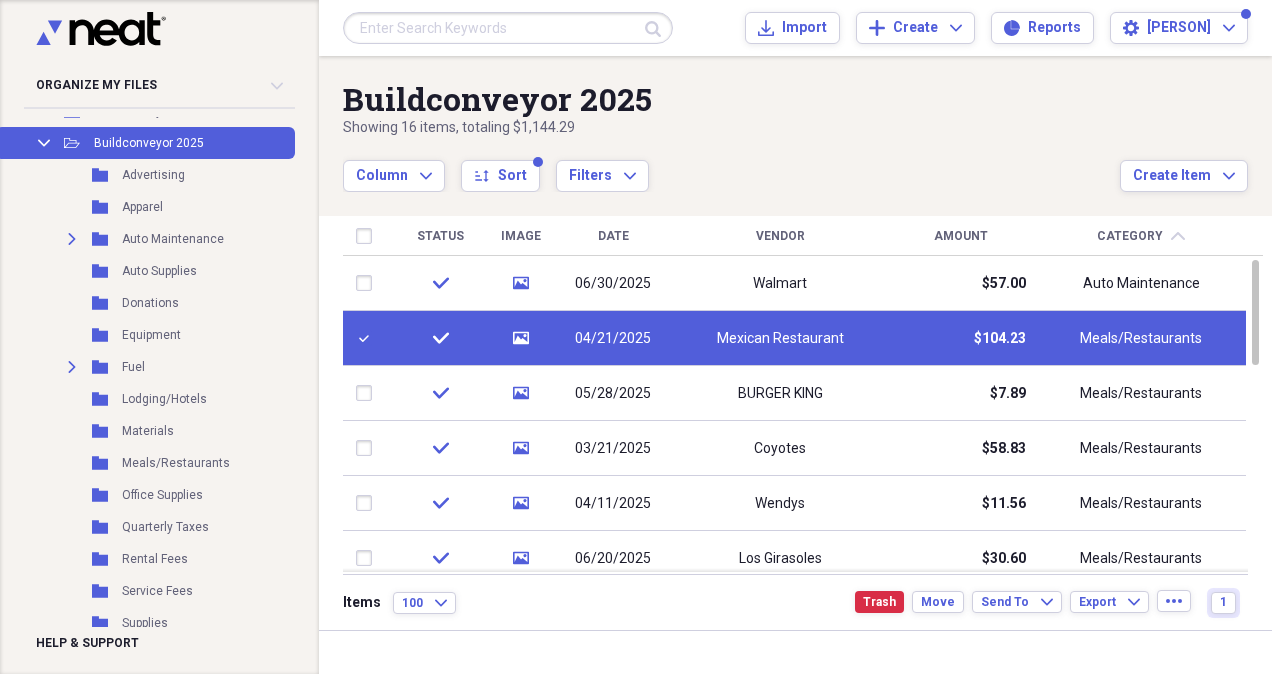 click at bounding box center [368, 393] 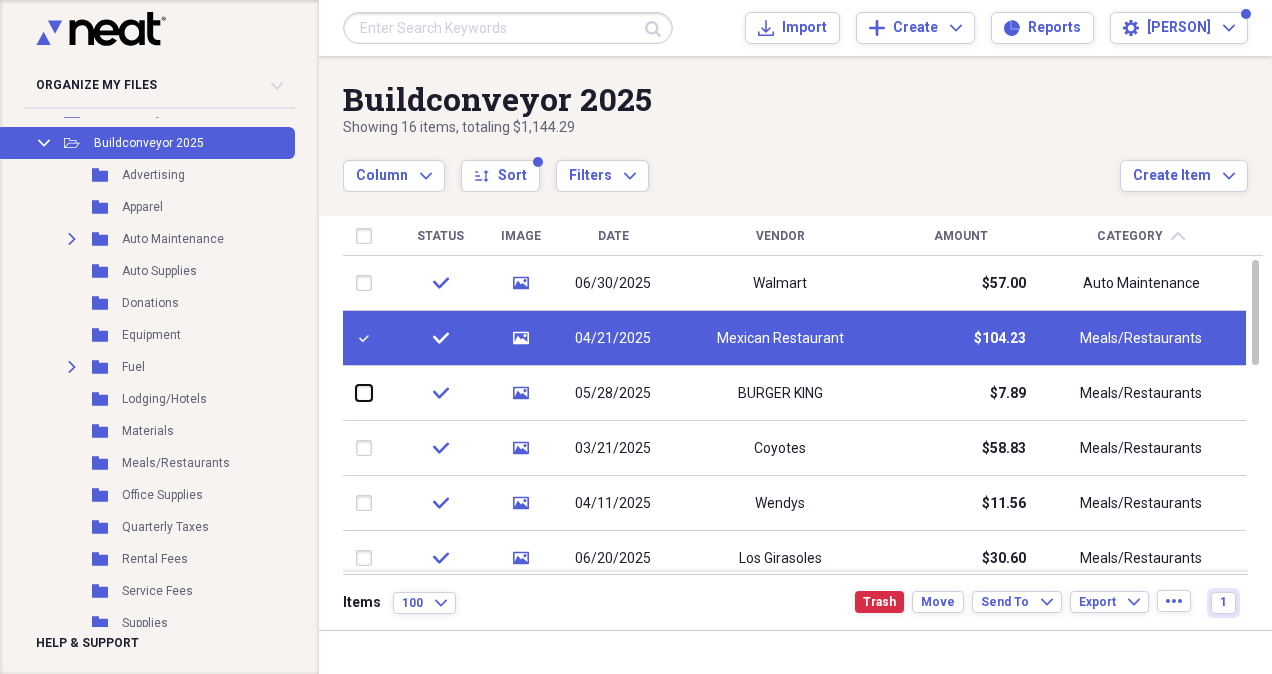 click at bounding box center [356, 393] 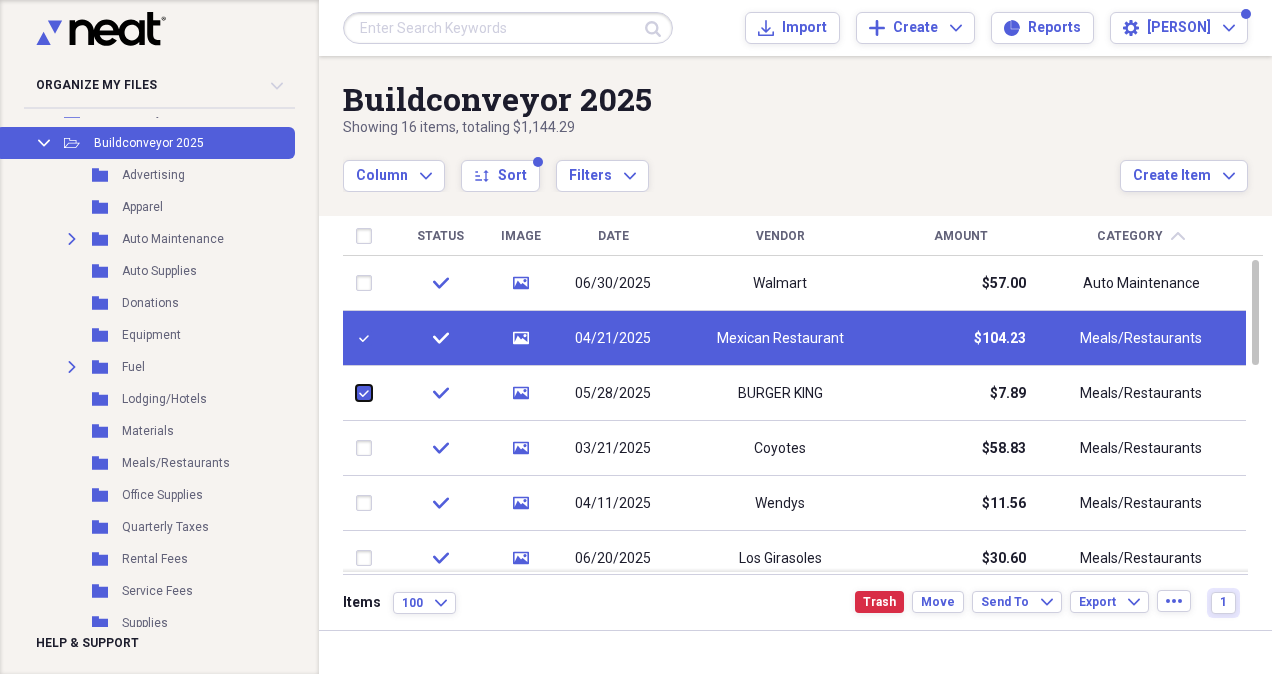 checkbox on "true" 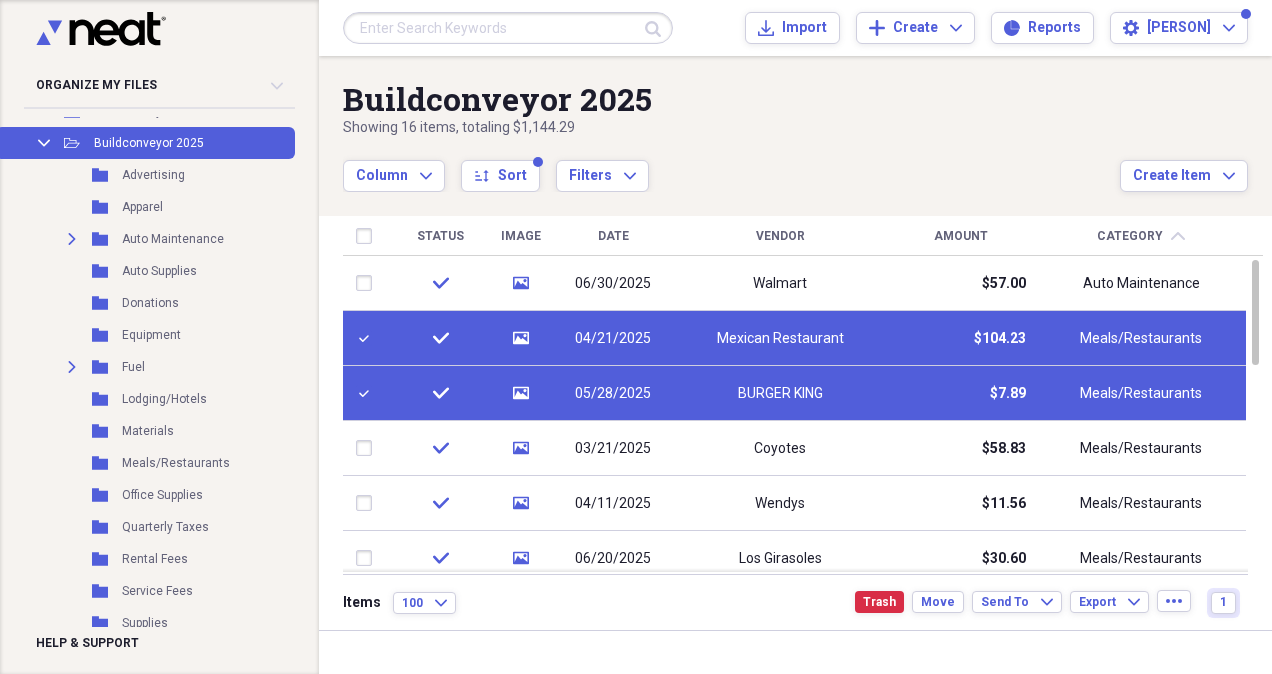 click at bounding box center [368, 448] 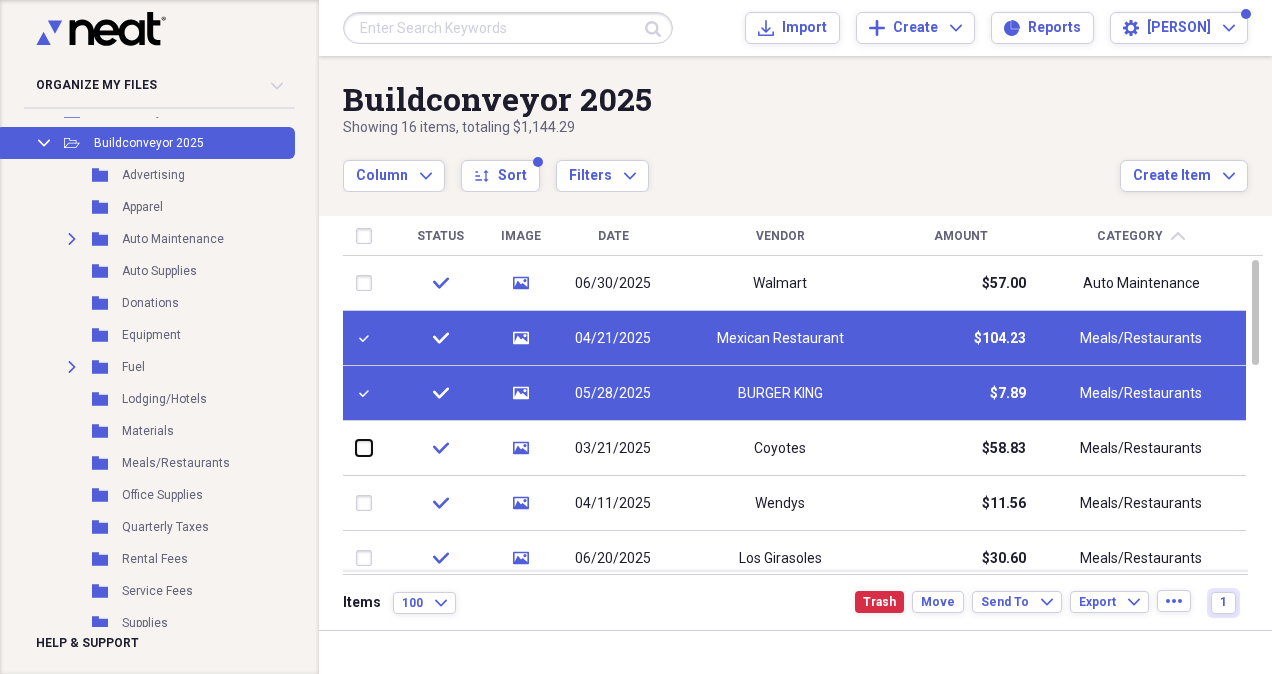 click at bounding box center [356, 448] 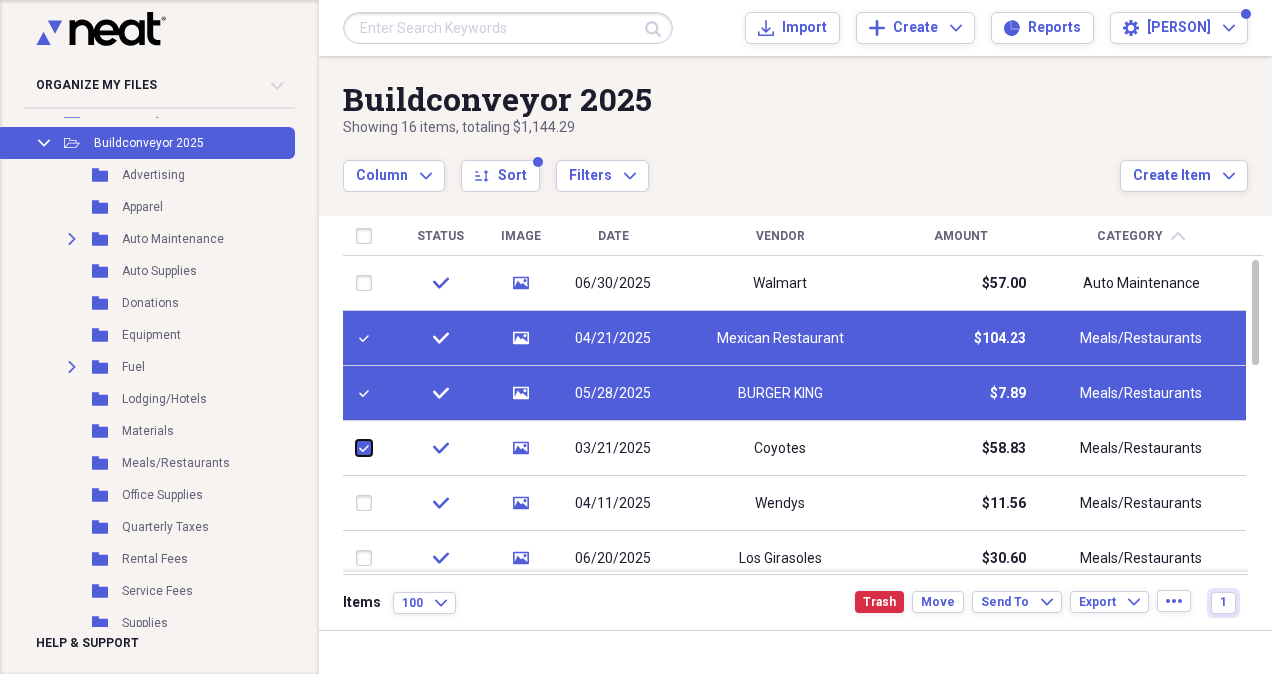 checkbox on "true" 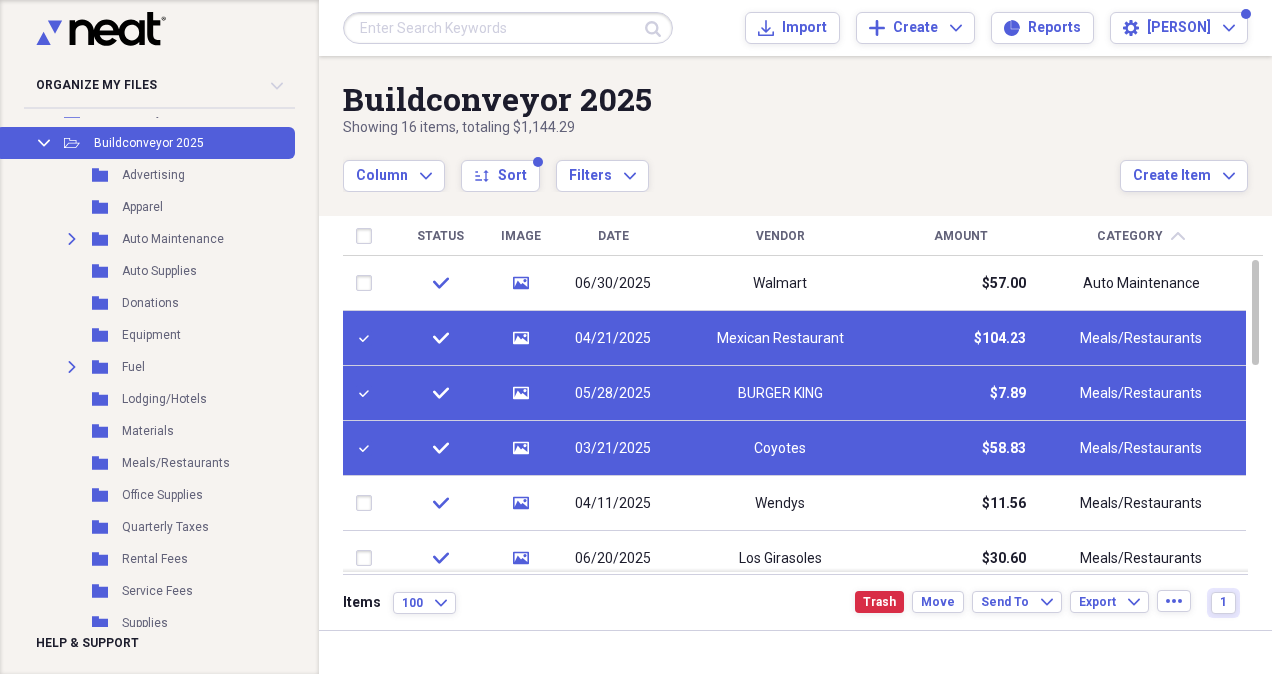 click at bounding box center [368, 503] 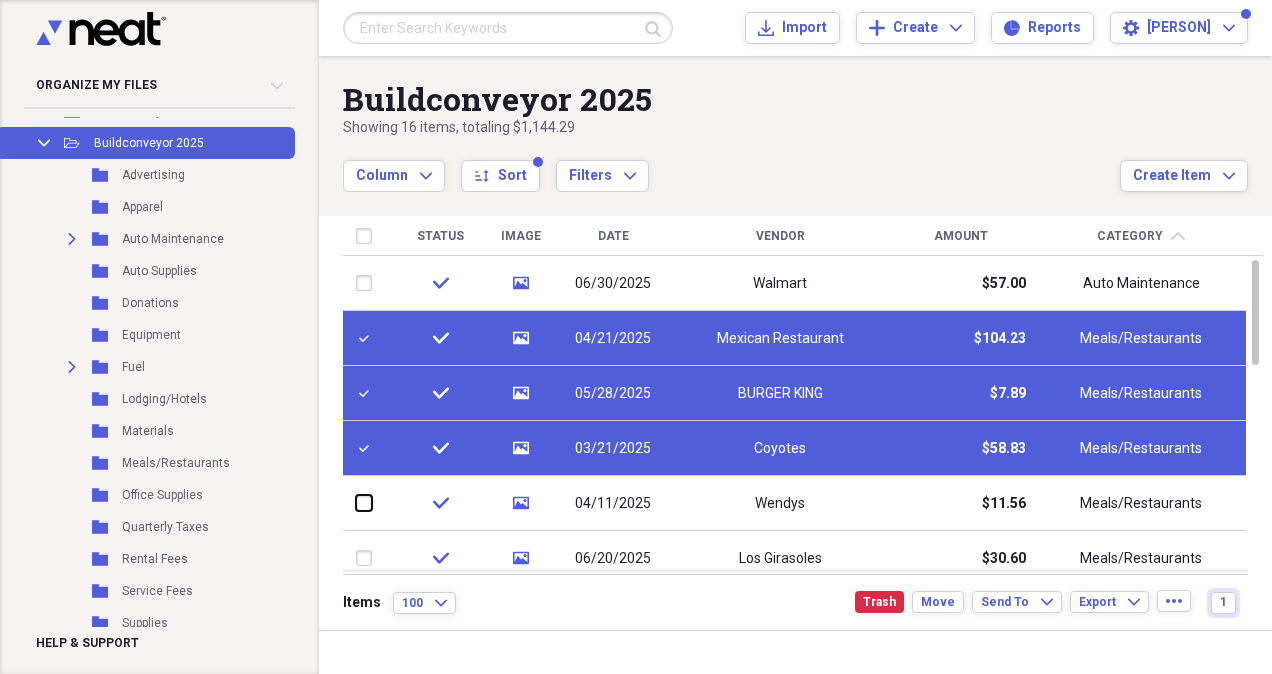 click at bounding box center [356, 503] 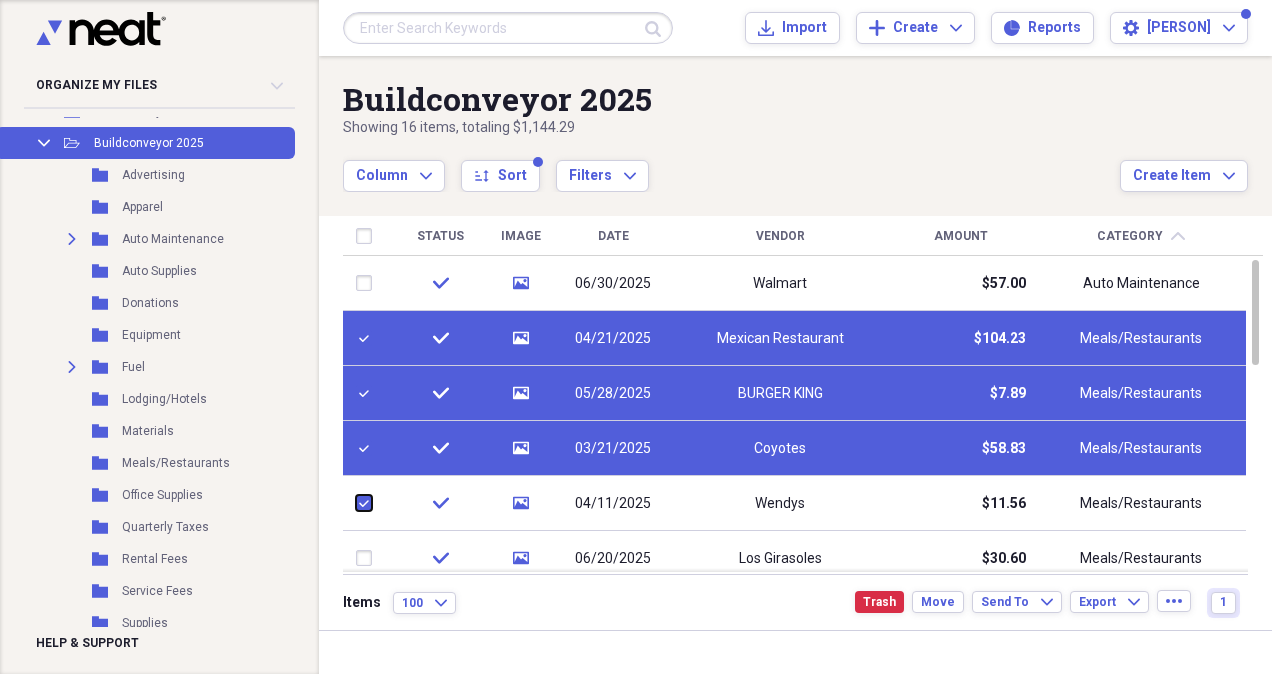 checkbox on "true" 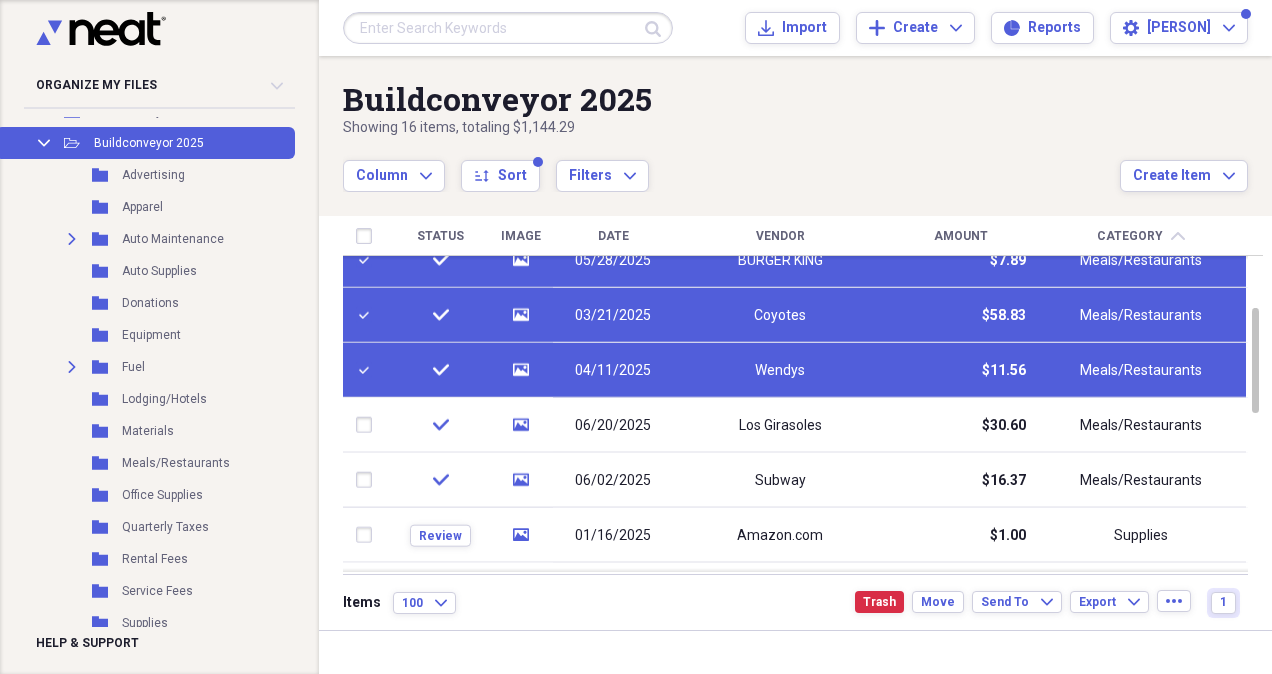click at bounding box center [368, 425] 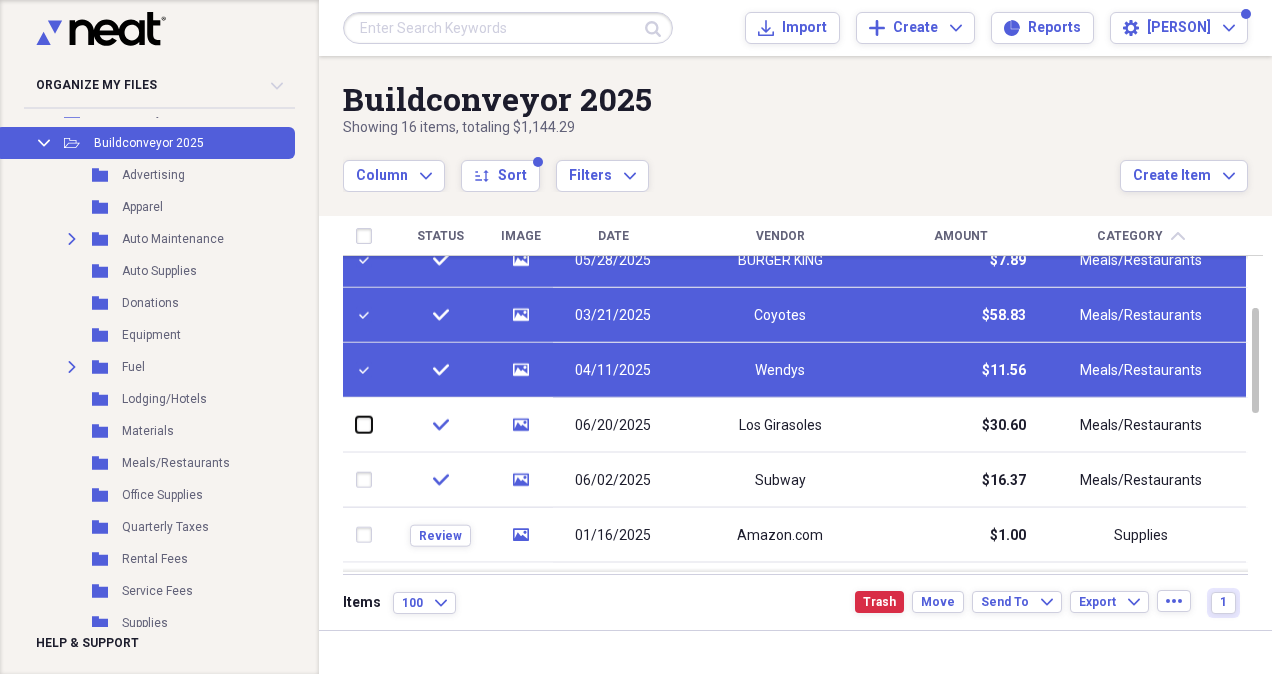 click at bounding box center [356, 425] 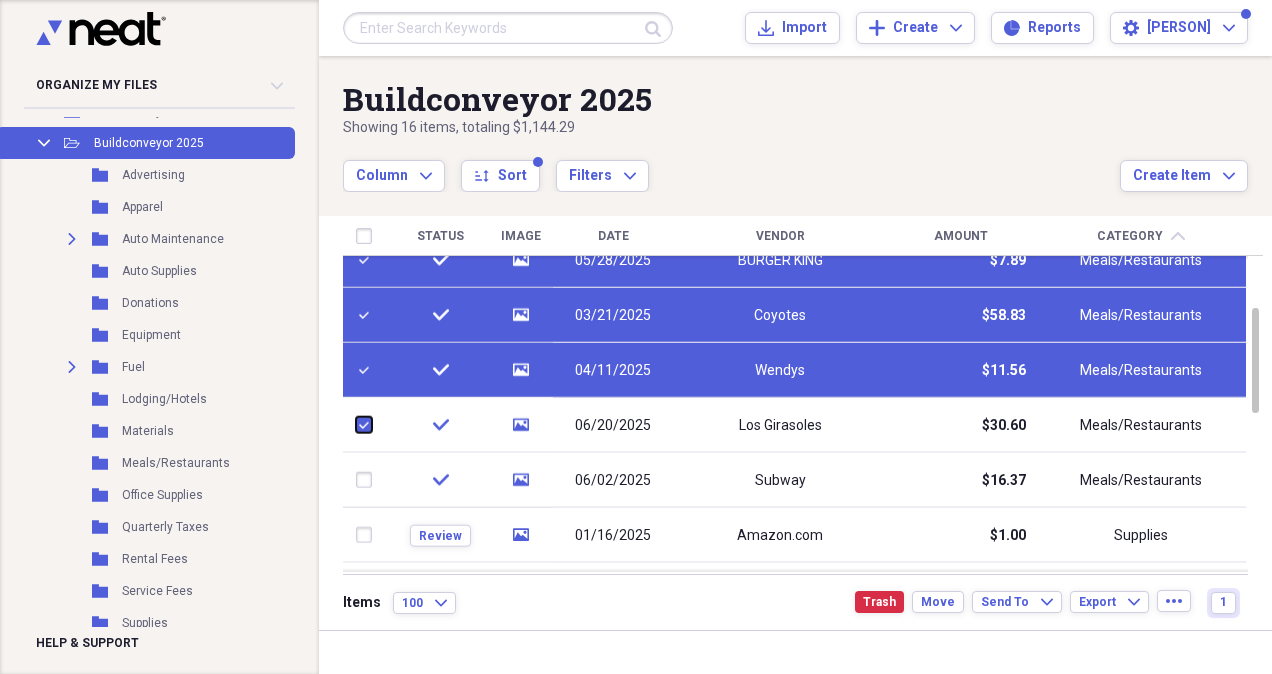checkbox on "true" 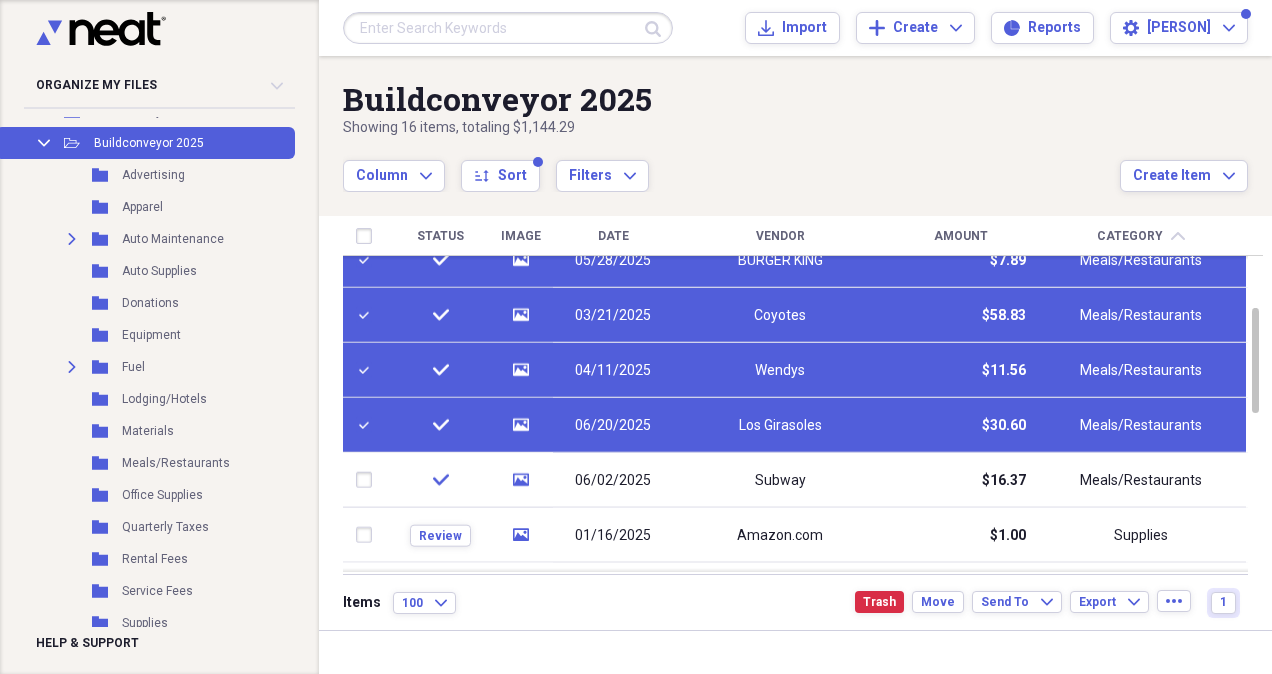 click at bounding box center [368, 480] 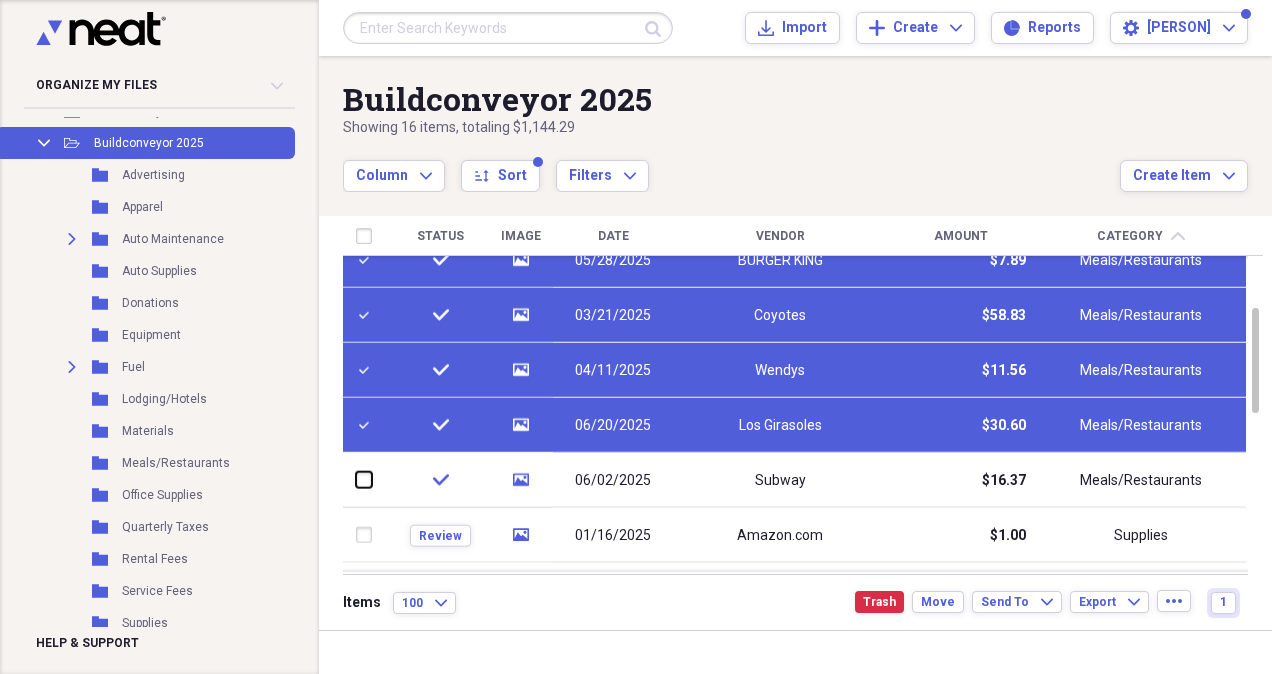 click at bounding box center [356, 480] 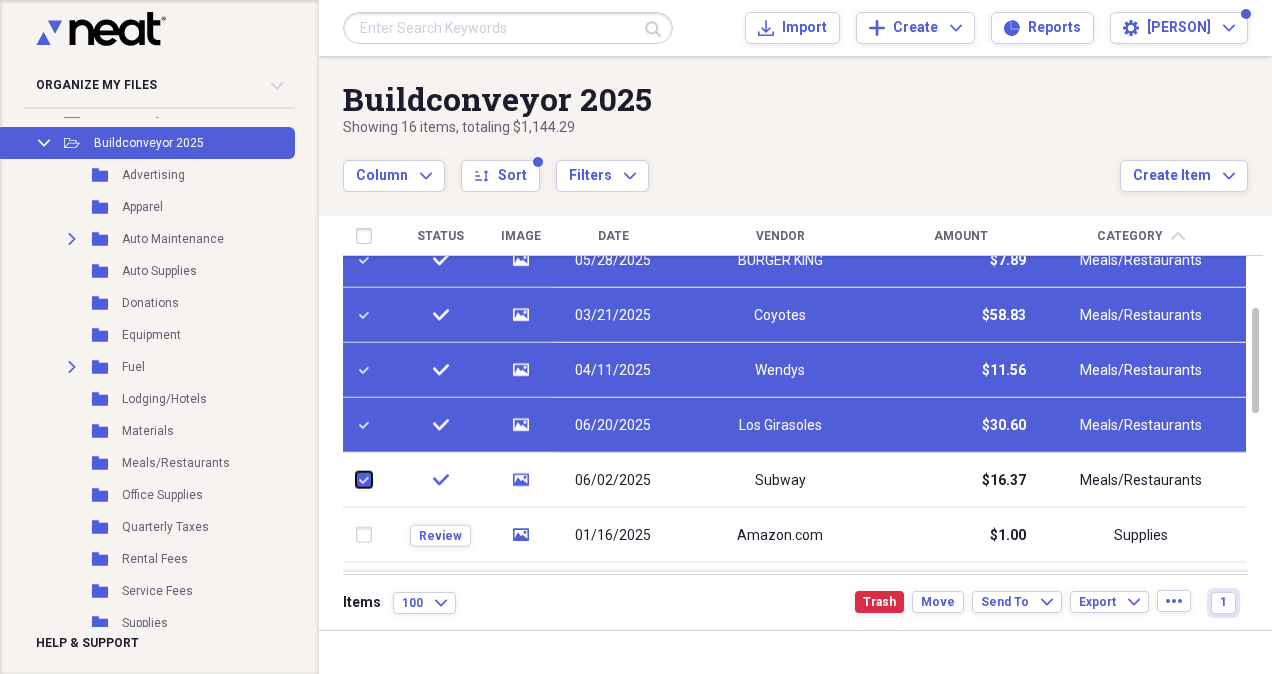 checkbox on "true" 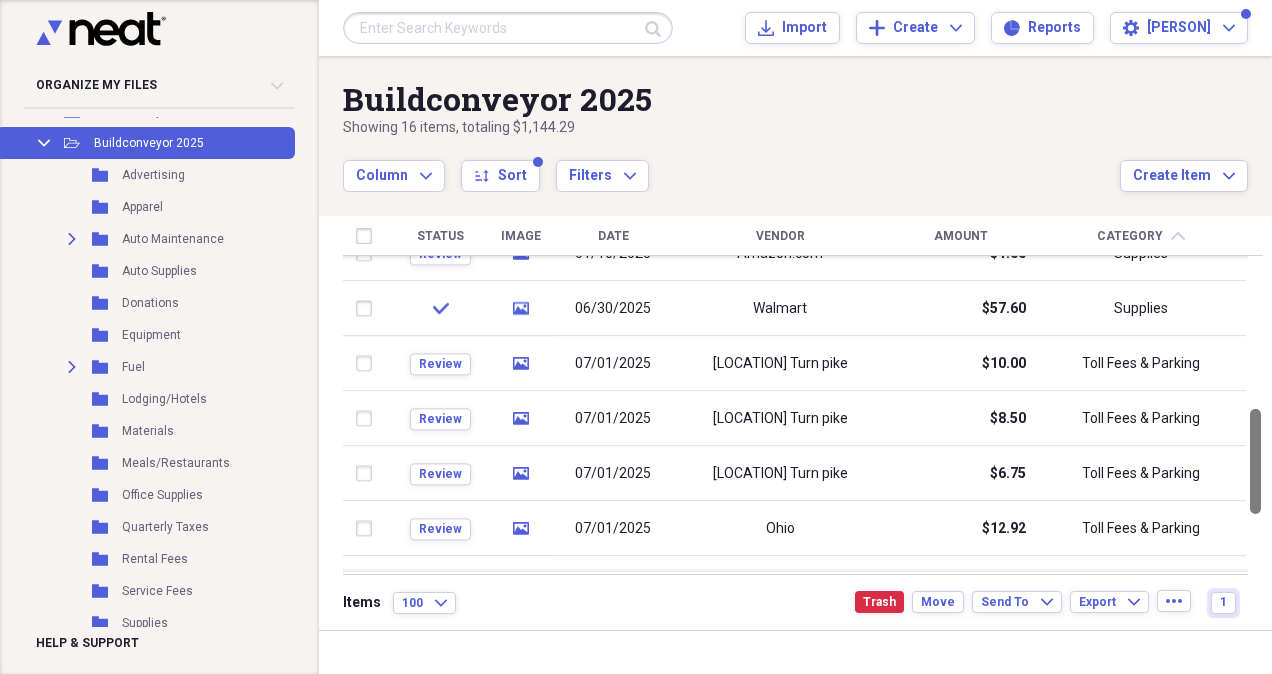 checkbox on "false" 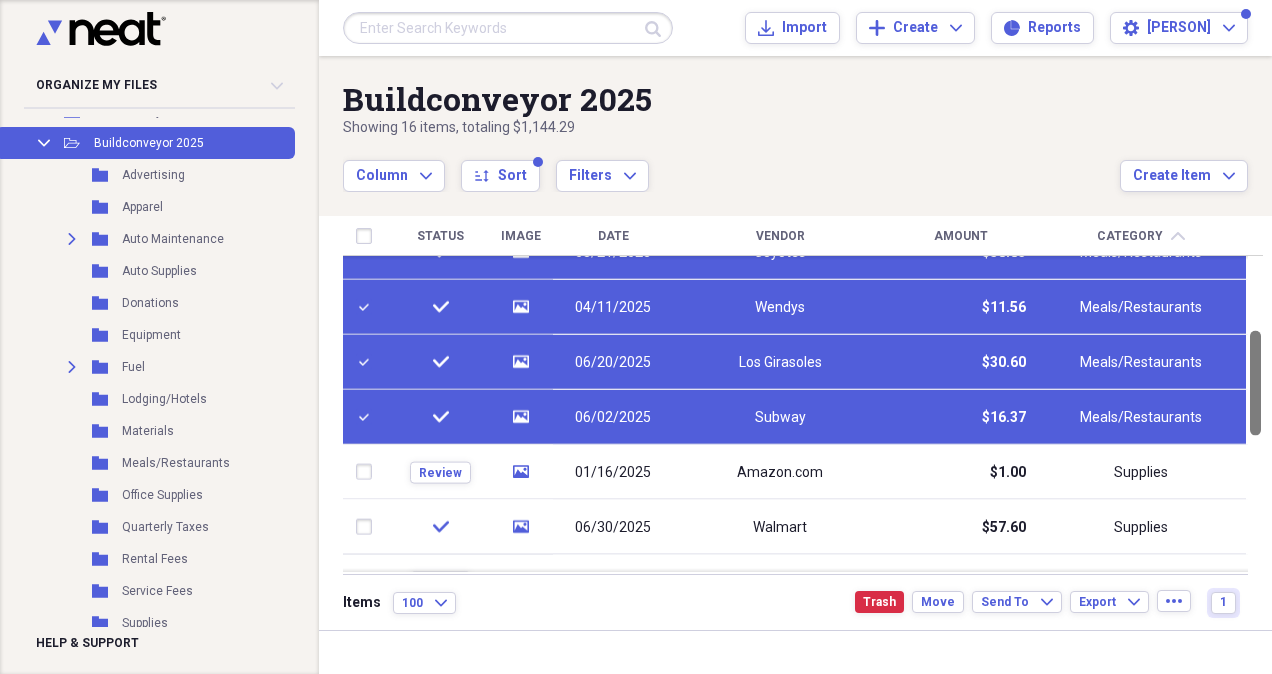 checkbox on "true" 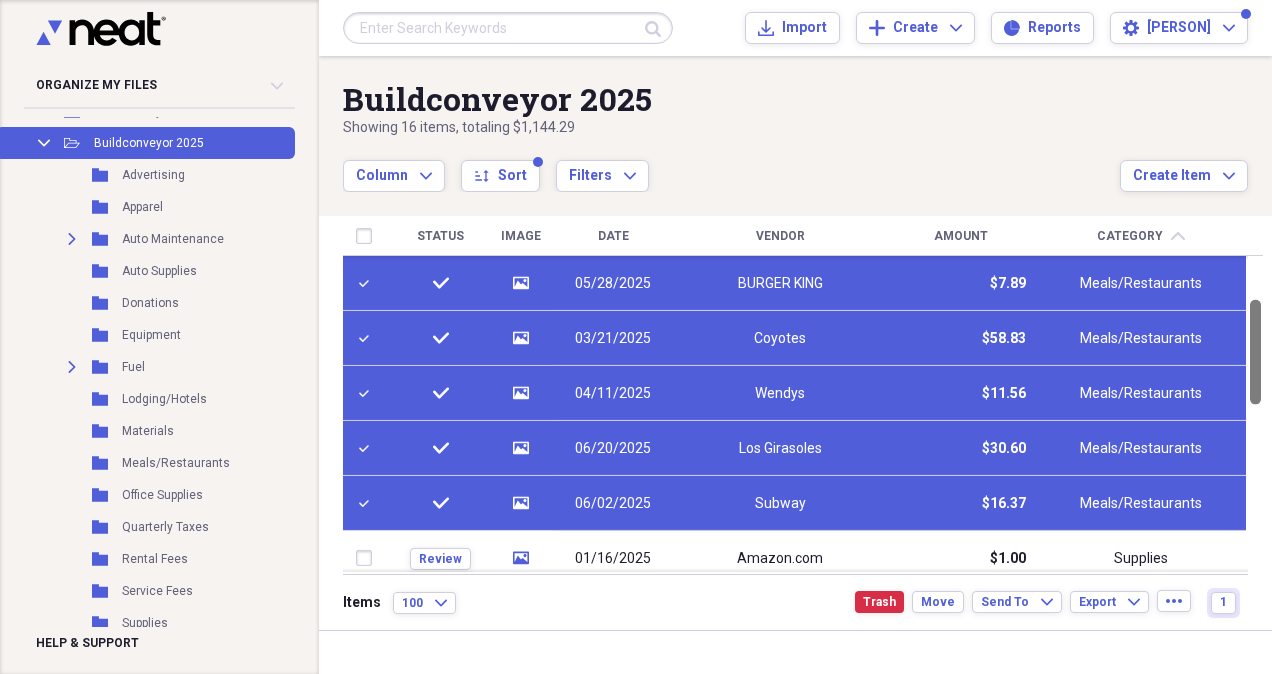 checkbox on "true" 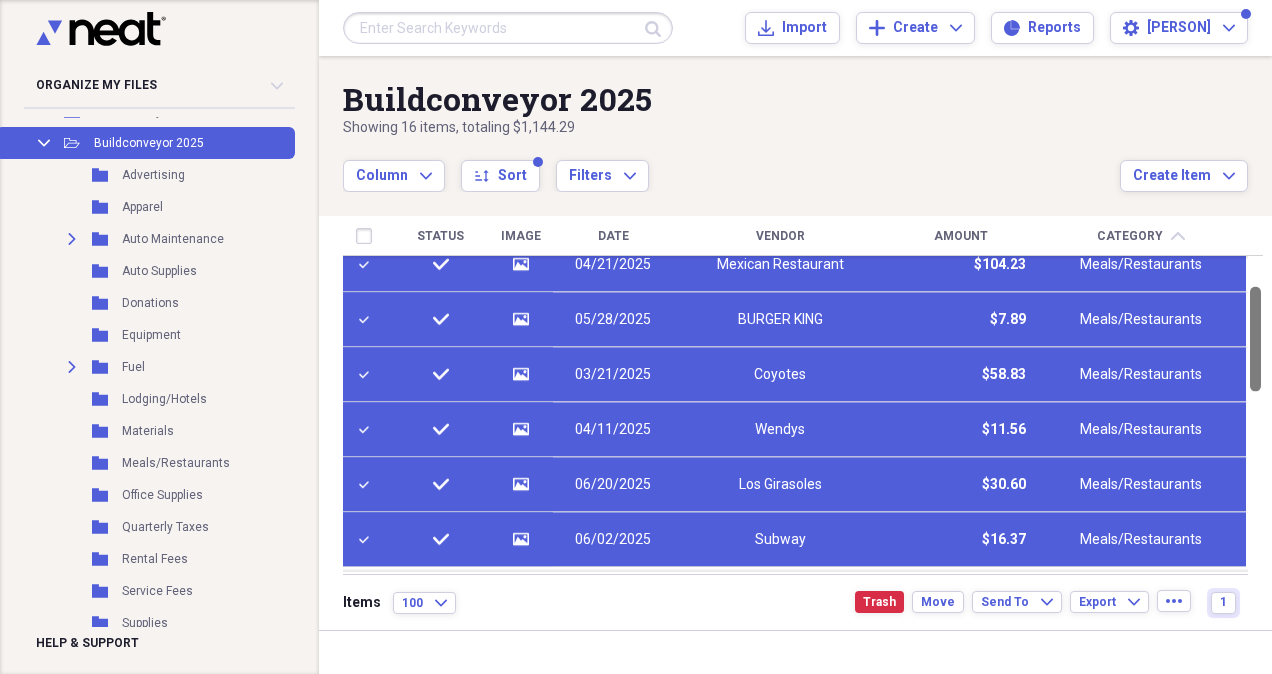 drag, startPoint x: 1265, startPoint y: 391, endPoint x: 1256, endPoint y: 380, distance: 14.21267 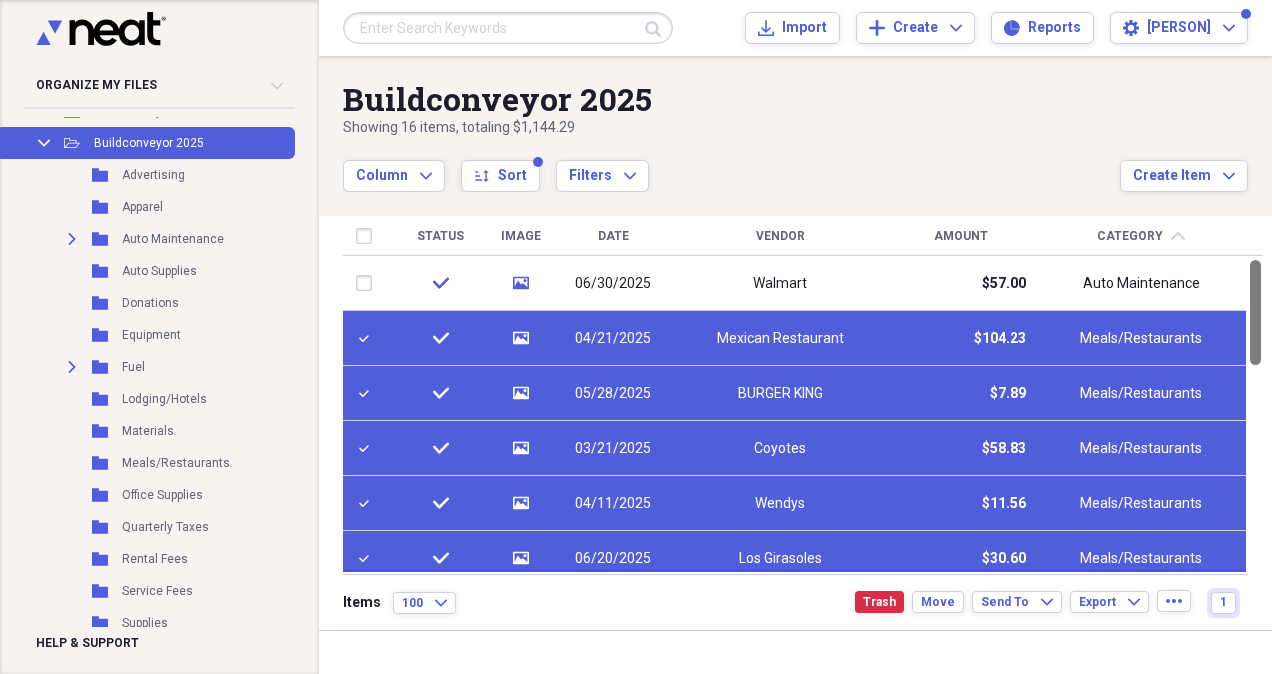 drag, startPoint x: 1265, startPoint y: 335, endPoint x: 1270, endPoint y: 304, distance: 31.400637 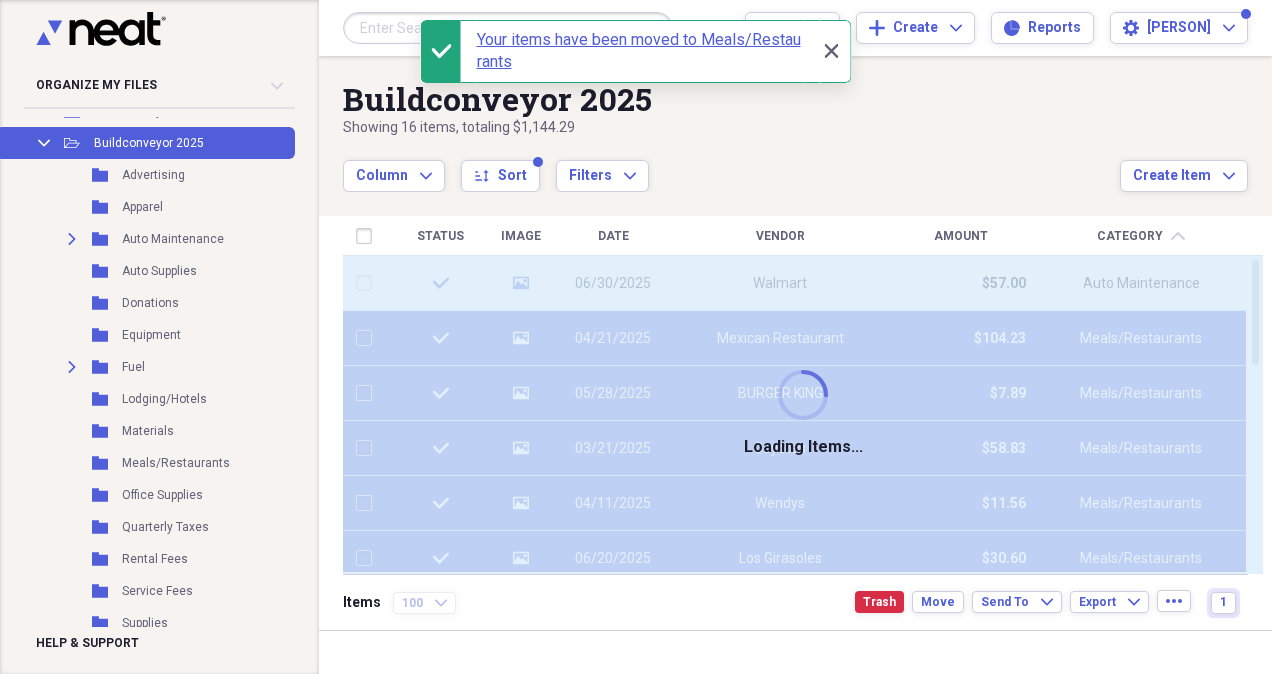 checkbox on "false" 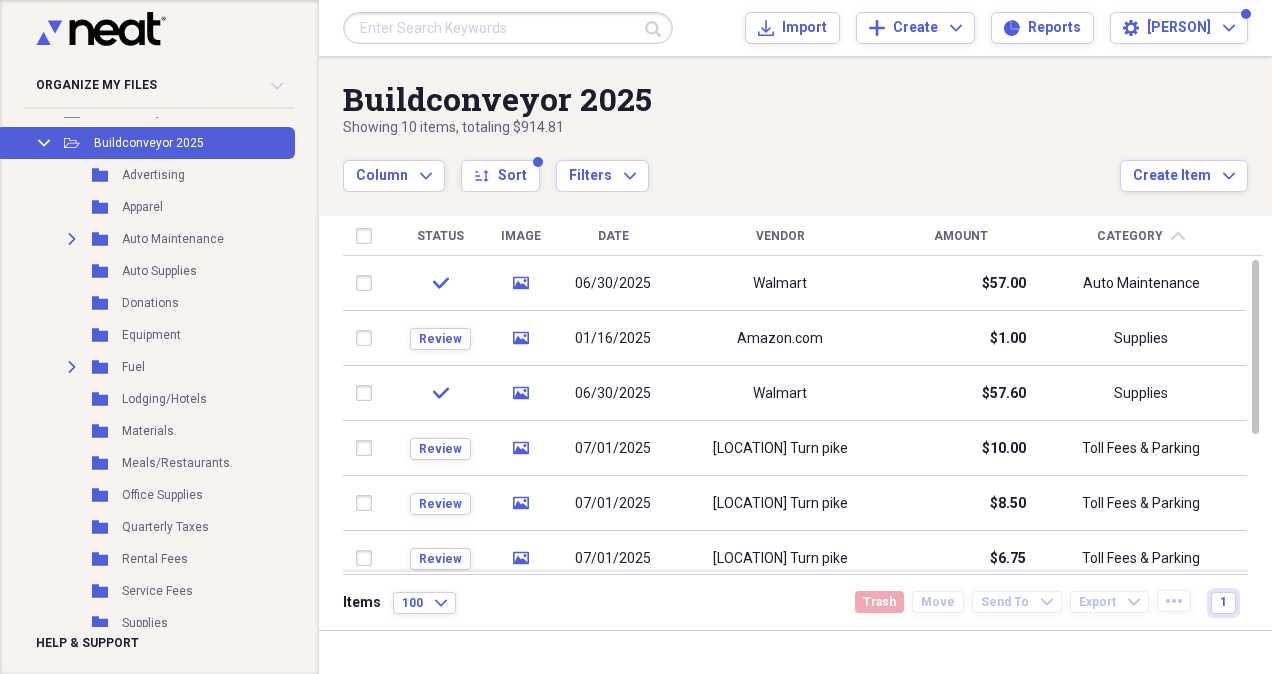 click on "media" 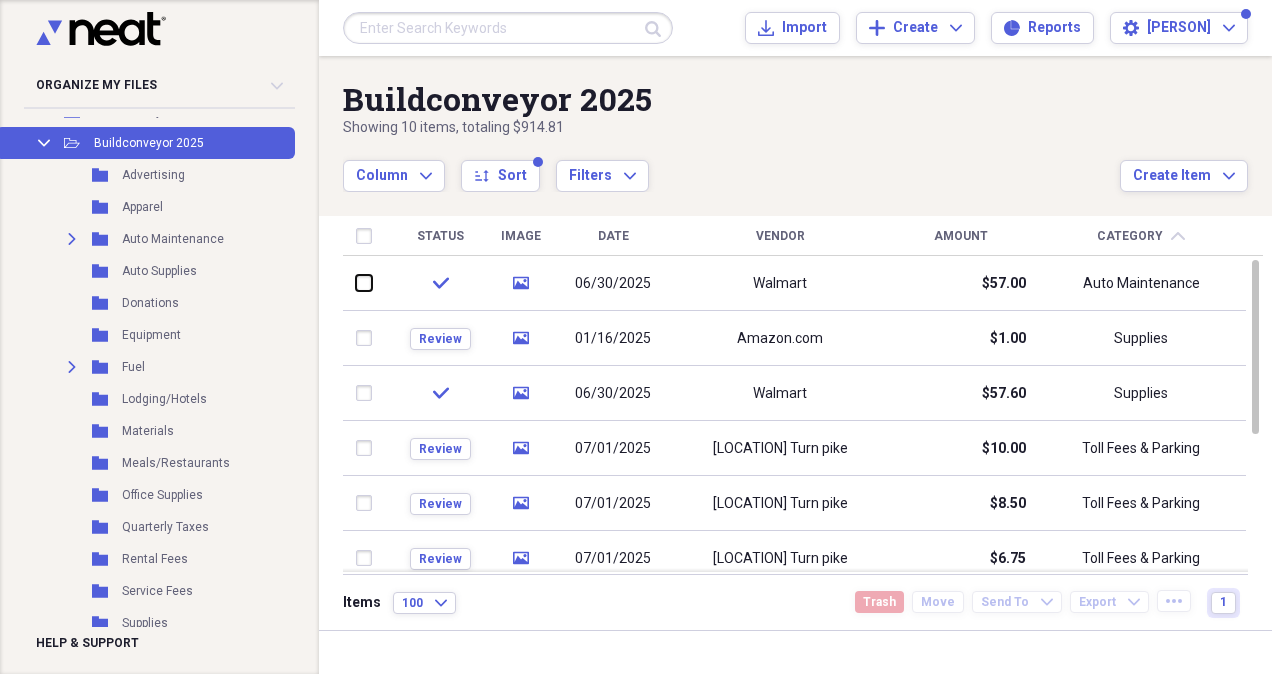 click at bounding box center [356, 283] 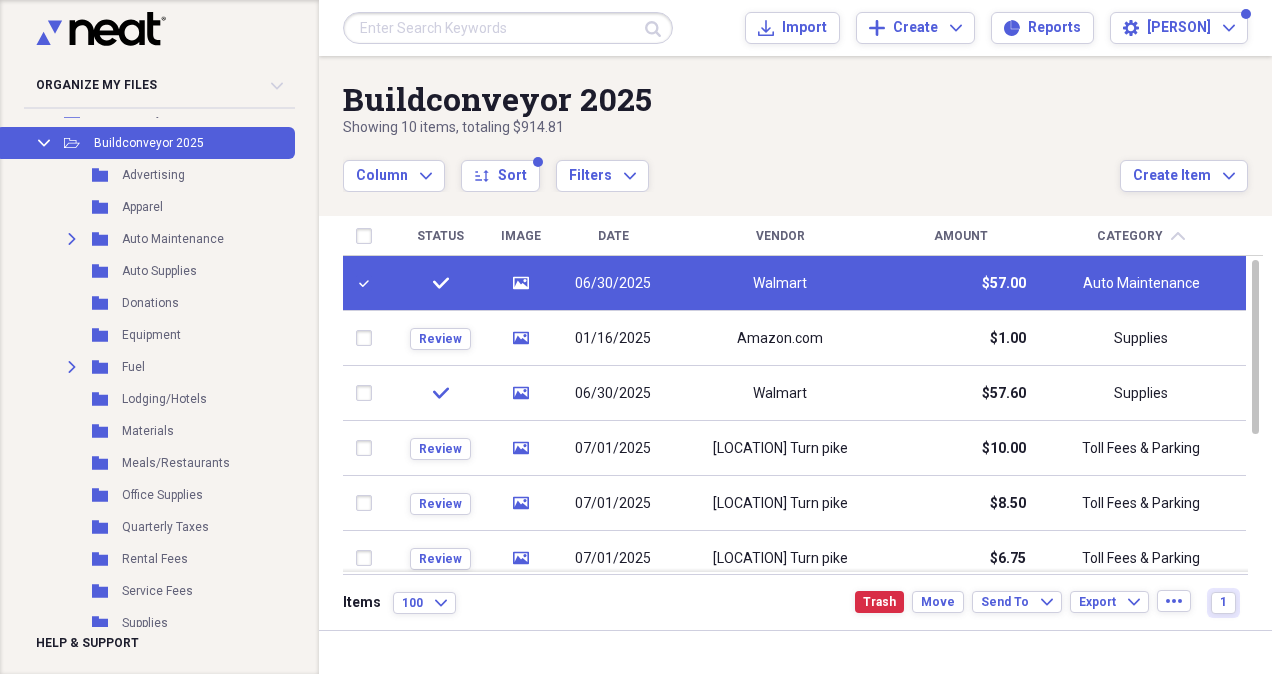 click on "media" 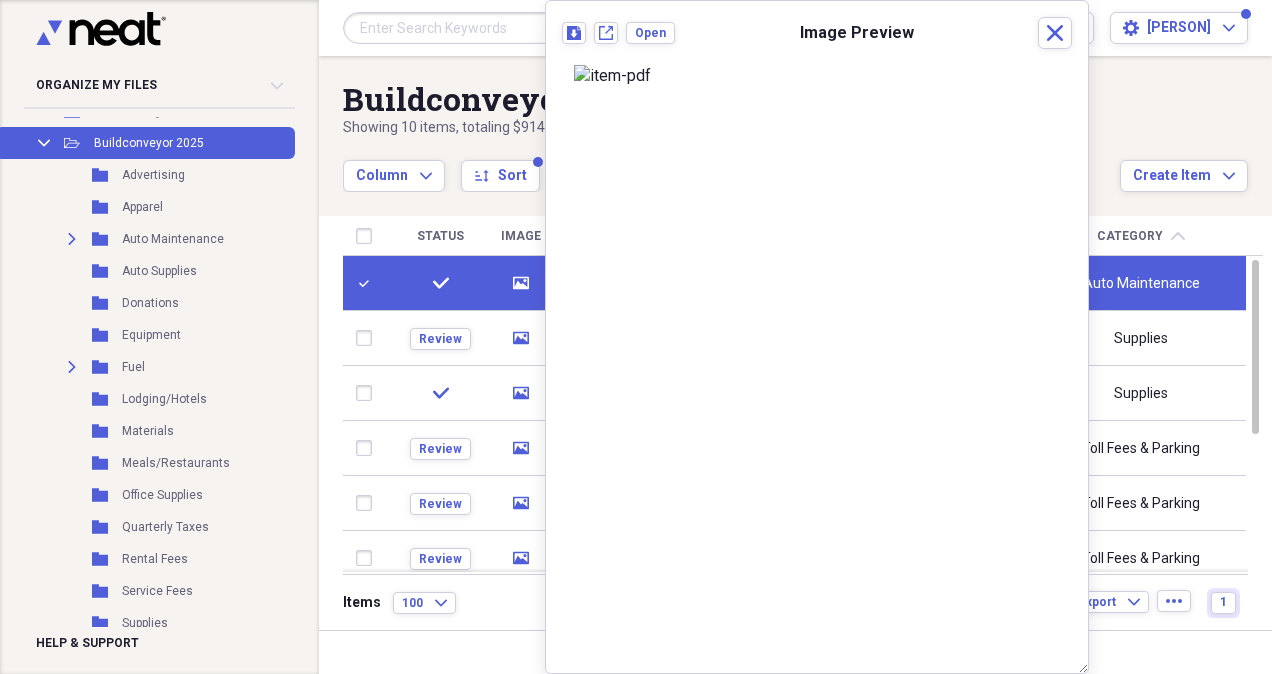 click at bounding box center [368, 283] 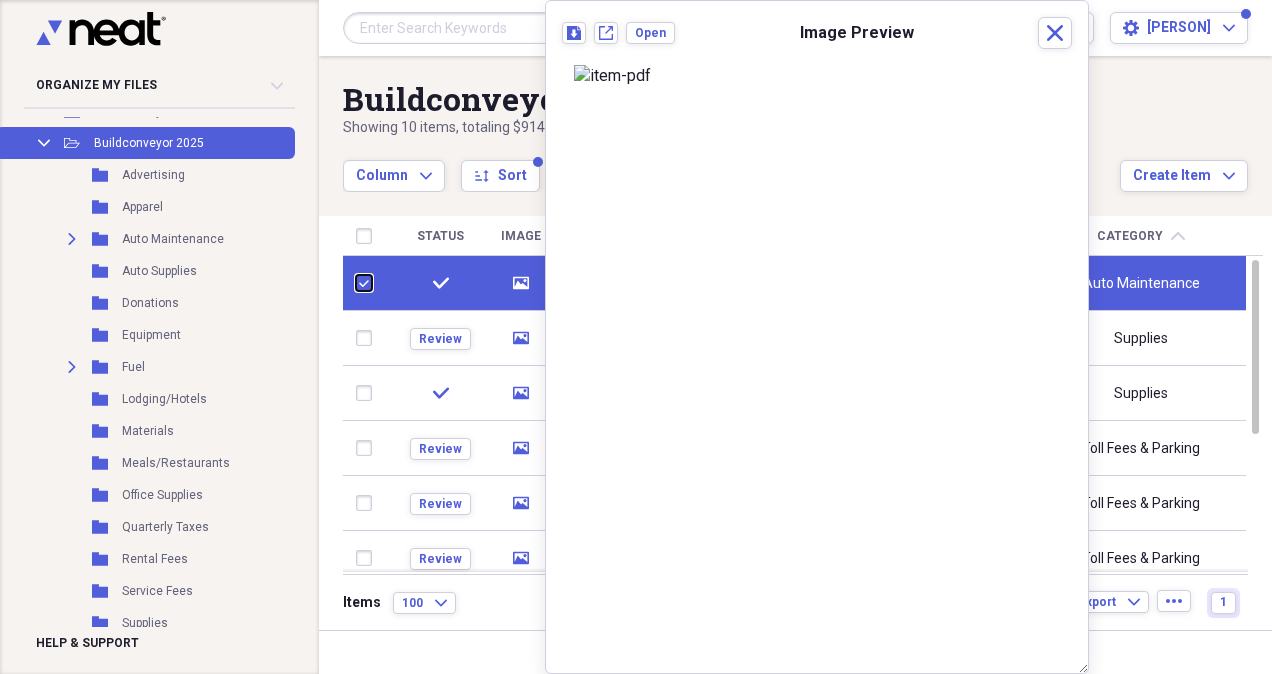 click at bounding box center (356, 283) 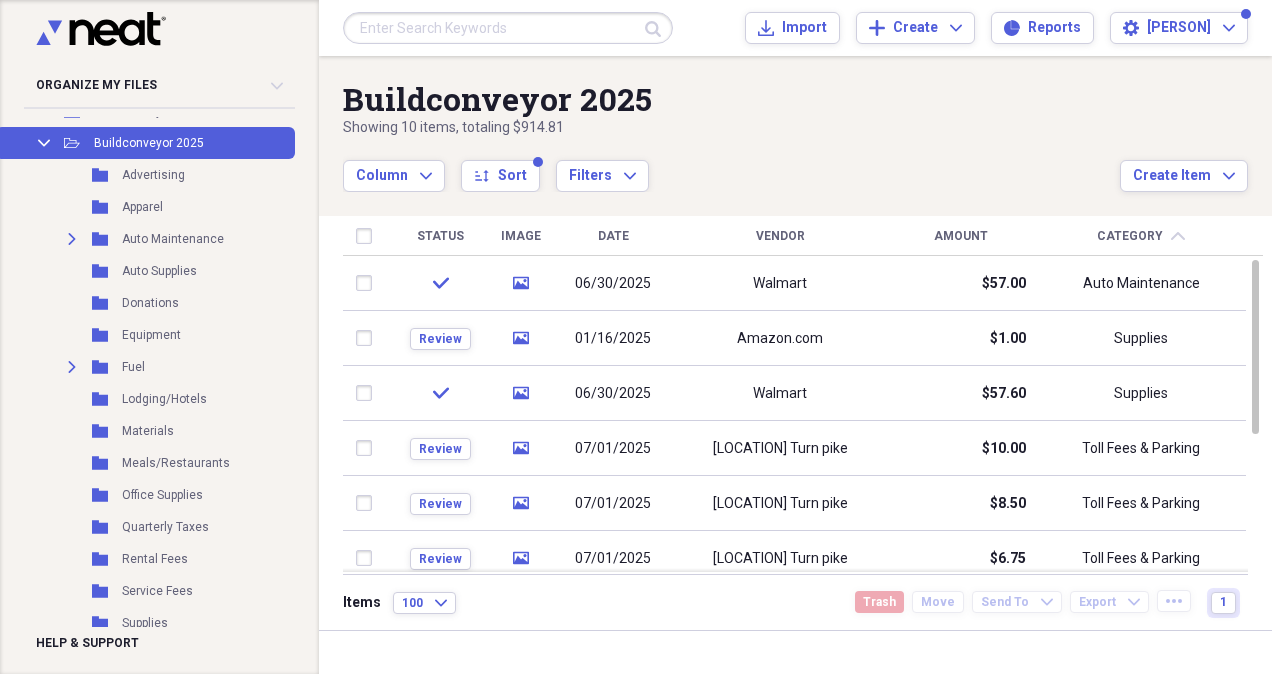 click at bounding box center (368, 283) 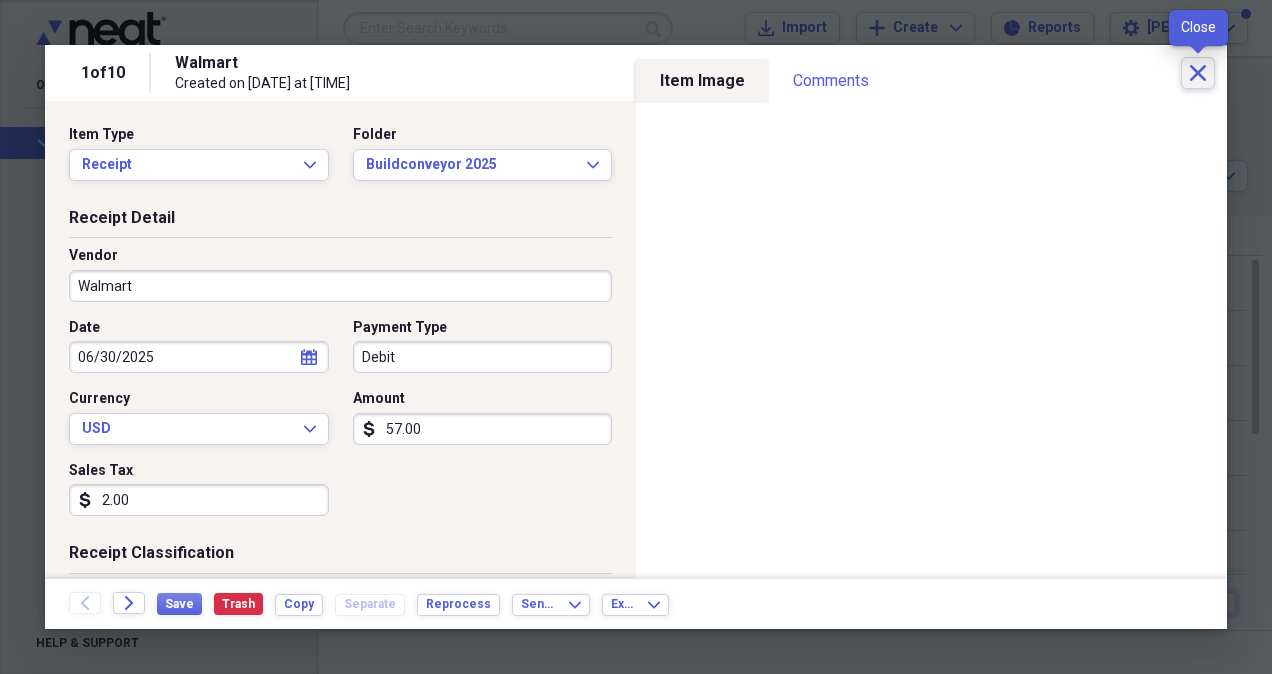 click on "Close" 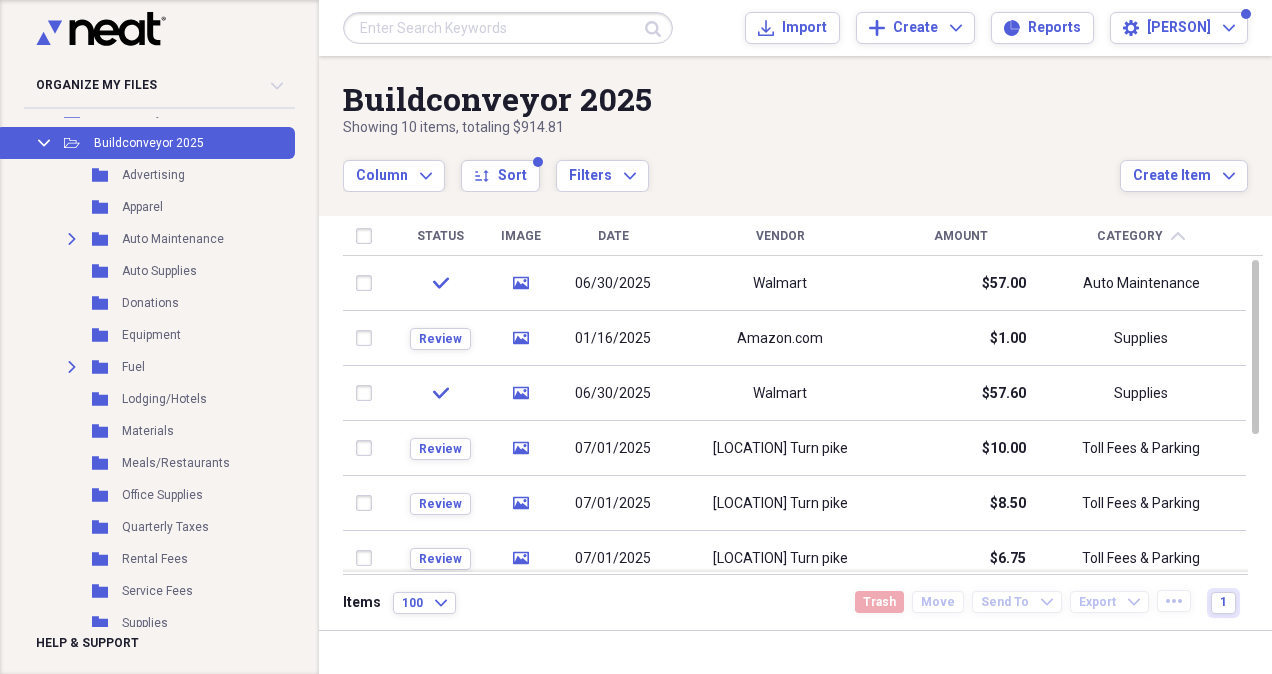 click at bounding box center [368, 283] 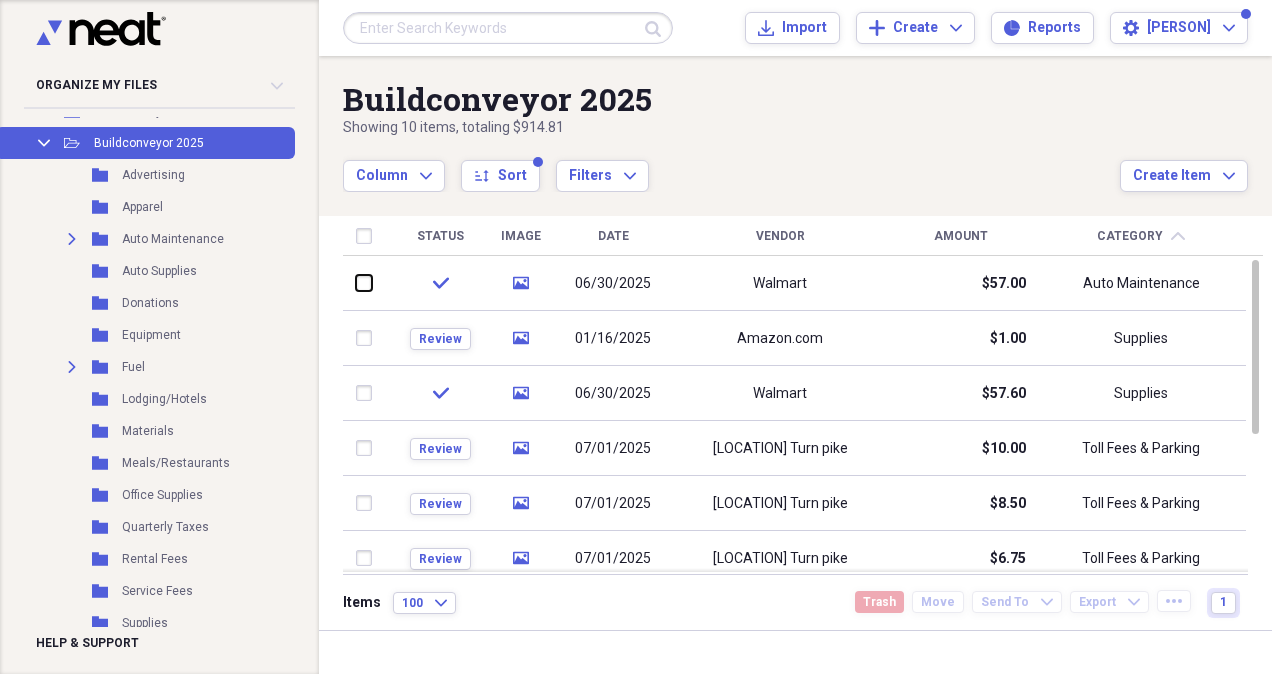 click at bounding box center [356, 283] 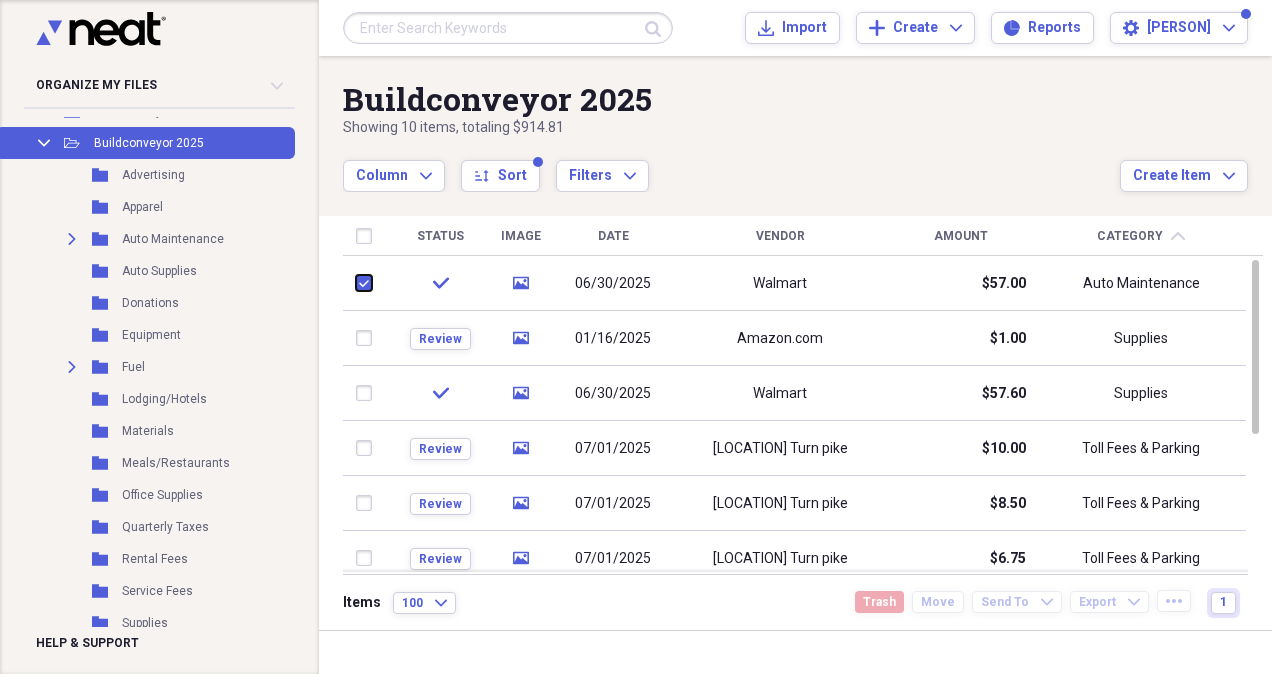 checkbox on "true" 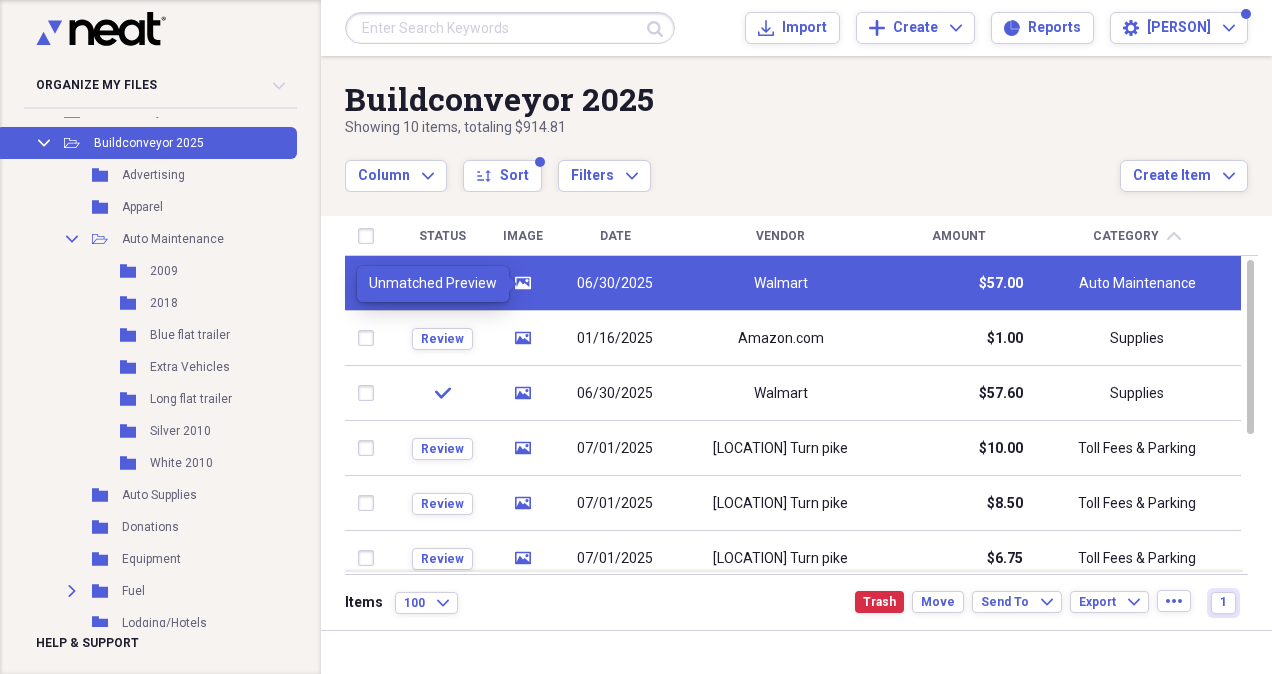 click on "media" 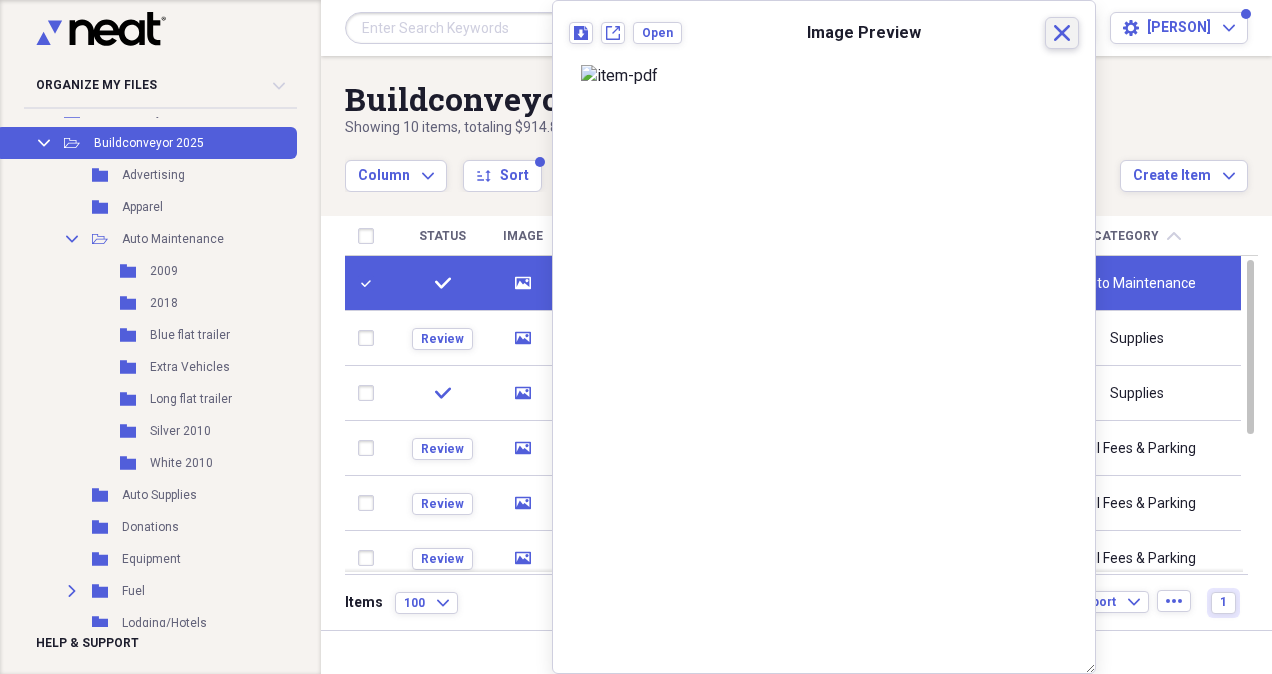 click on "Close" at bounding box center [1062, 33] 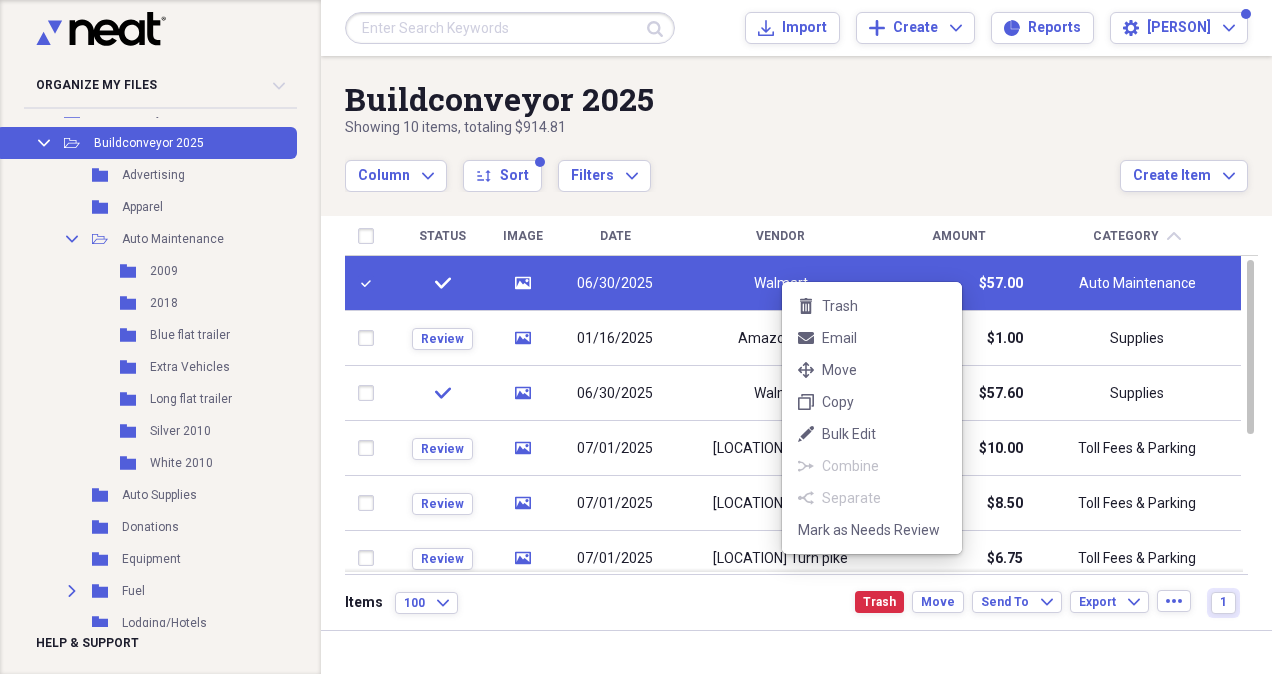 click on "Organize My Files 7 Collapse Unfiled Needs Review 7 Unfiled All Files Unfiled Unfiled Unfiled Saved Reports Collapse My Cabinet Rebecca's Cabinet Add Folder Expand Folder Buildconveyor 2014-19 Add Folder Expand Folder Buildconveyor 2020-22 Add Folder Expand Folder Buildconveyor 2023 Add Folder Expand Folder Buildconveyor 2024 Add Folder Collapse Open Folder Buildconveyor 2025 Add Folder Folder Advertising Add Folder Folder Apparel Add Folder Collapse Open Folder Auto Maintenance Add Folder Folder 2009 Add Folder Folder 2018 Add Folder Folder Blue flat trailer Add Folder Folder Extra Vehicles Add Folder Folder Long flat trailer Add Folder Folder Silver 2010 Add Folder Folder White 2010 Add Folder Folder Auto Supplies Add Folder Folder Donations Add Folder Folder Equipment Add Folder Expand Folder Fuel Add Folder Folder Lodging/Hotels Add Folder Folder Materials Add Folder Folder Meals/Restaurants Add Folder Folder Office Supplies Add Folder Folder Quarterly Taxes Add Folder Folder Rental Fees Add Folder Folder" at bounding box center (636, 337) 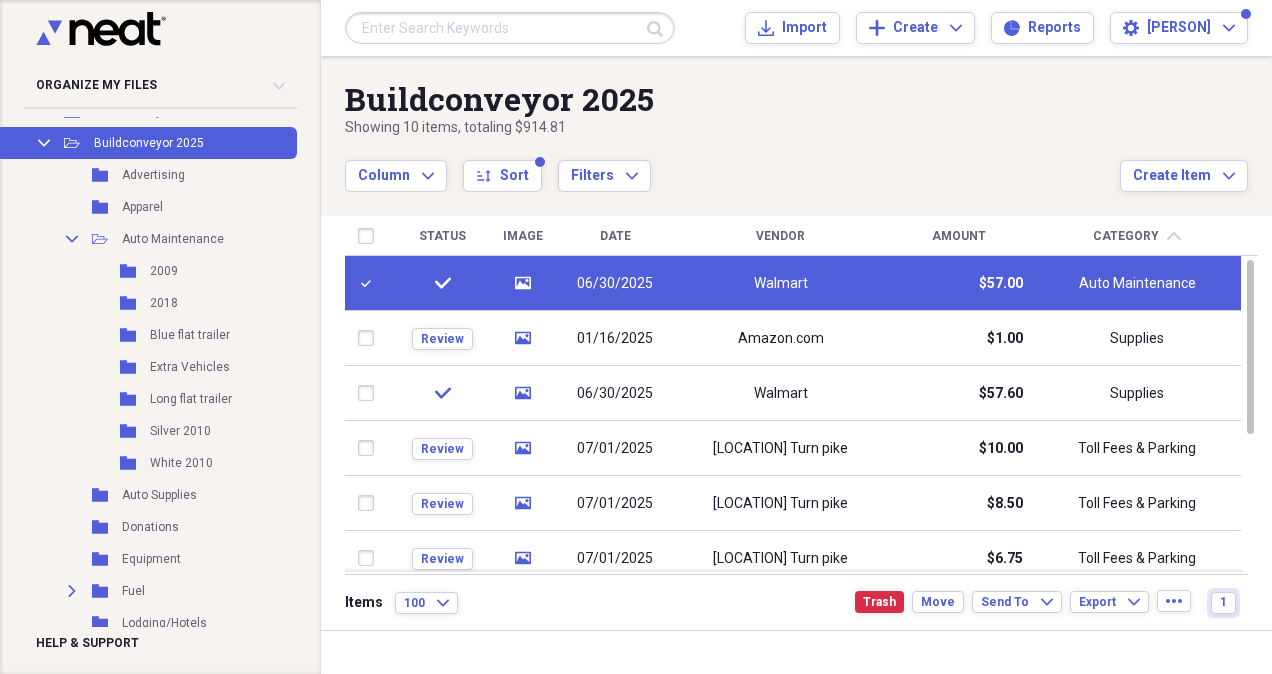 click on "06/30/2025" at bounding box center (615, 284) 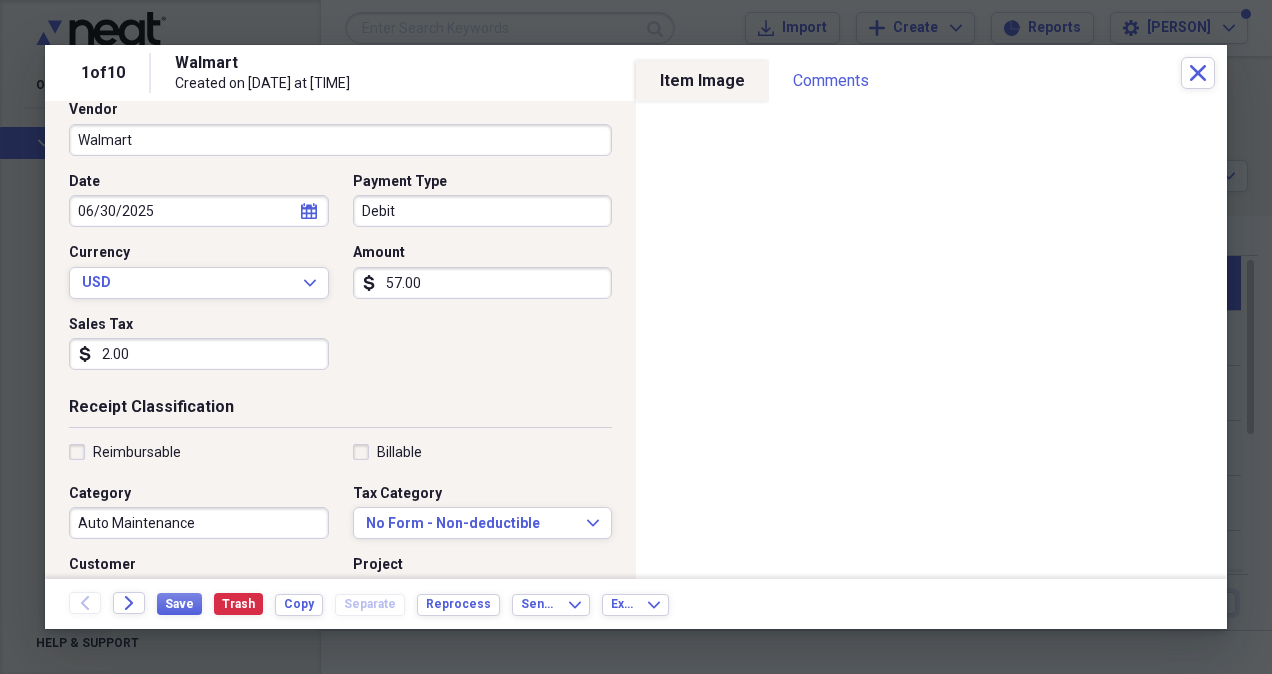 scroll, scrollTop: 266, scrollLeft: 0, axis: vertical 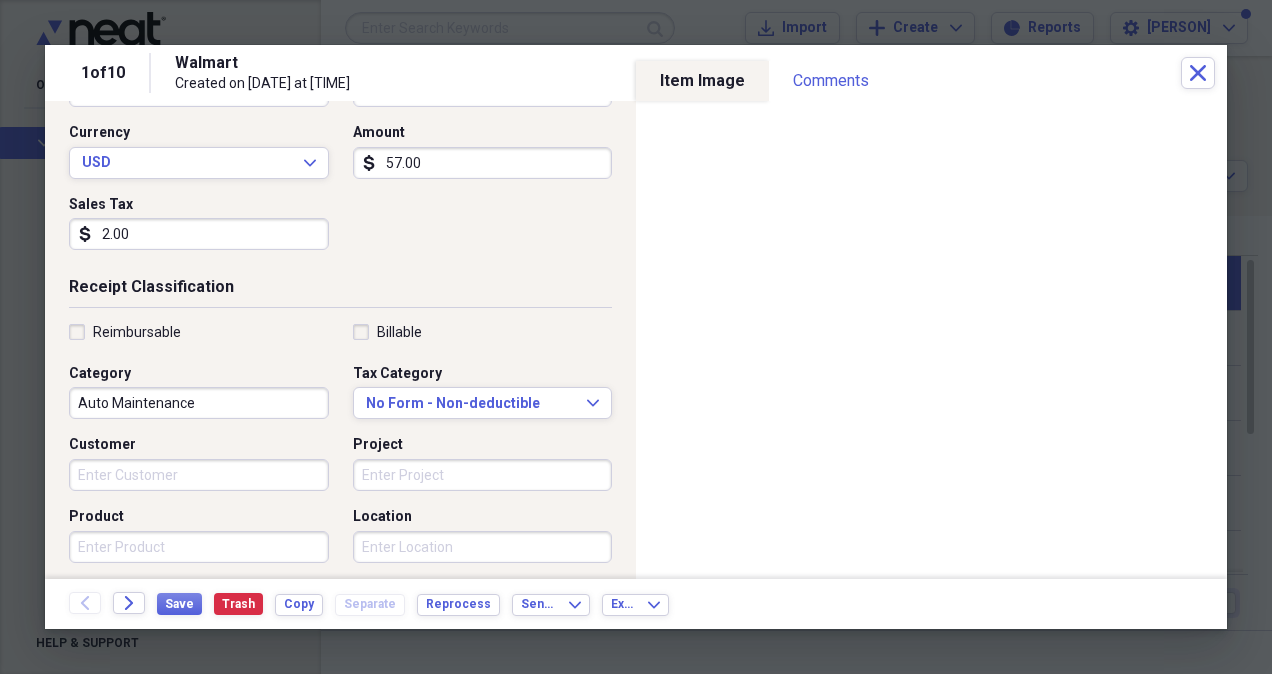 click on "Auto Maintenance" at bounding box center (199, 403) 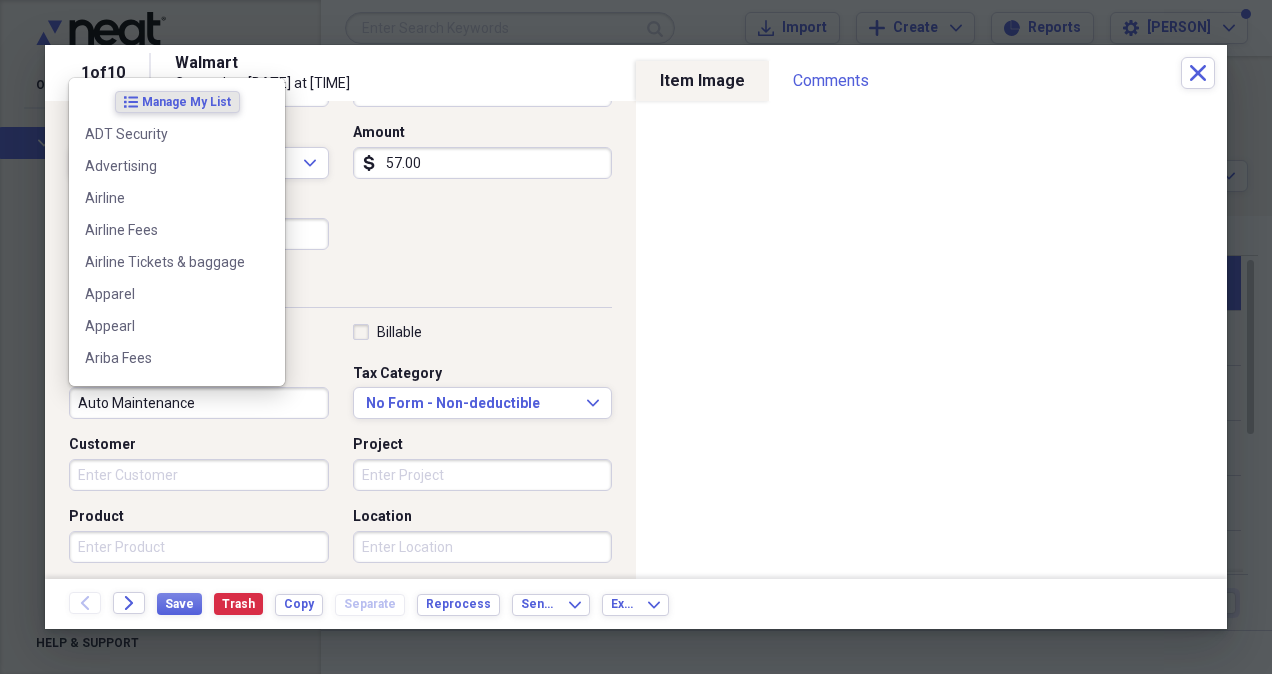 click on "Auto Maintenance" at bounding box center [199, 403] 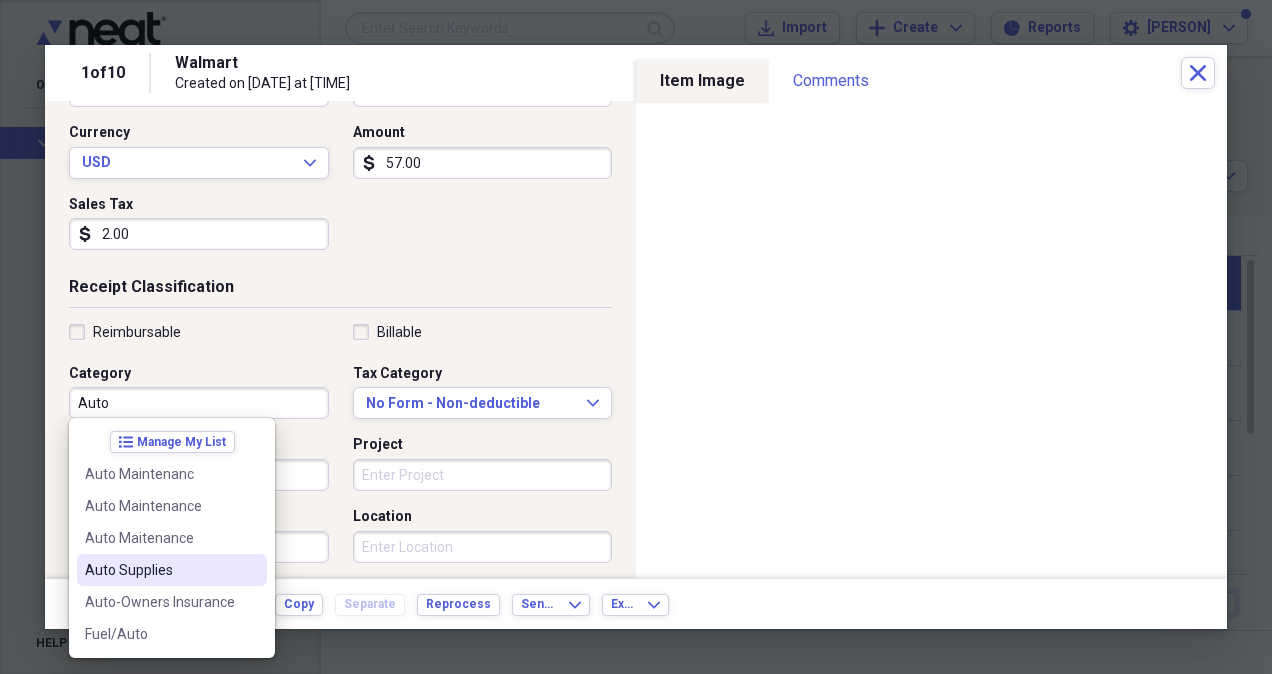click on "Auto Supplies" at bounding box center (160, 570) 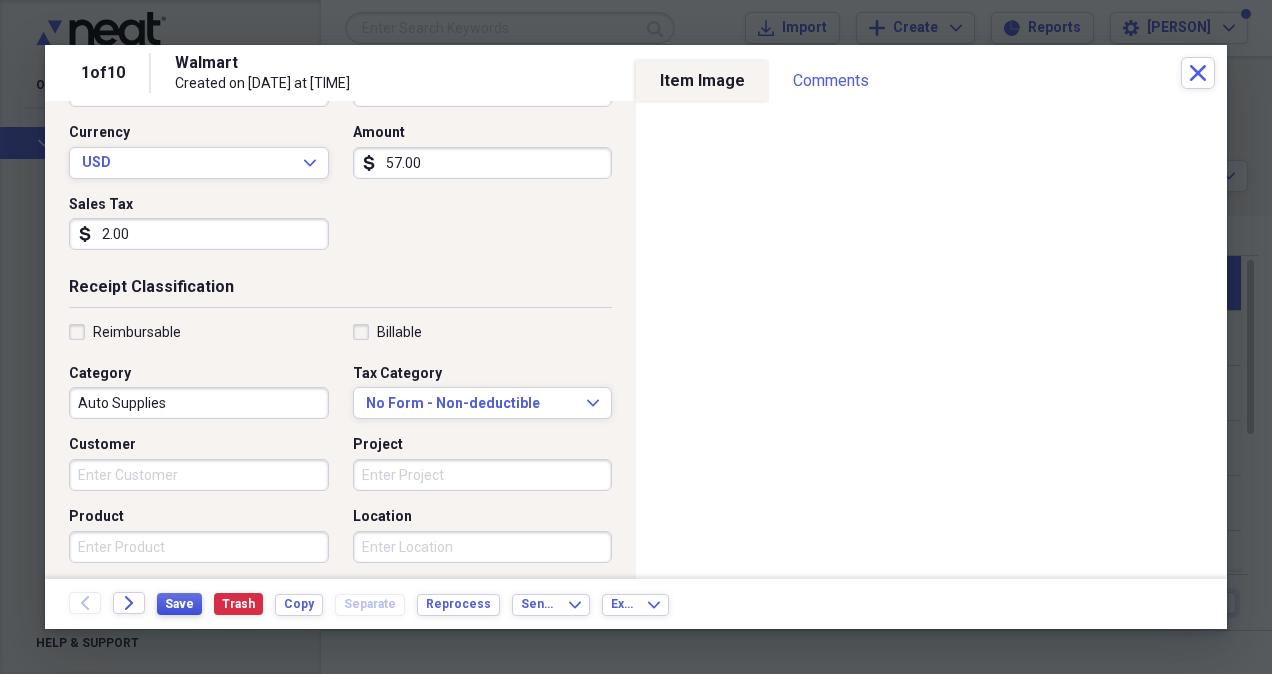 click on "Save" at bounding box center [179, 604] 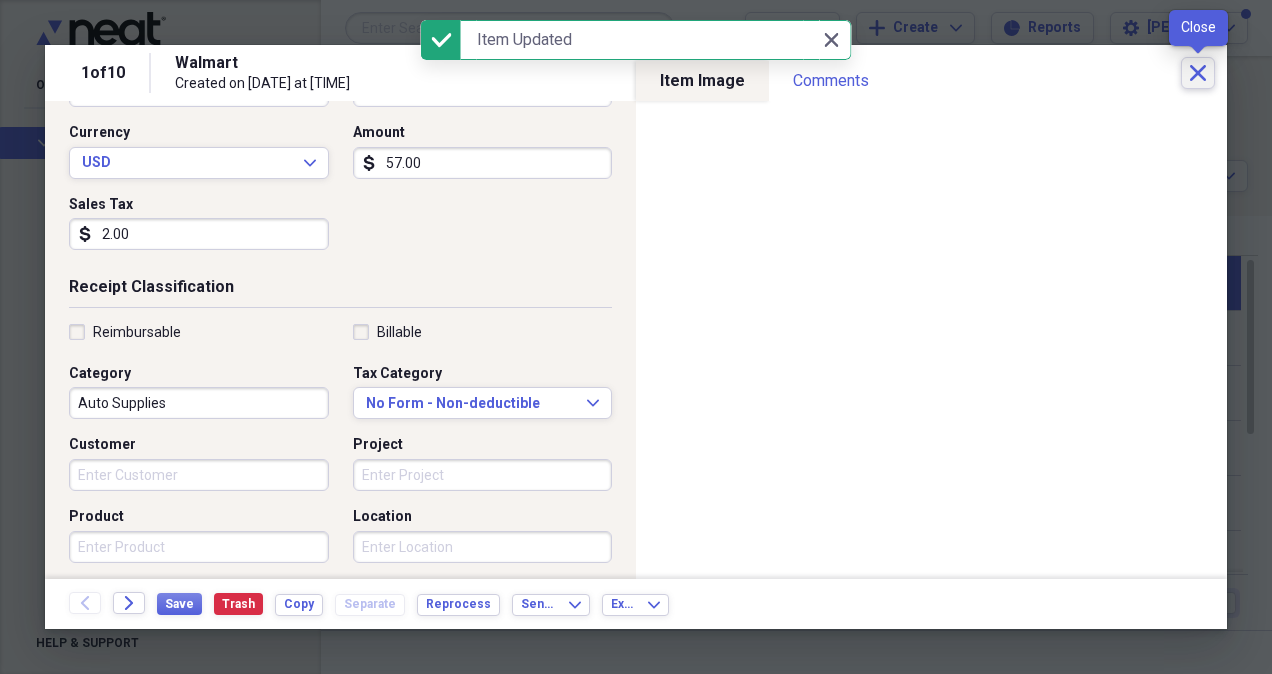 click 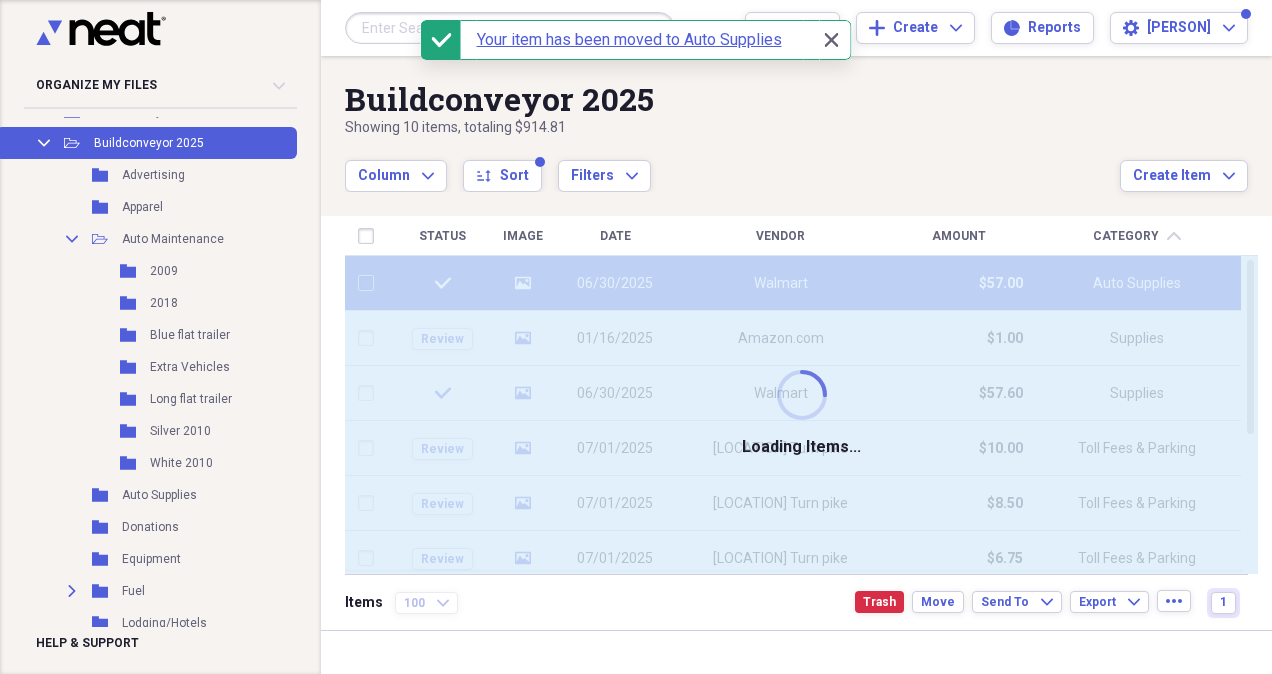 checkbox on "false" 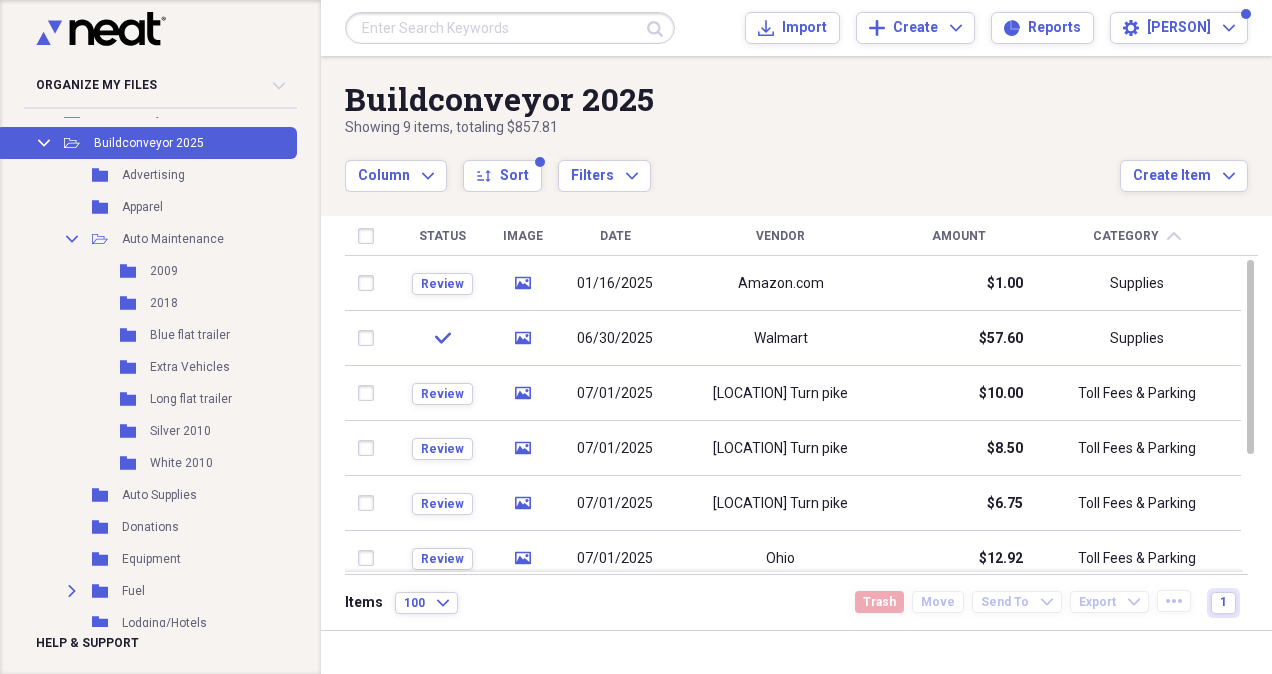 click on "Collapse" 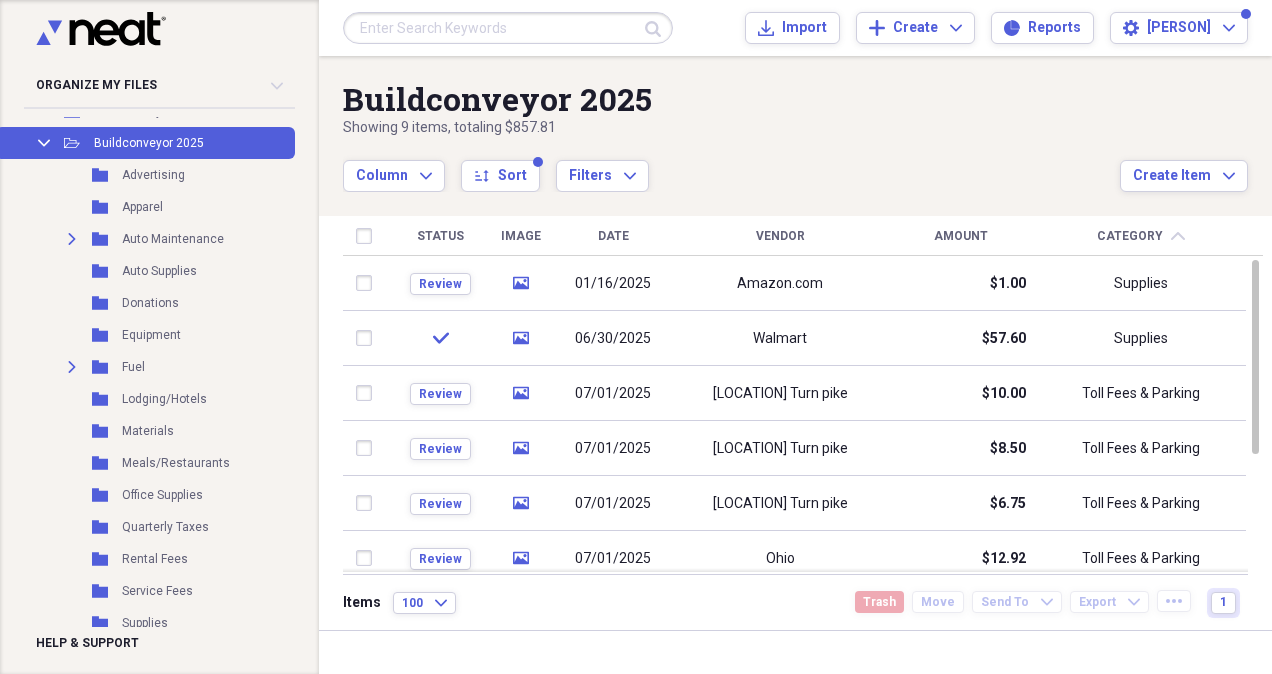 click at bounding box center (368, 338) 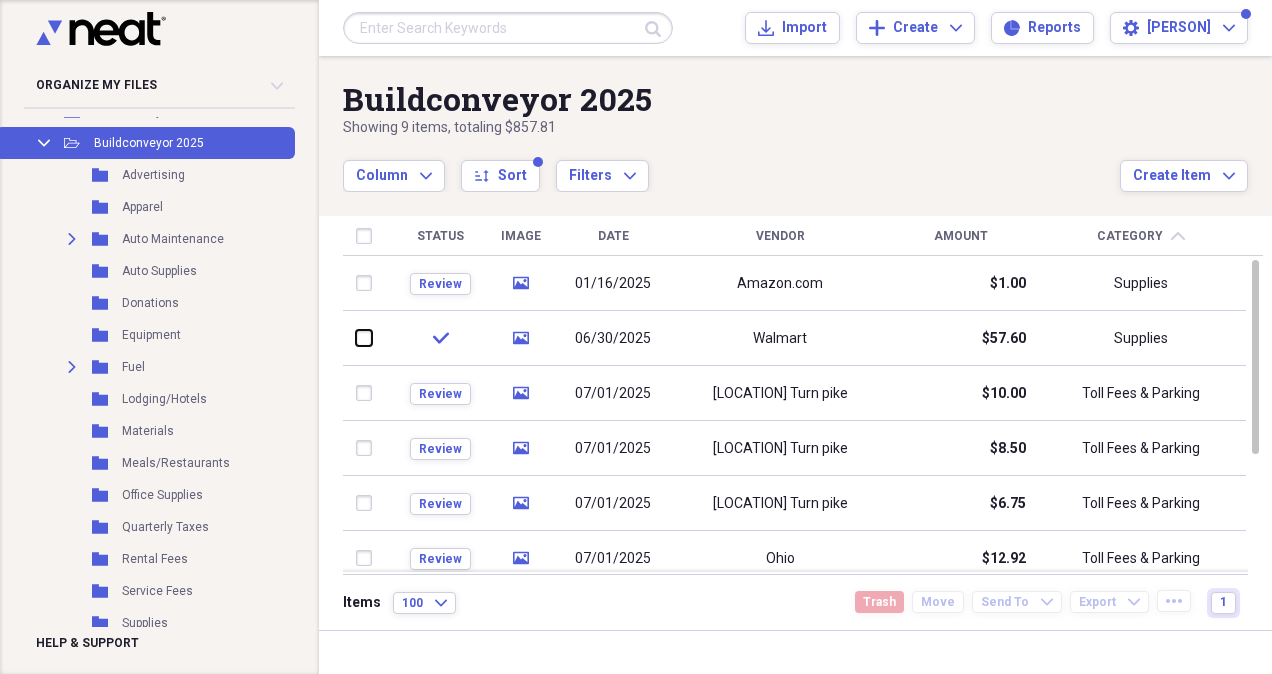 click at bounding box center [356, 338] 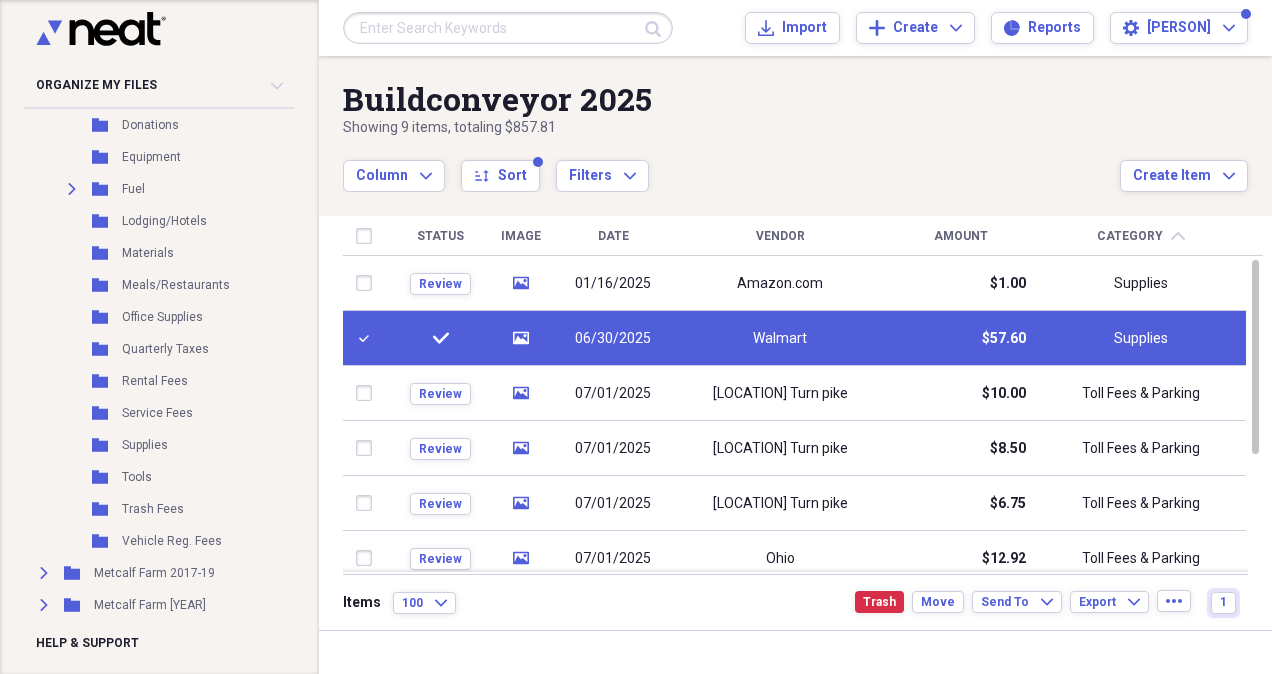 scroll, scrollTop: 464, scrollLeft: 0, axis: vertical 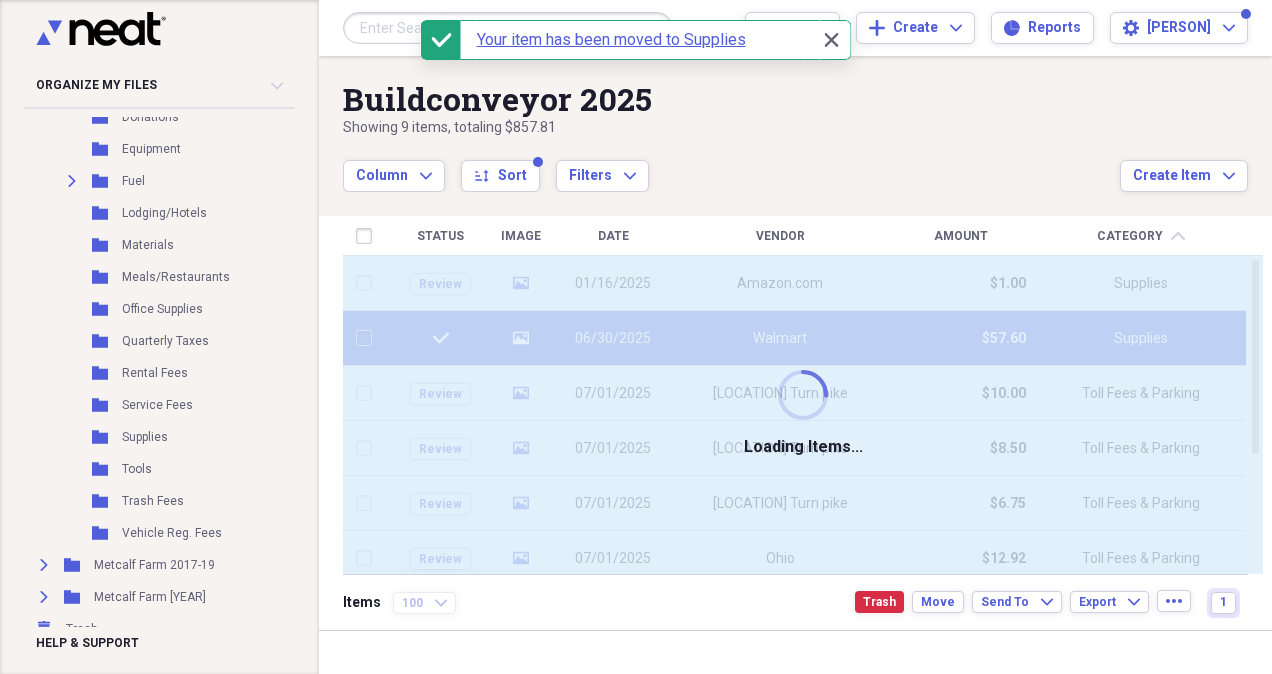 checkbox on "false" 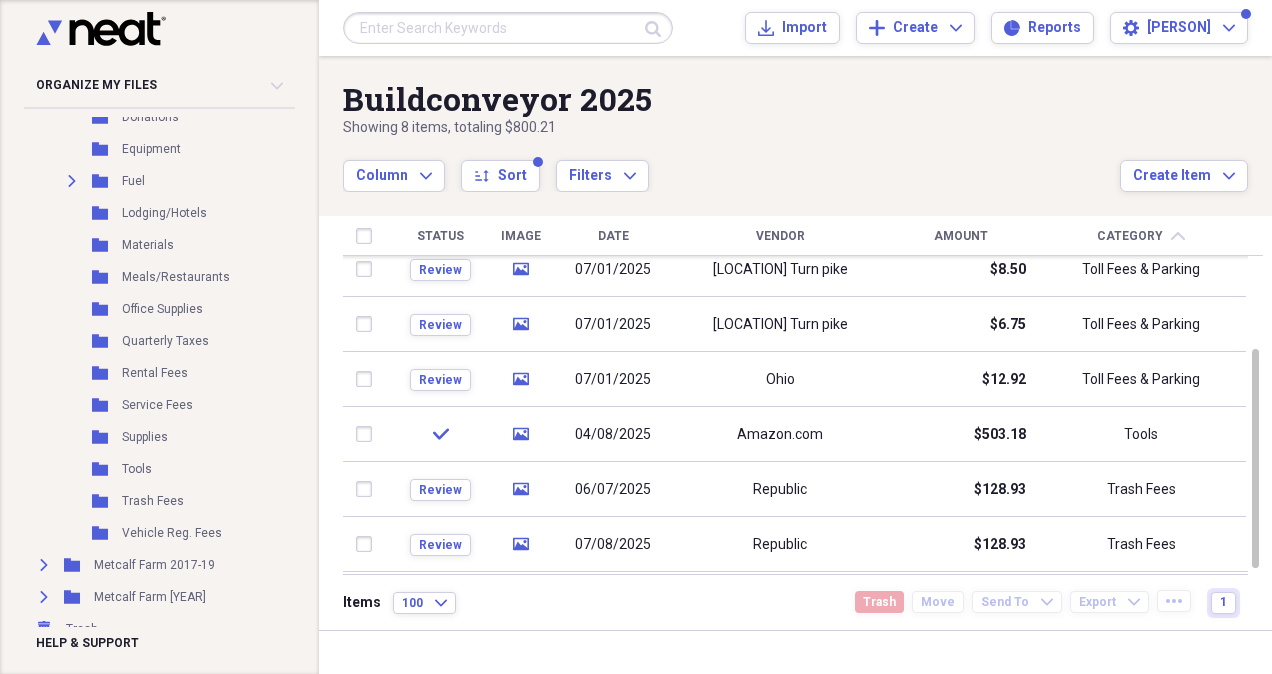 click at bounding box center [368, 434] 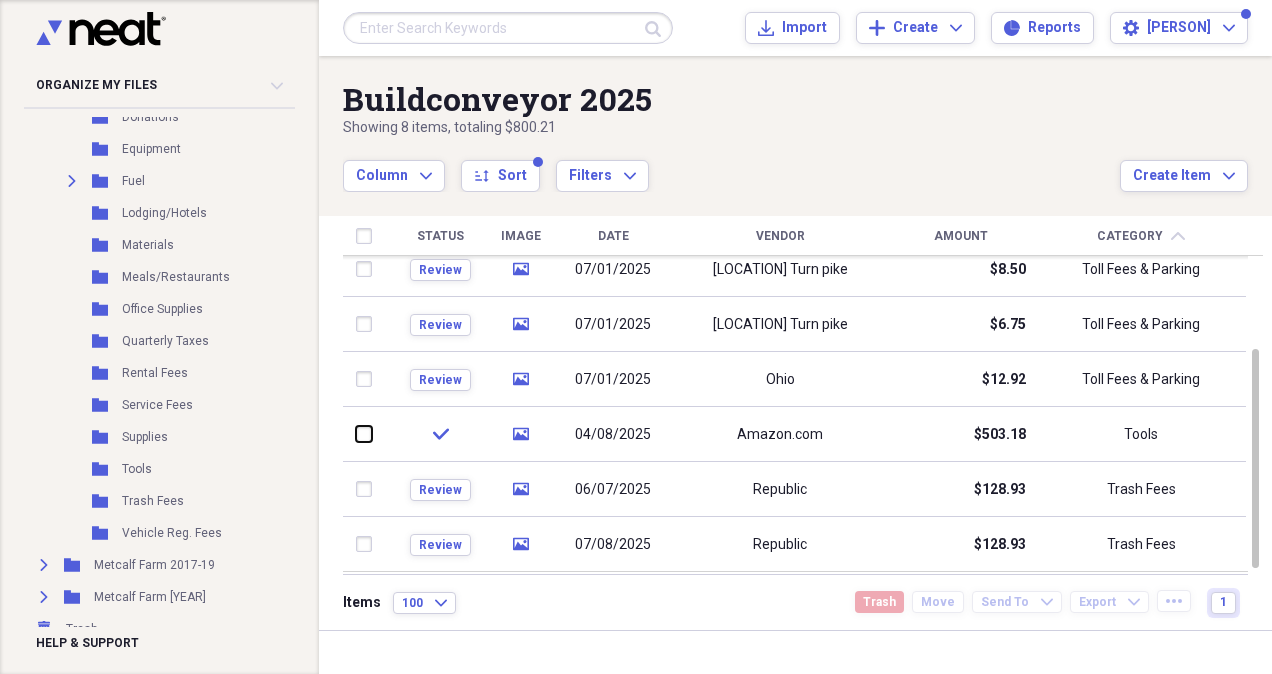 click at bounding box center [356, 434] 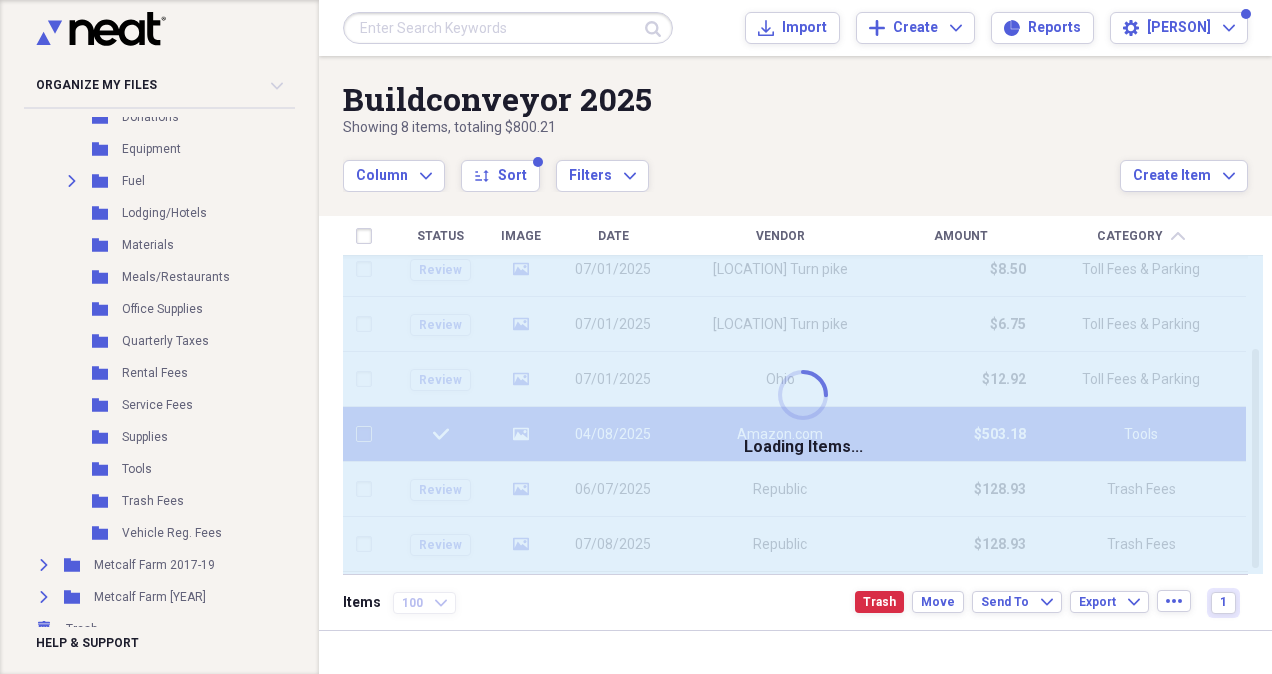 checkbox on "false" 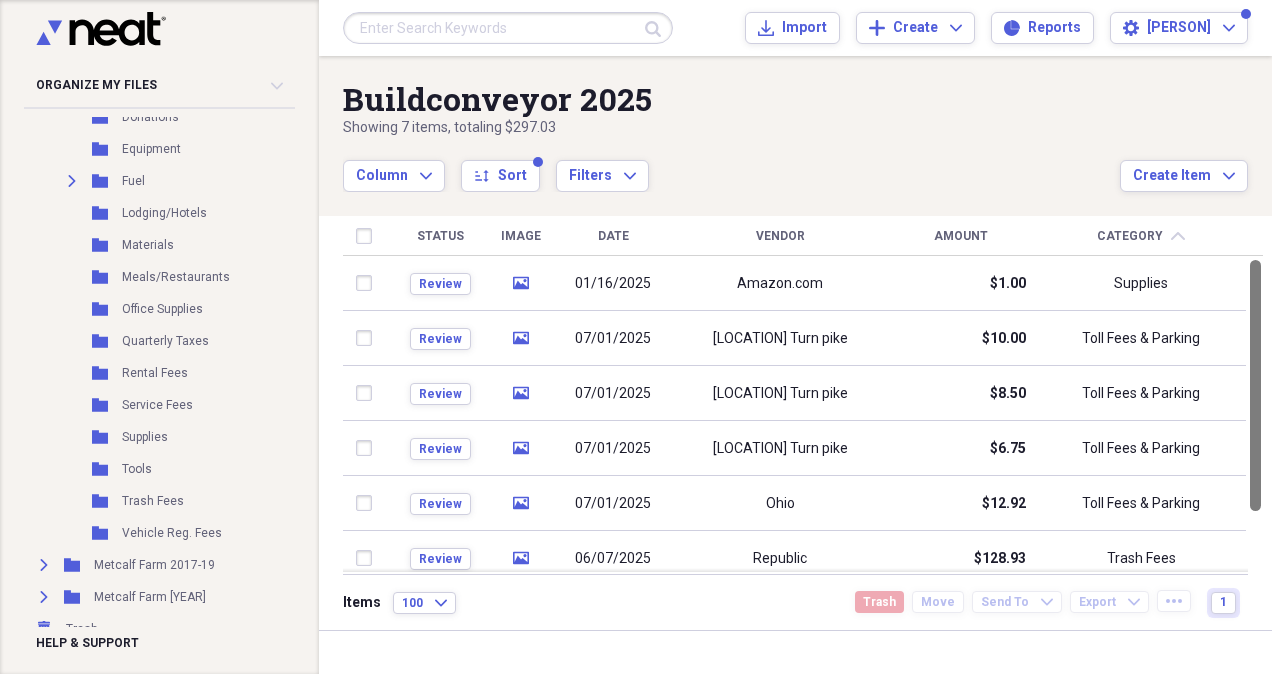 drag, startPoint x: 1263, startPoint y: 406, endPoint x: 1255, endPoint y: 326, distance: 80.399 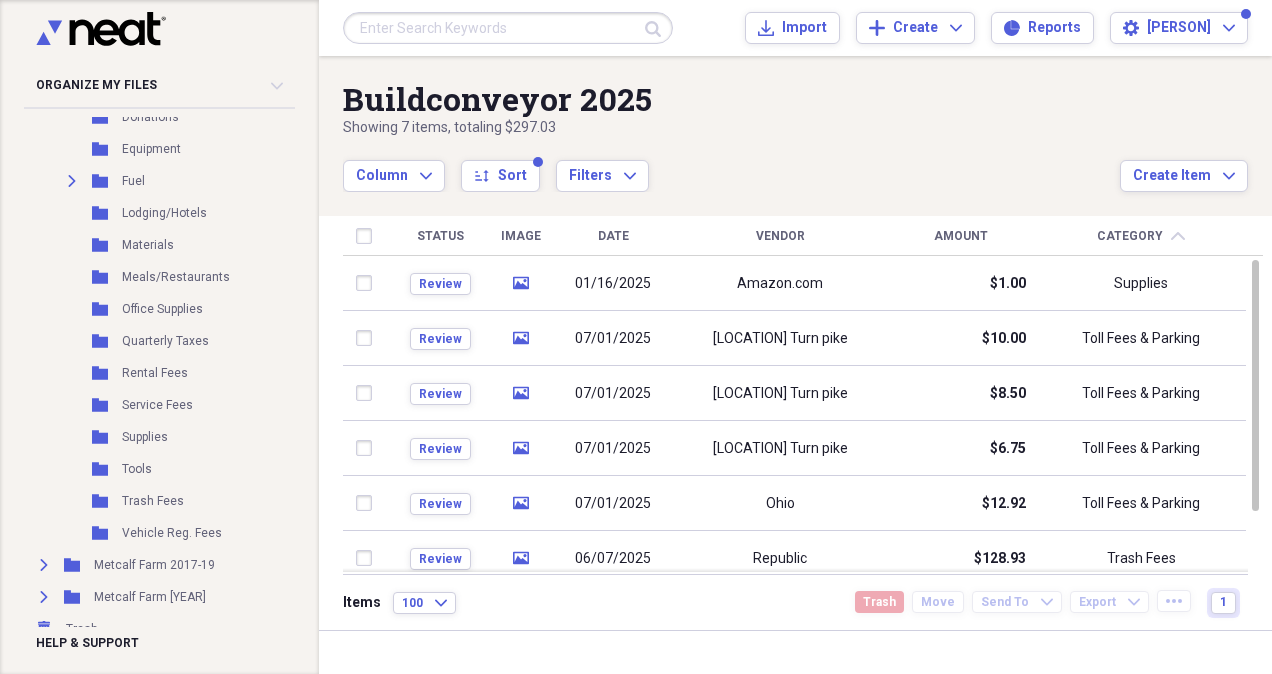 click on "01/16/2025" at bounding box center (613, 284) 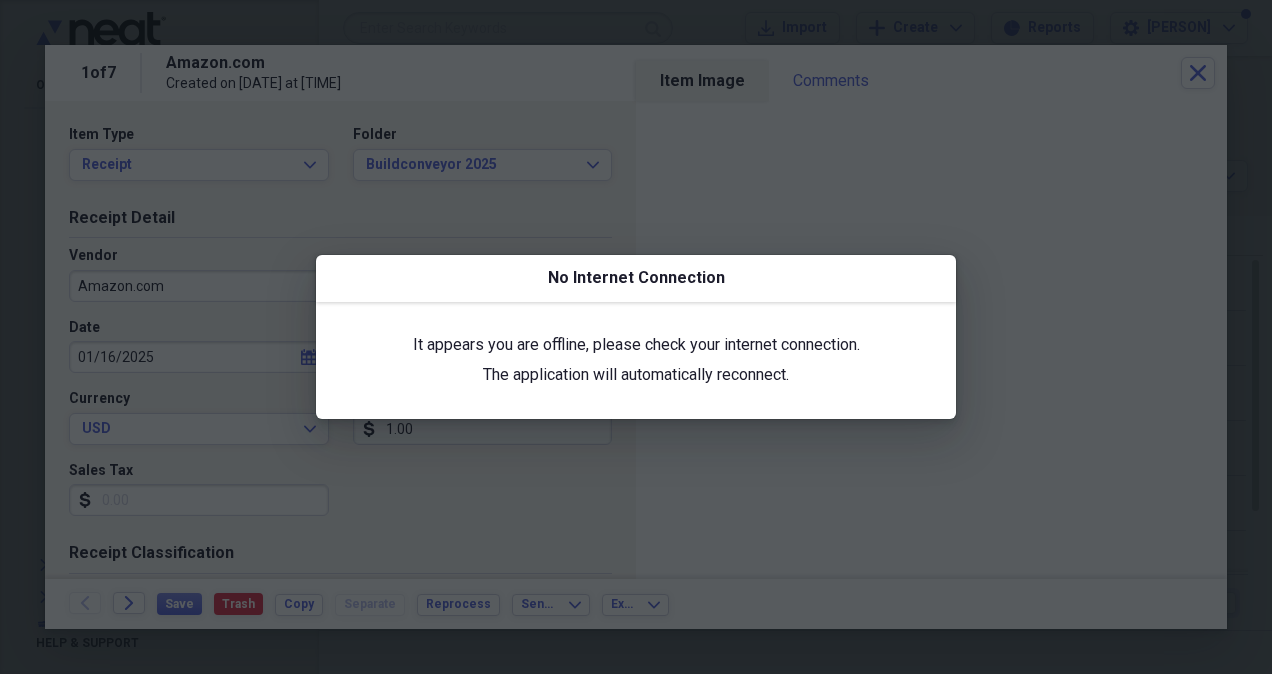 click on "It appears you are offline, please check your internet connection. The application will automatically reconnect." at bounding box center [636, 360] 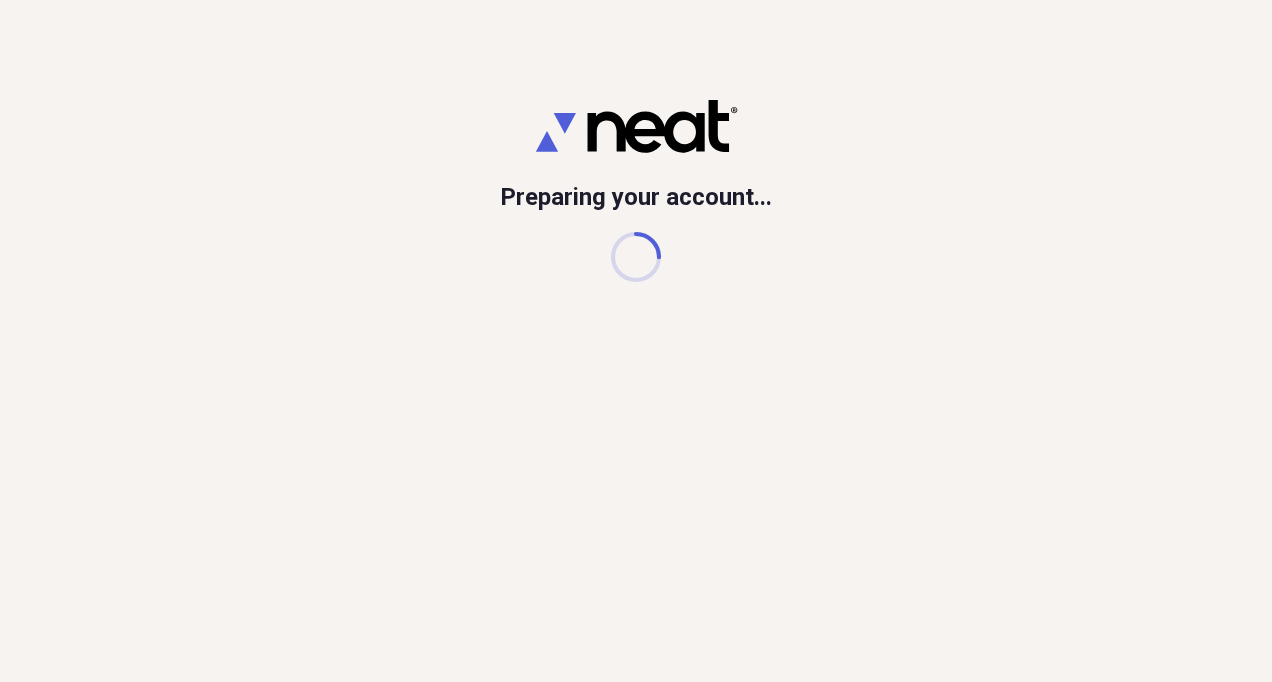 scroll, scrollTop: 0, scrollLeft: 0, axis: both 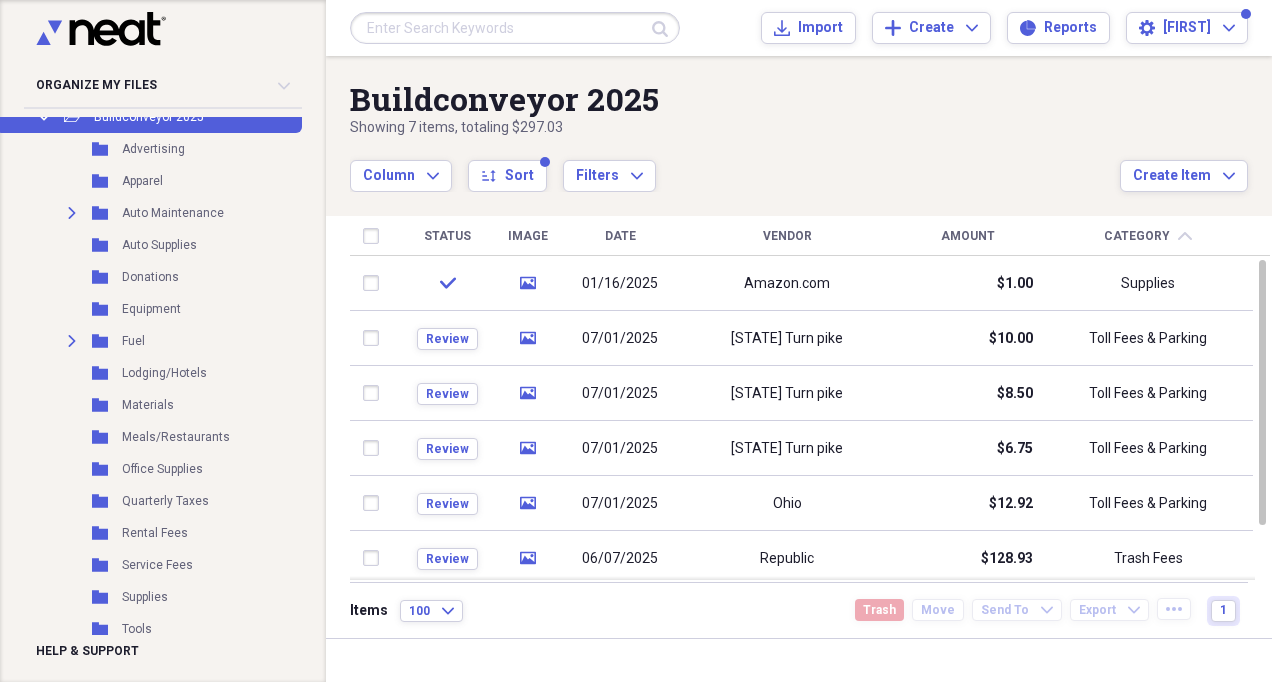 click on "01/16/2025" at bounding box center [620, 284] 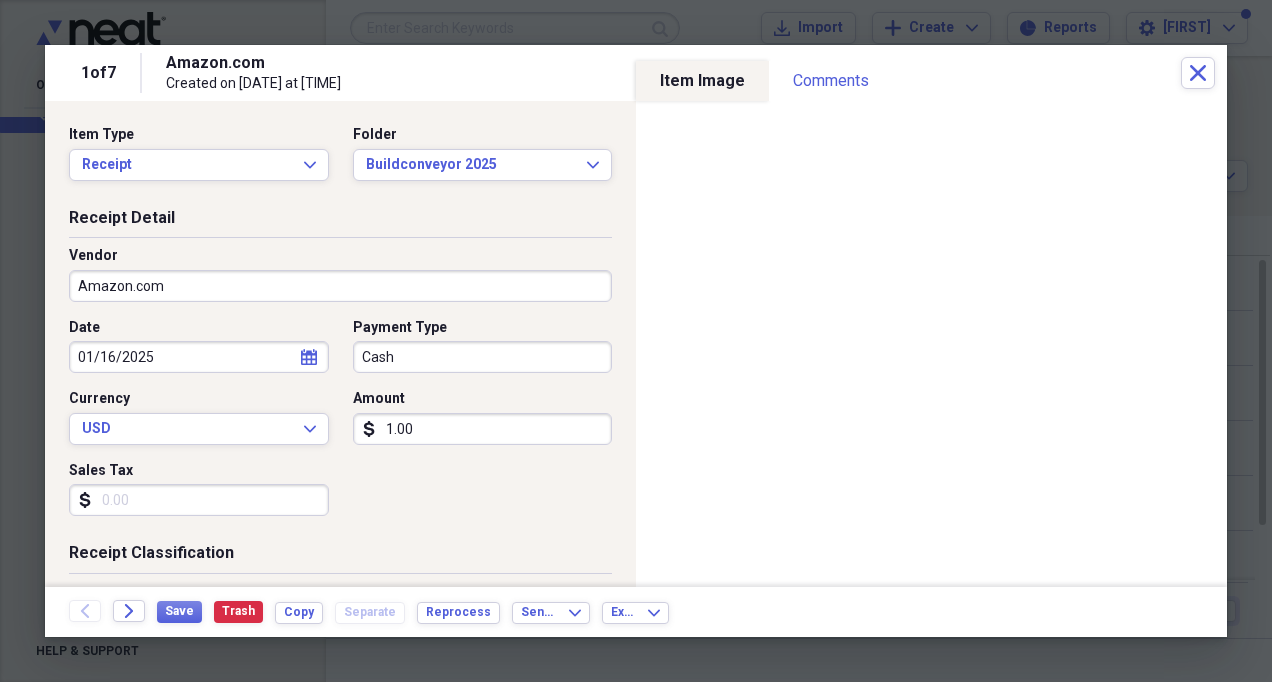 click on "1.00" at bounding box center (483, 429) 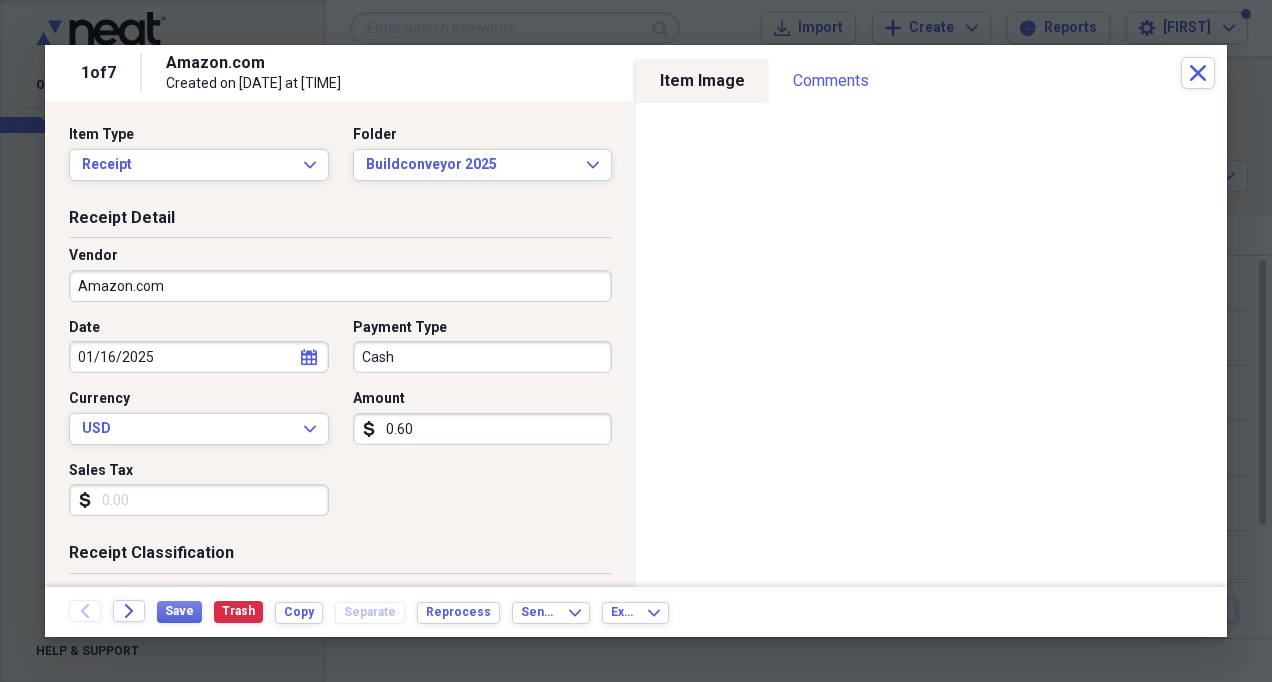type on "6.00" 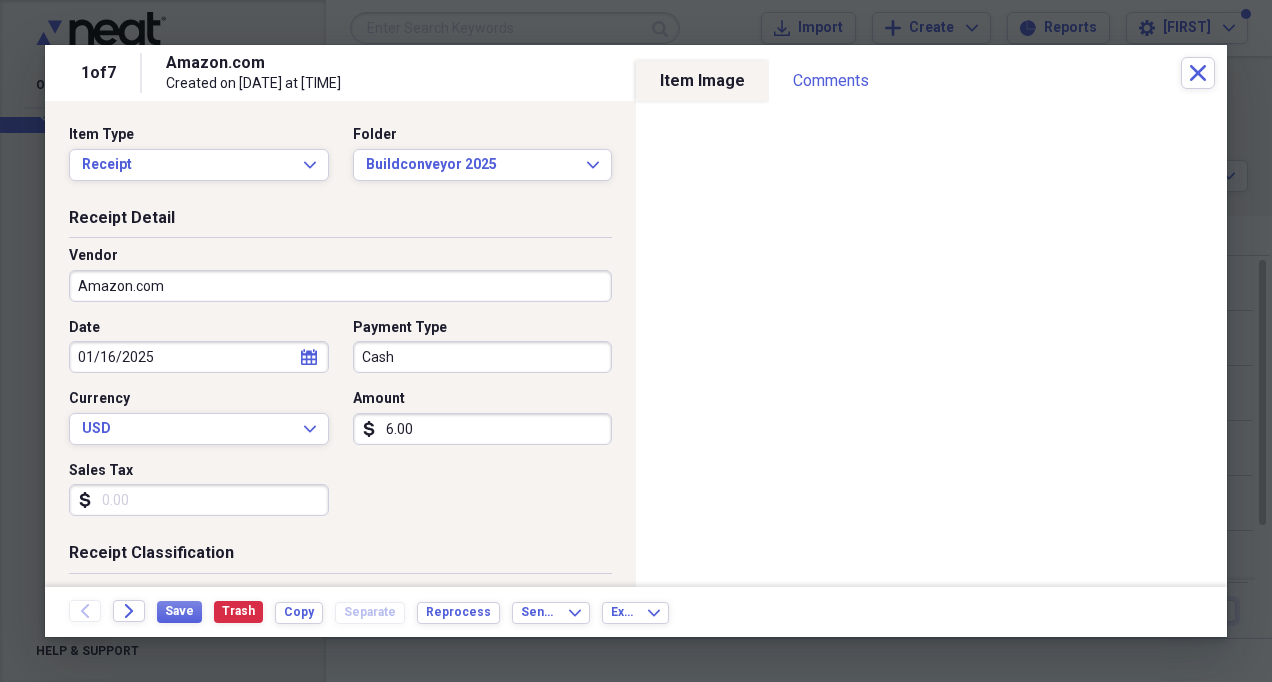 drag, startPoint x: 422, startPoint y: 425, endPoint x: 363, endPoint y: 434, distance: 59.682495 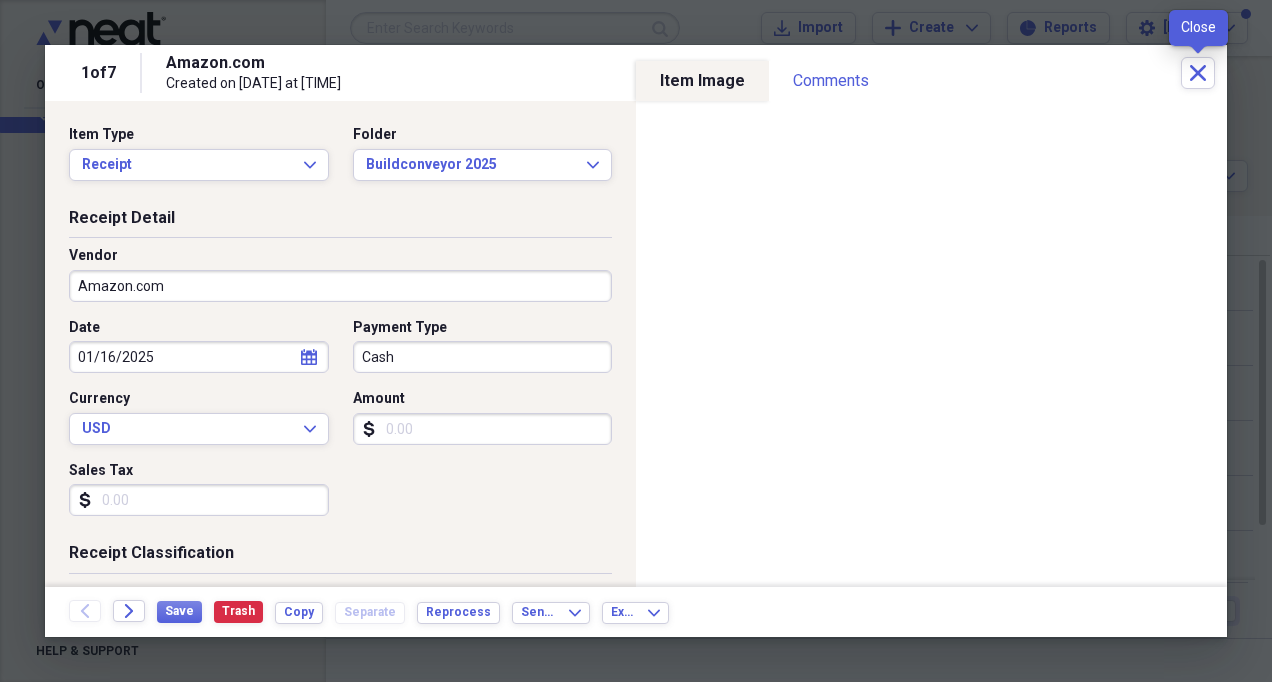 type 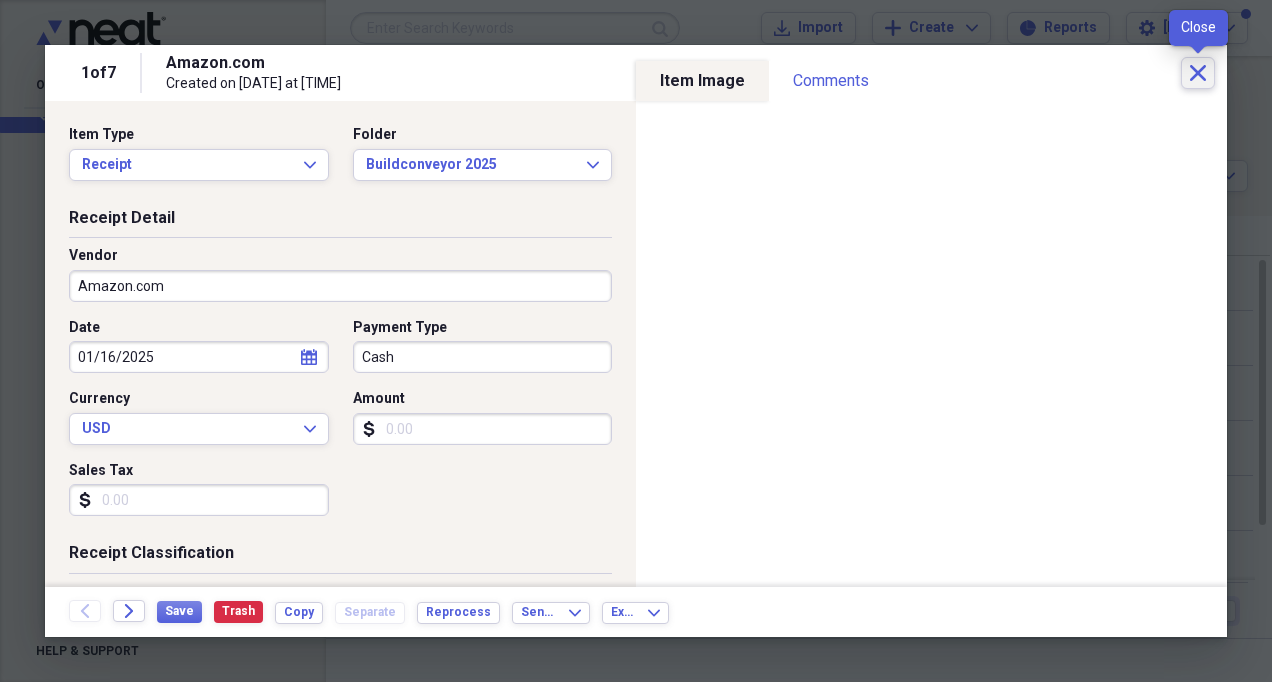 click on "Close" 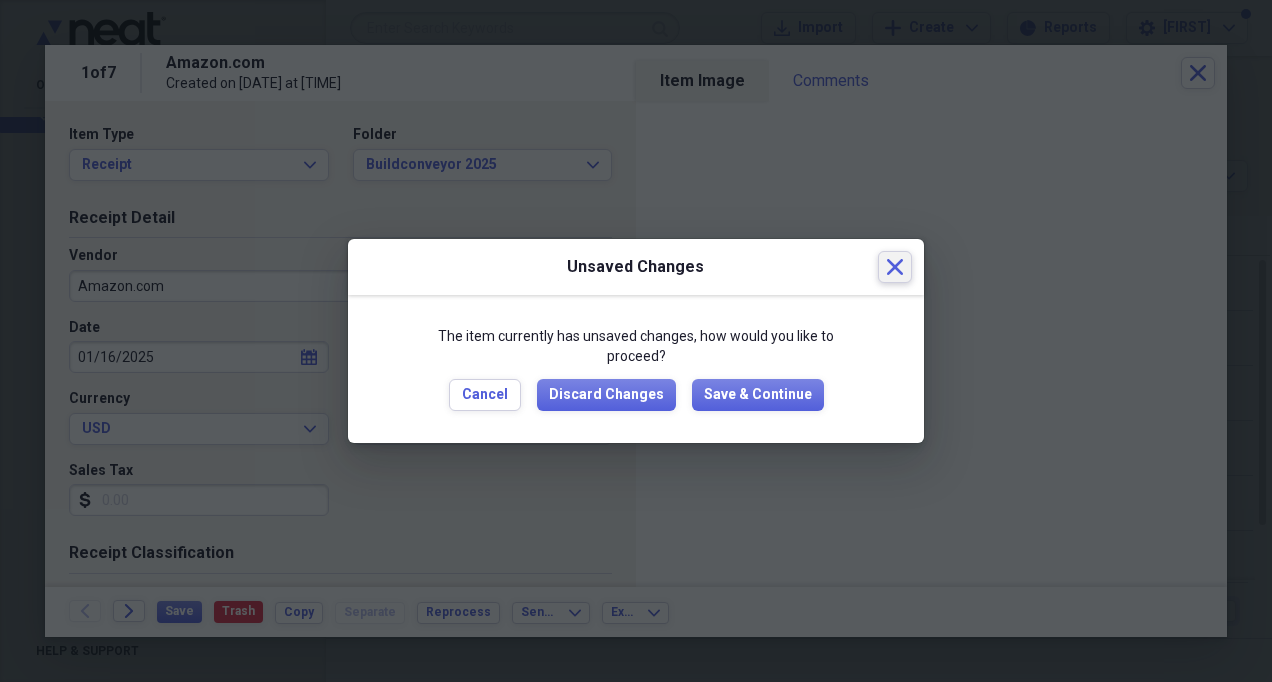 click on "Close" 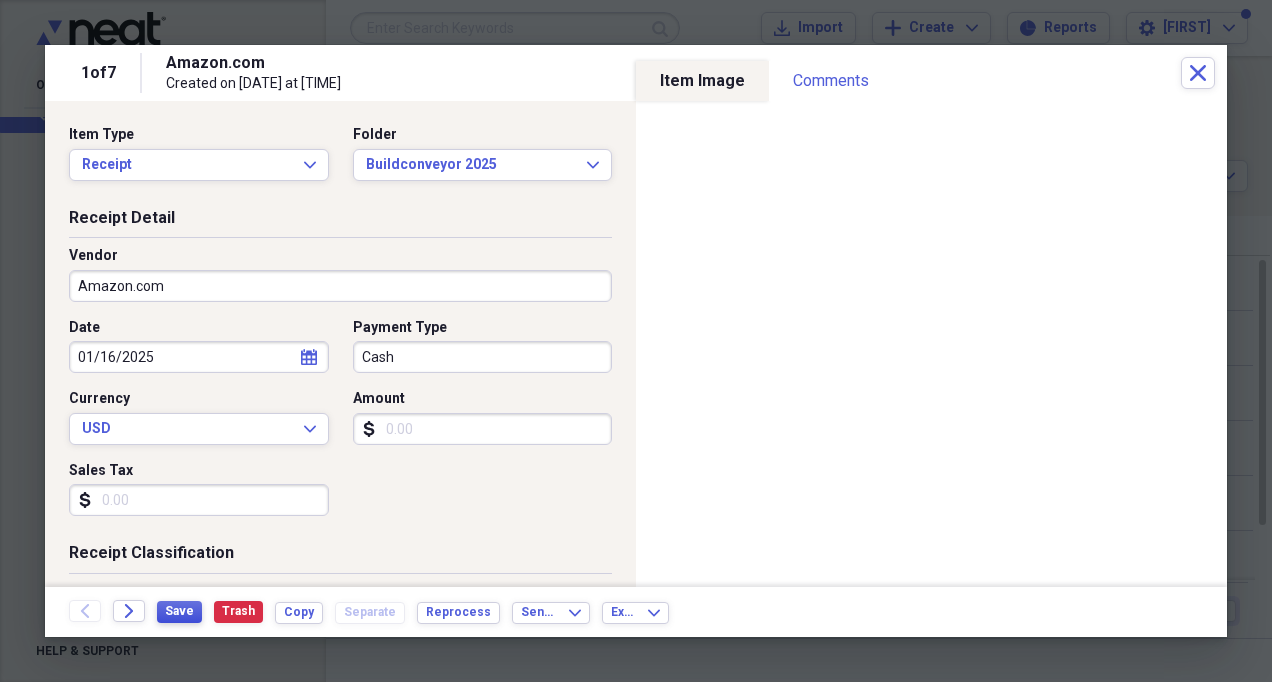 click on "Save" at bounding box center [179, 611] 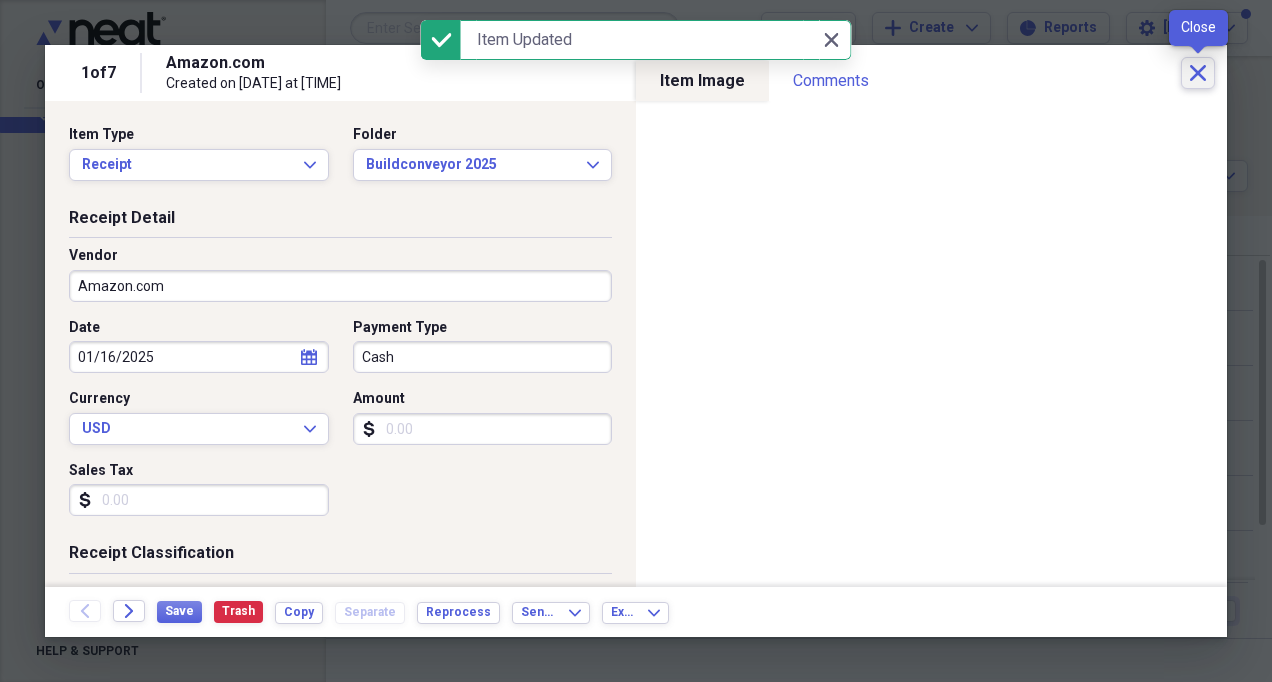 click on "Close" at bounding box center (1198, 73) 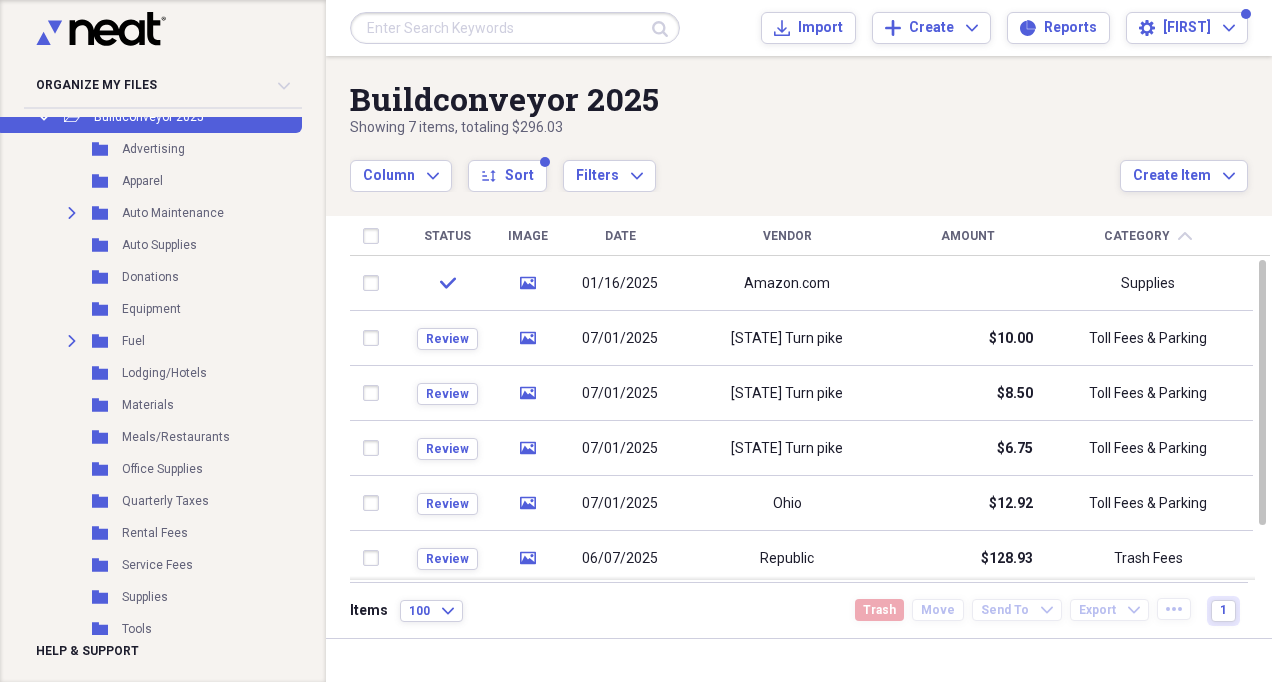 click on "07/01/2025" at bounding box center [620, 339] 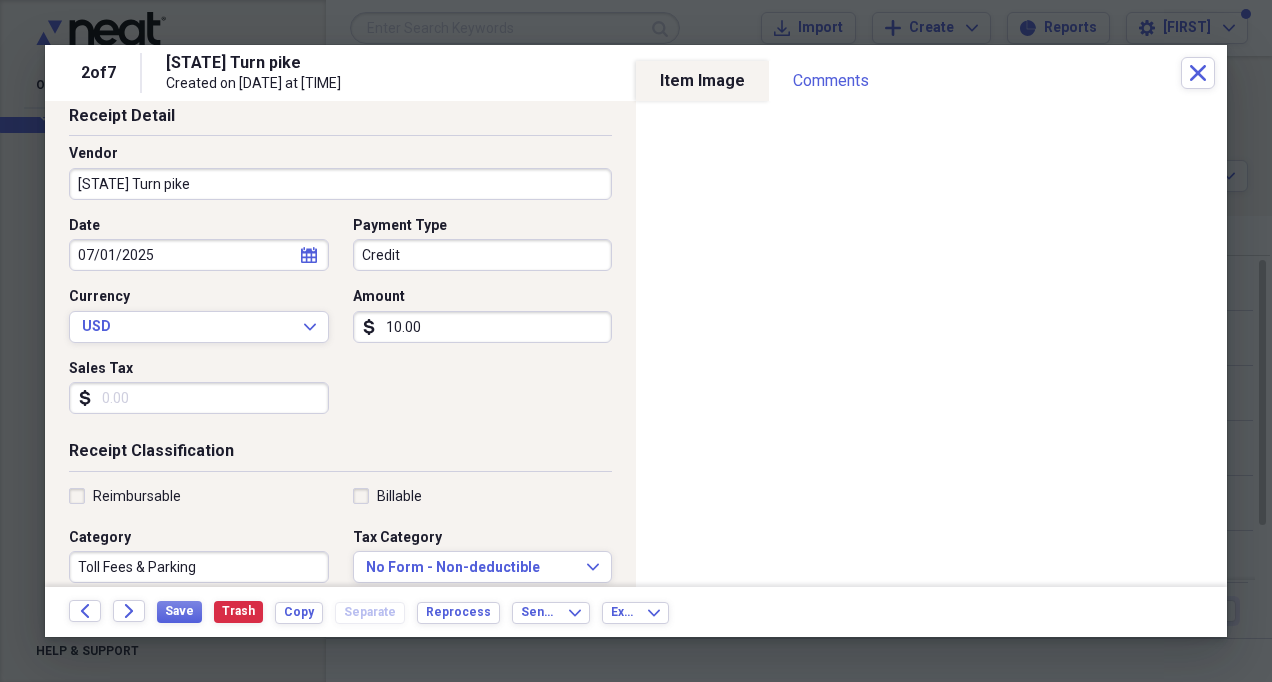 scroll, scrollTop: 133, scrollLeft: 0, axis: vertical 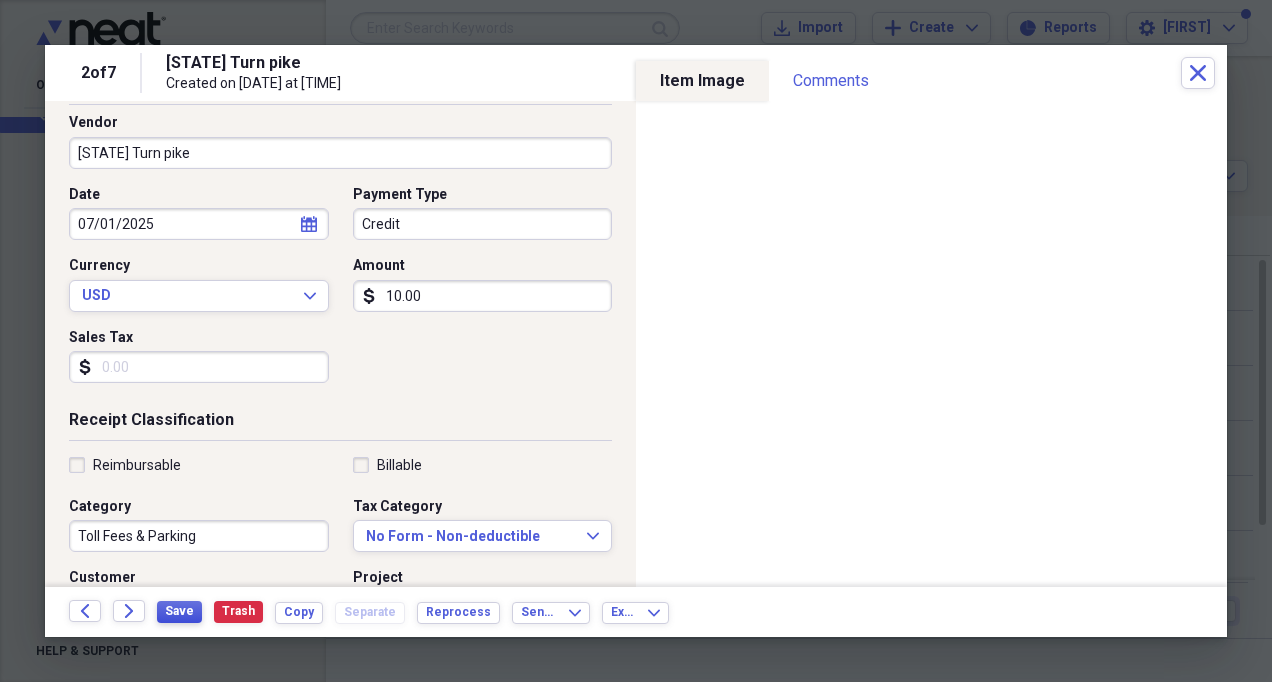click on "Save" at bounding box center (179, 611) 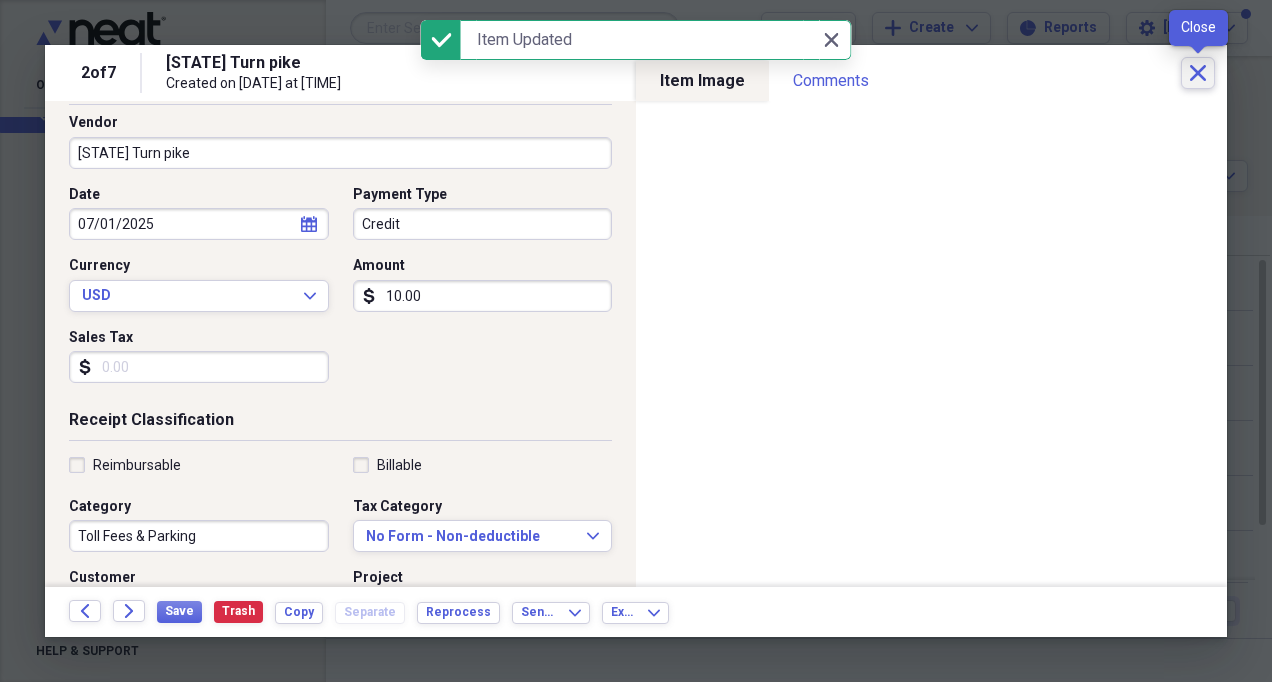 click on "Close" 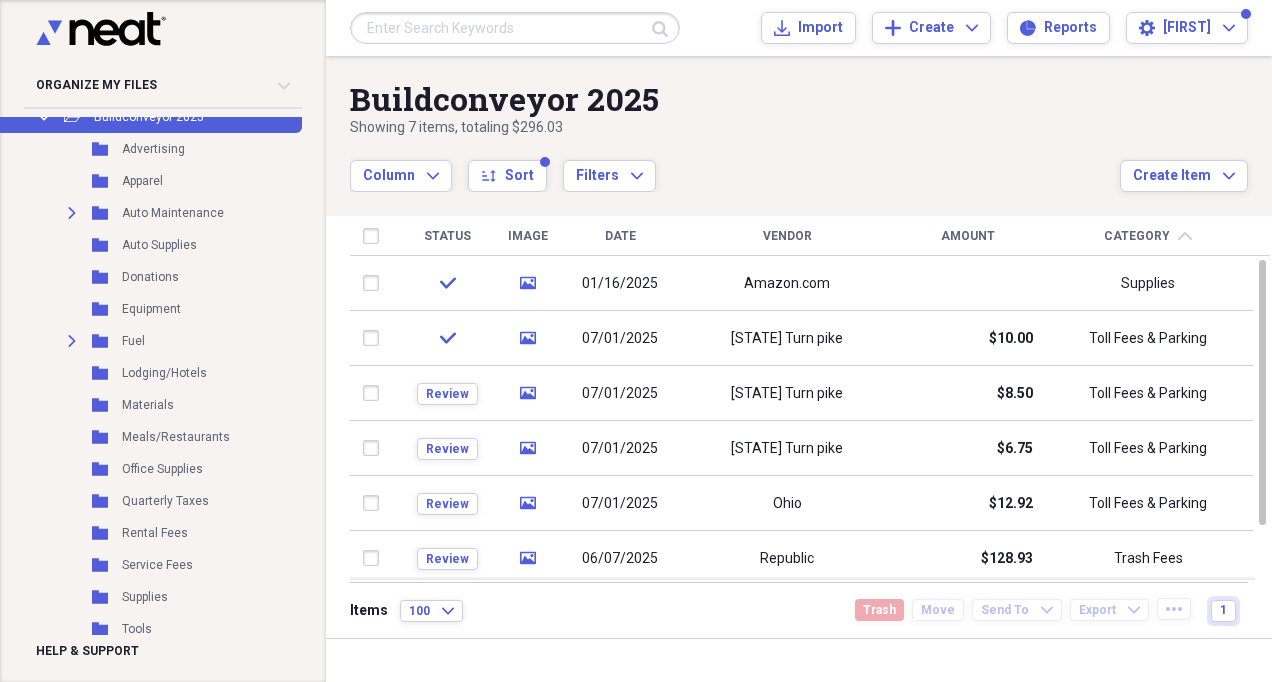 click on "07/01/2025" at bounding box center [620, 394] 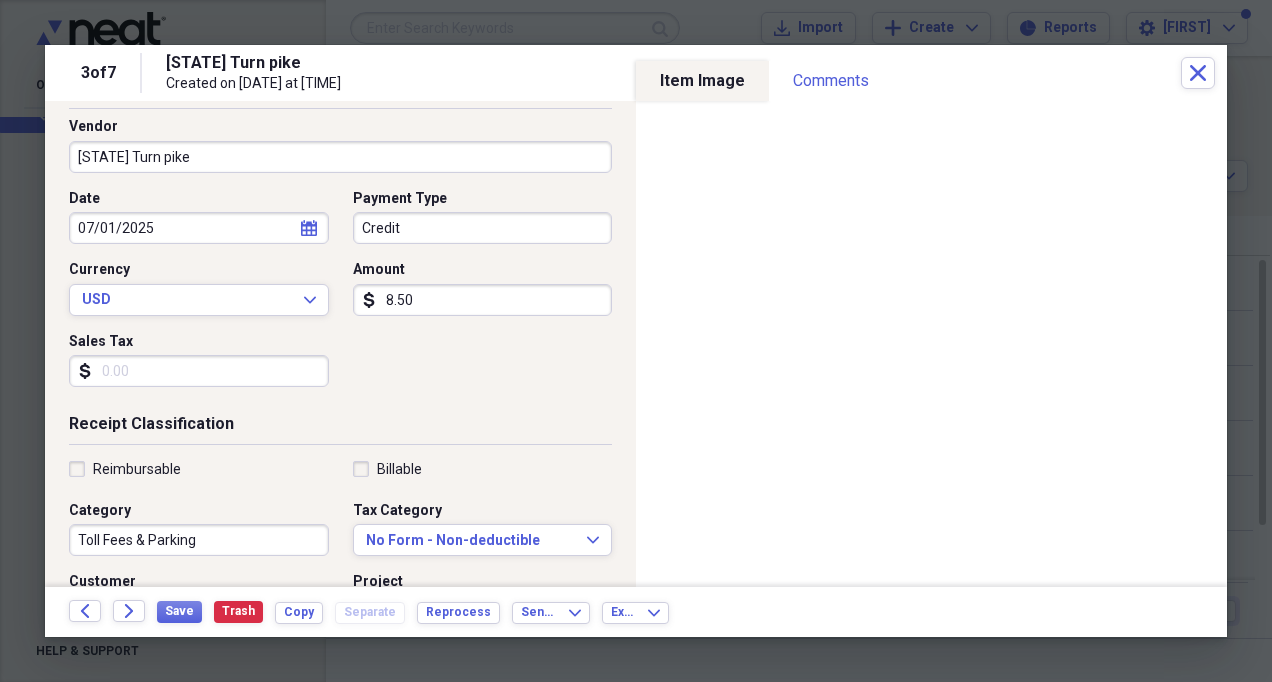 scroll, scrollTop: 266, scrollLeft: 0, axis: vertical 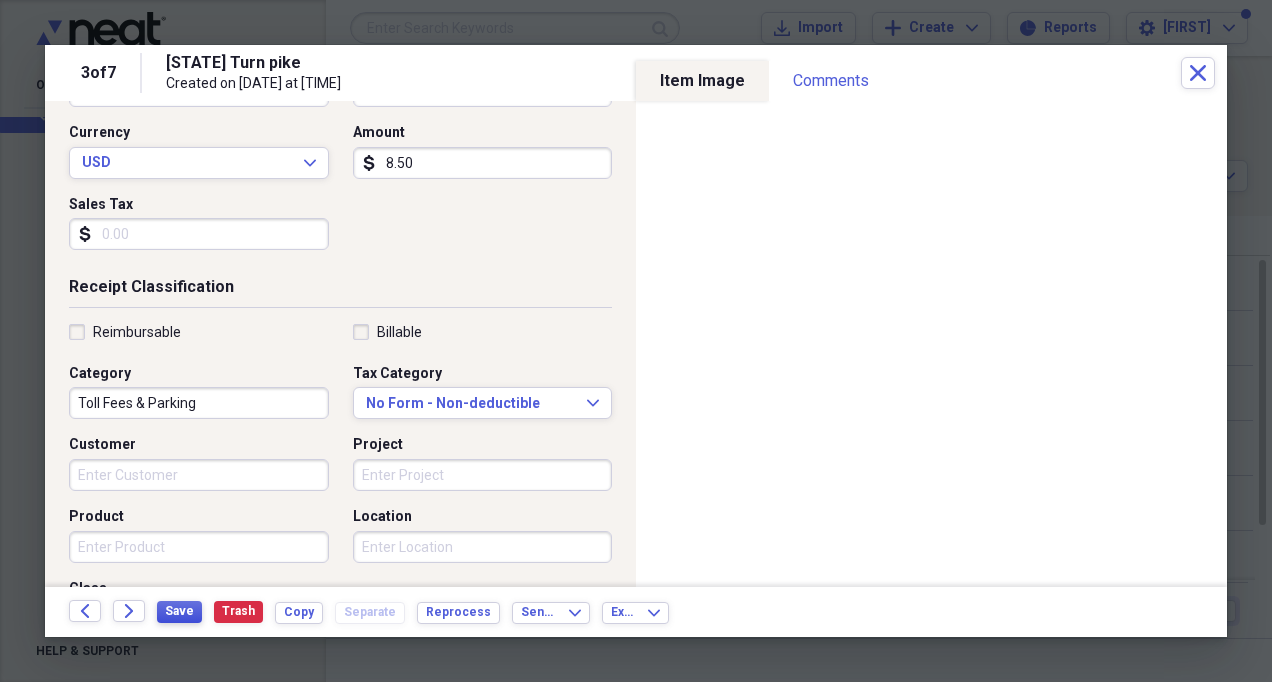click on "Save" at bounding box center (179, 611) 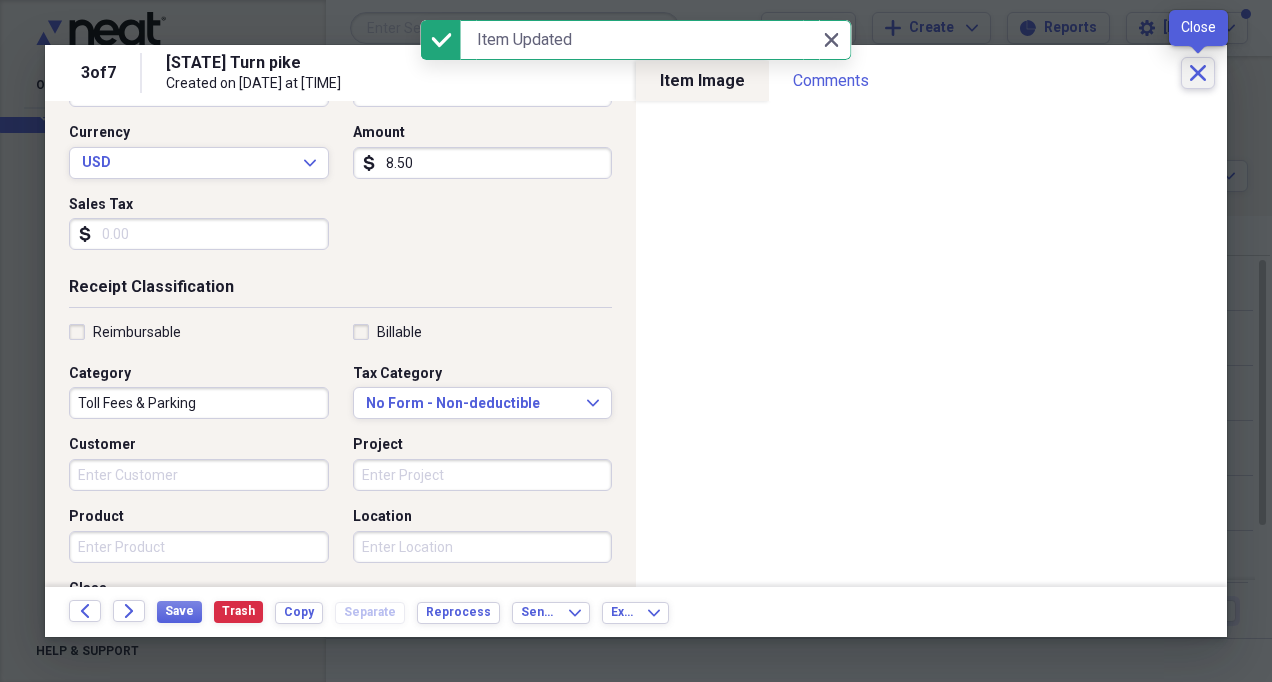 click on "Close" 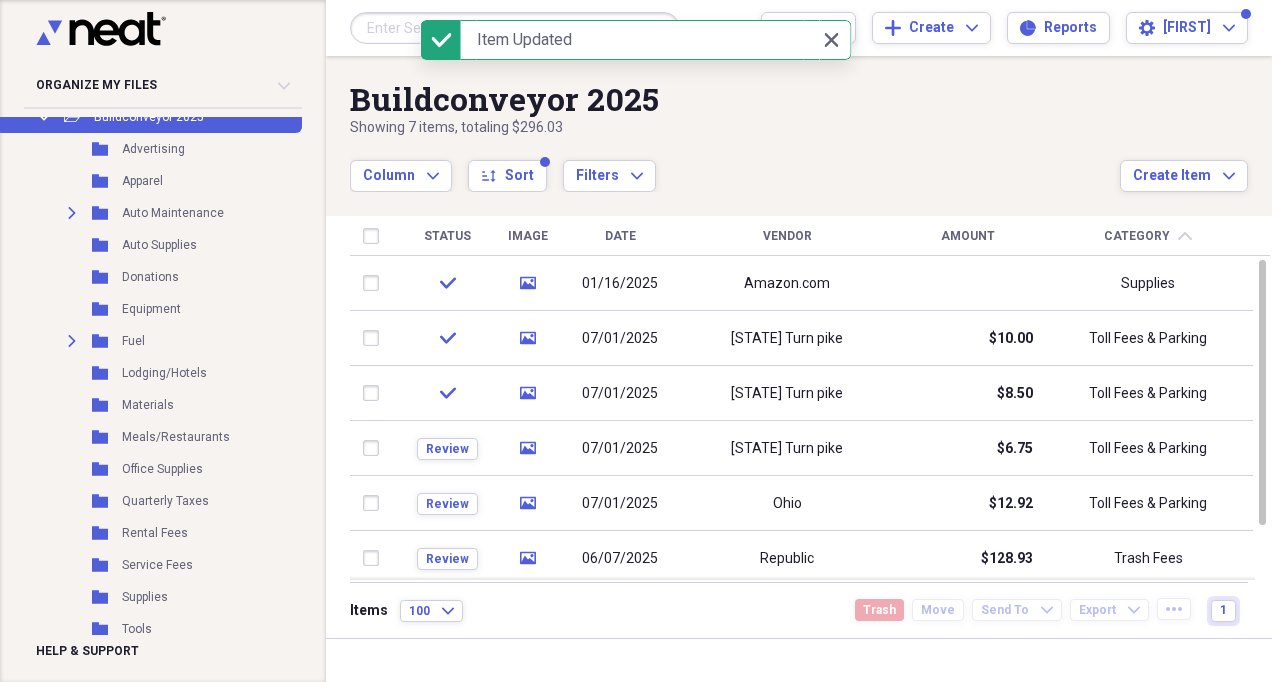 click on "07/01/2025" at bounding box center [620, 449] 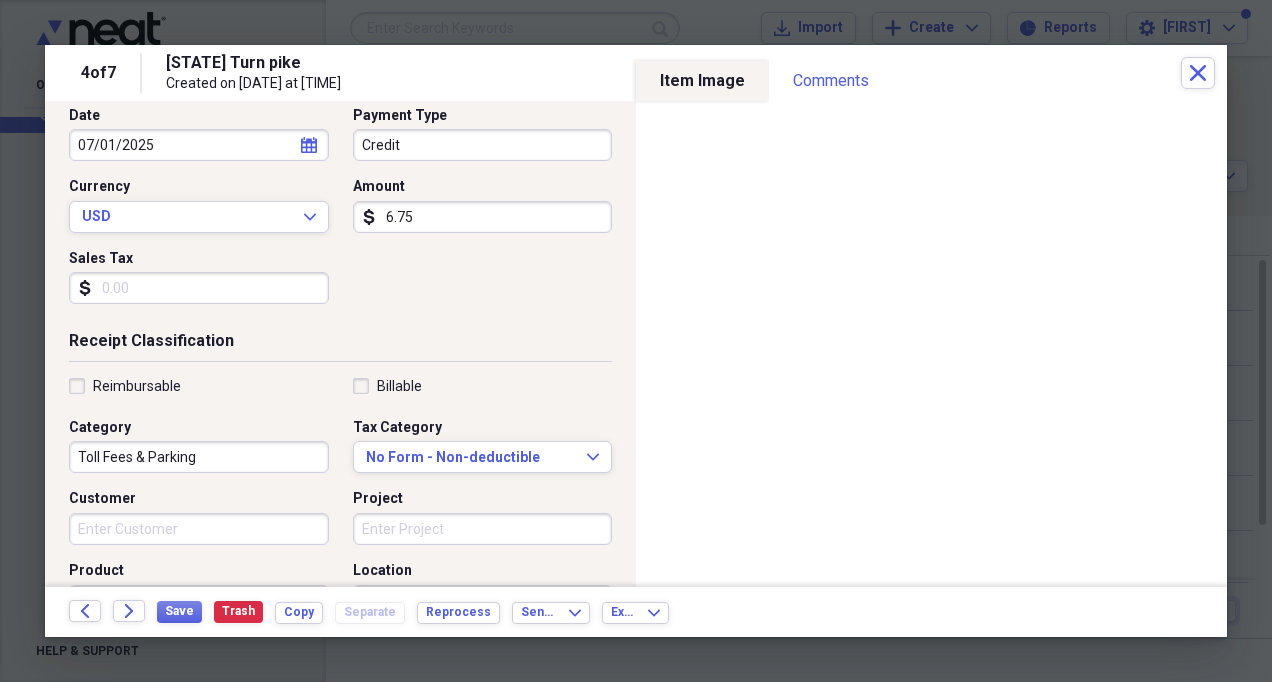 scroll, scrollTop: 266, scrollLeft: 0, axis: vertical 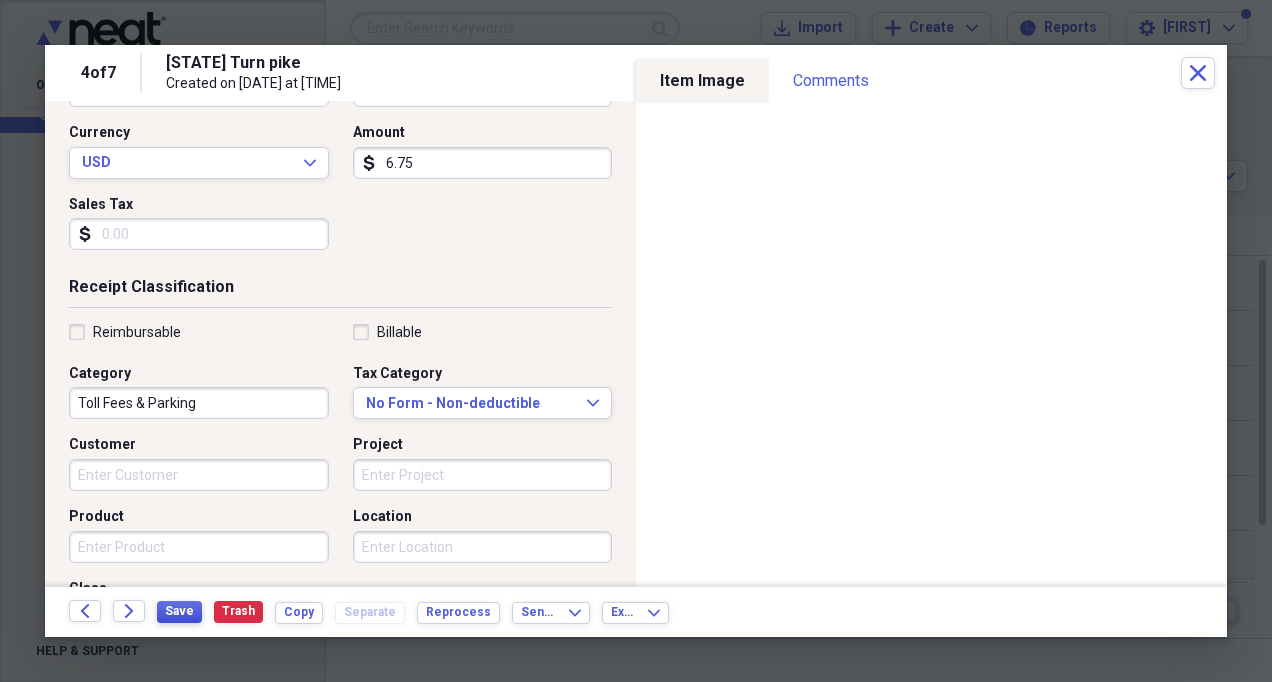 click on "Save" at bounding box center (179, 611) 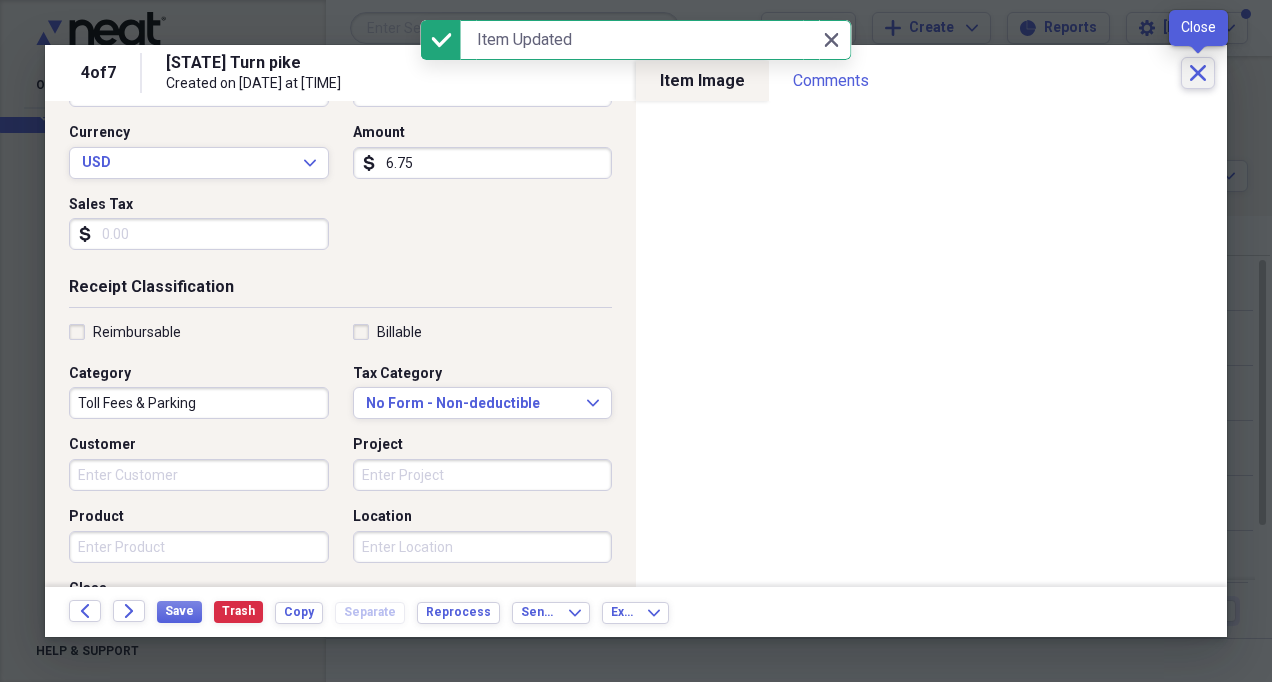 click on "Close" 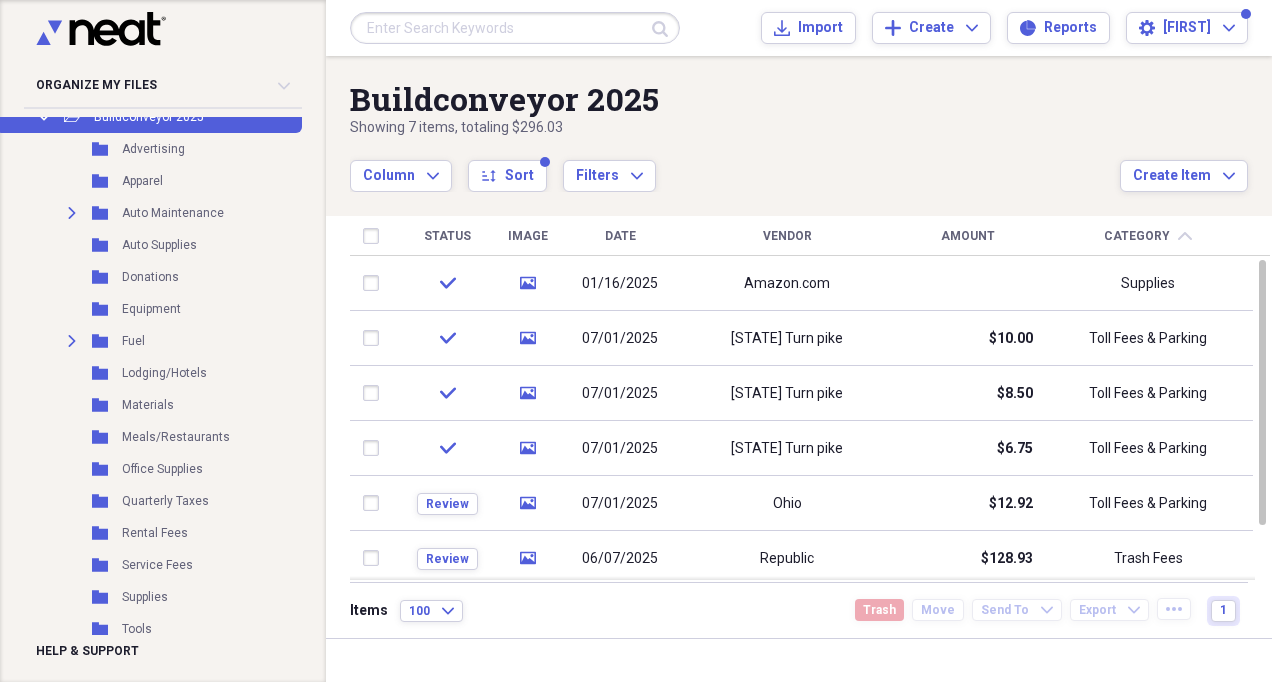 click on "07/01/2025" at bounding box center (620, 504) 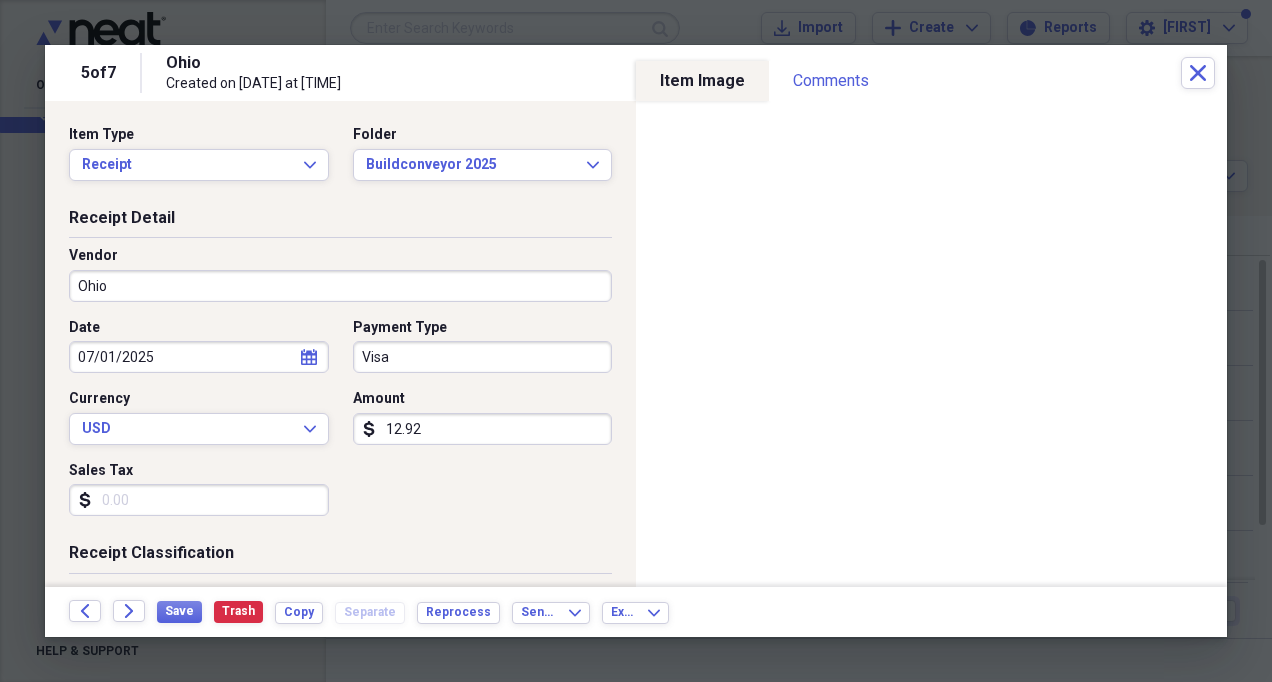 scroll, scrollTop: 133, scrollLeft: 0, axis: vertical 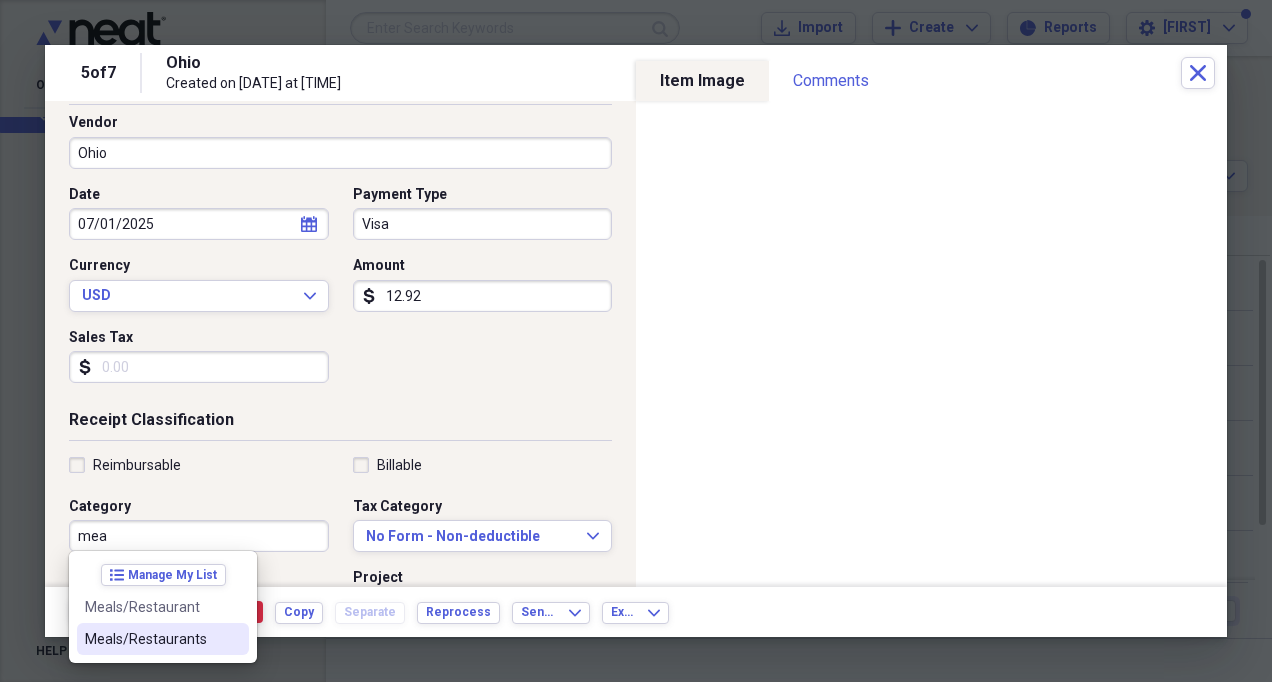 click on "Meals/Restaurants" at bounding box center [151, 639] 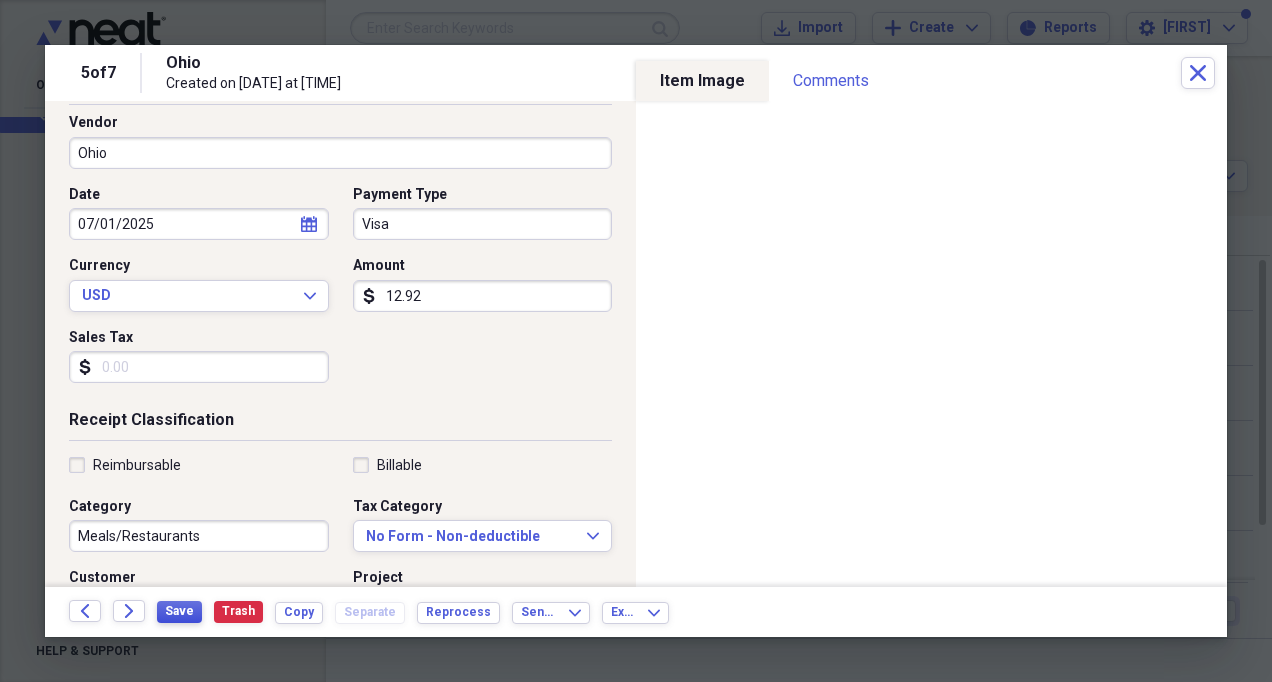 click on "Save" at bounding box center (179, 611) 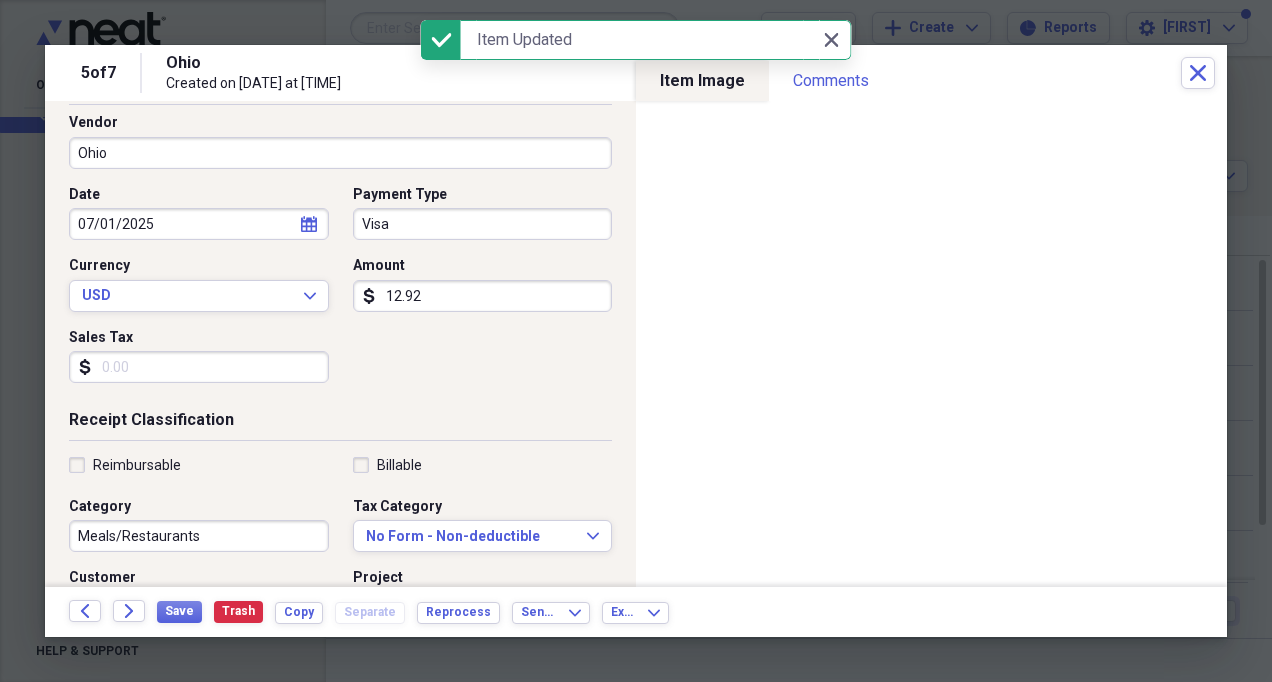 click on "Ohio" at bounding box center (340, 153) 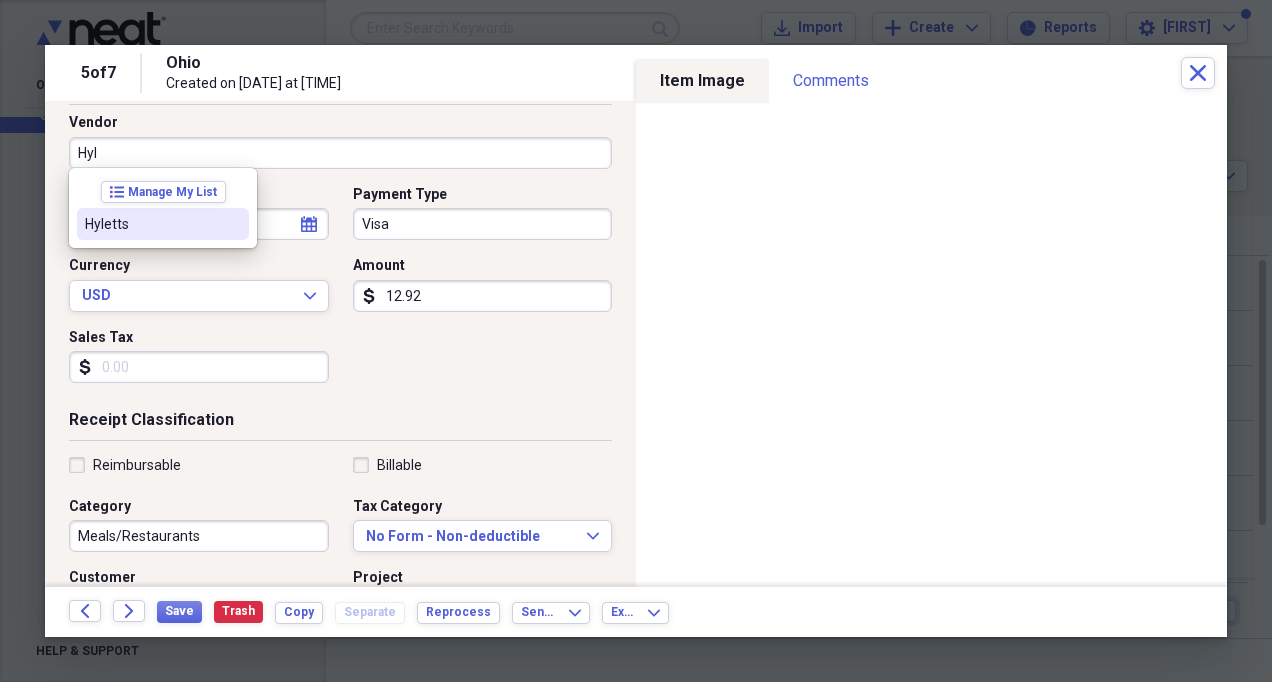 click on "Hyletts" at bounding box center [163, 224] 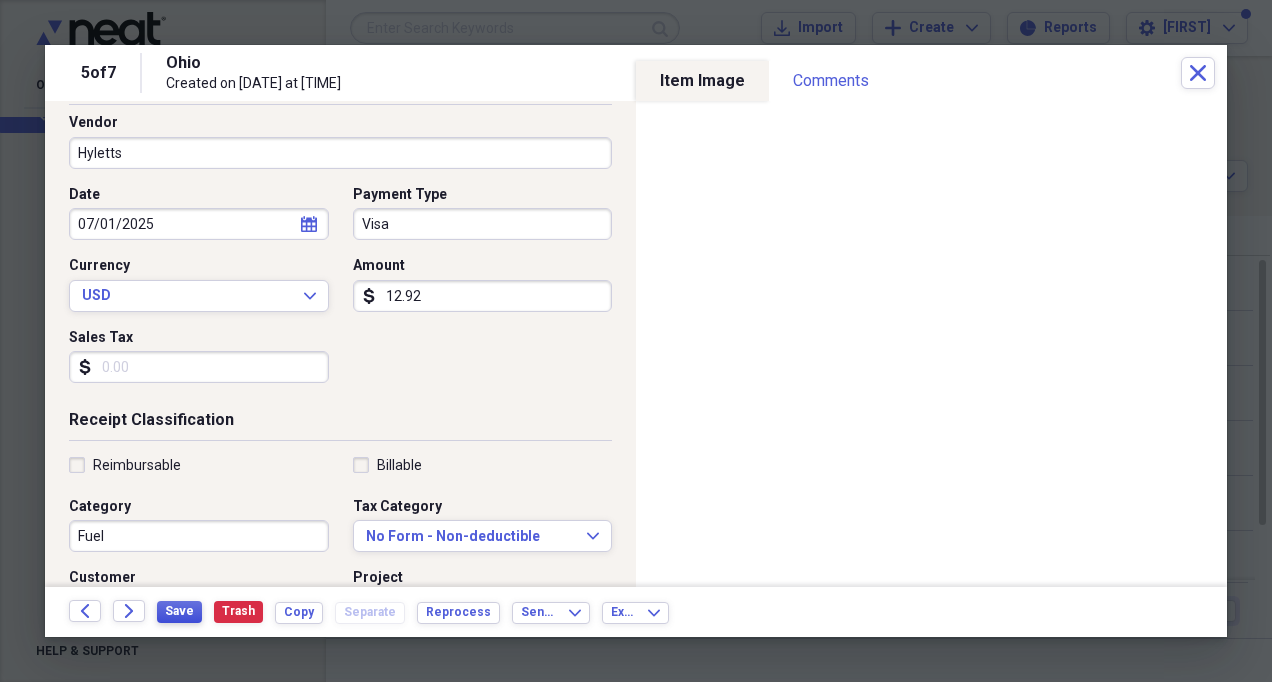 click on "Save" at bounding box center [179, 611] 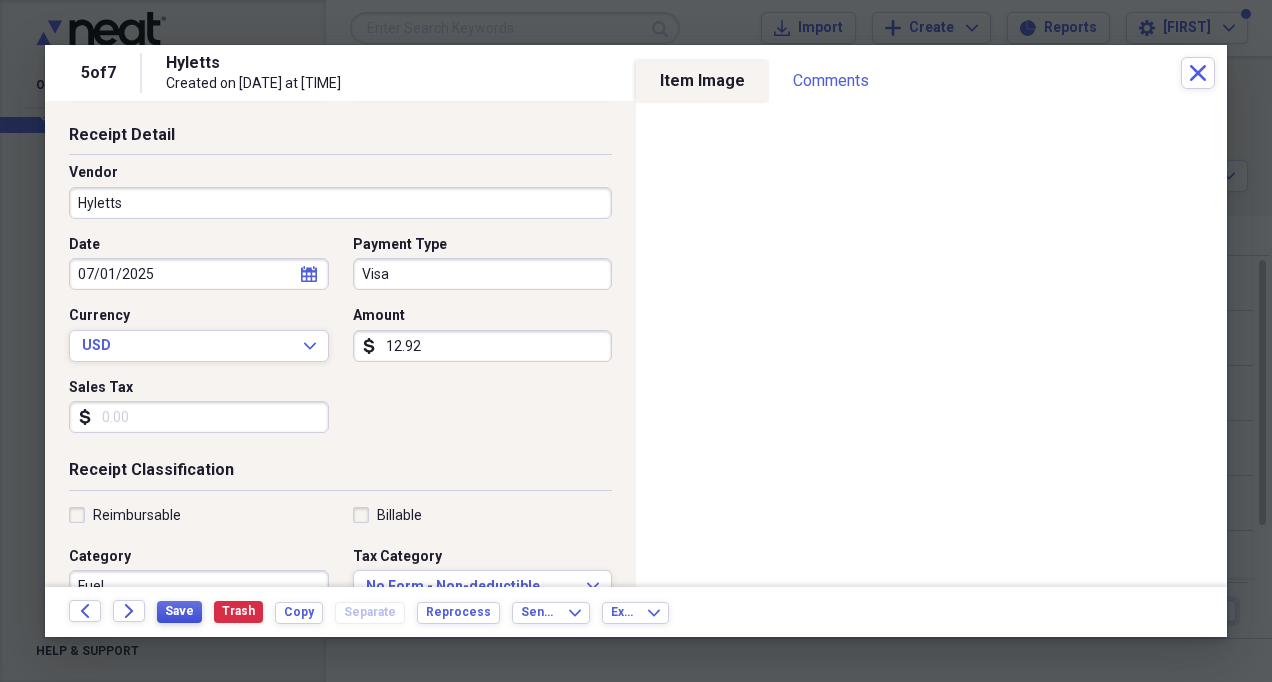 scroll, scrollTop: 133, scrollLeft: 0, axis: vertical 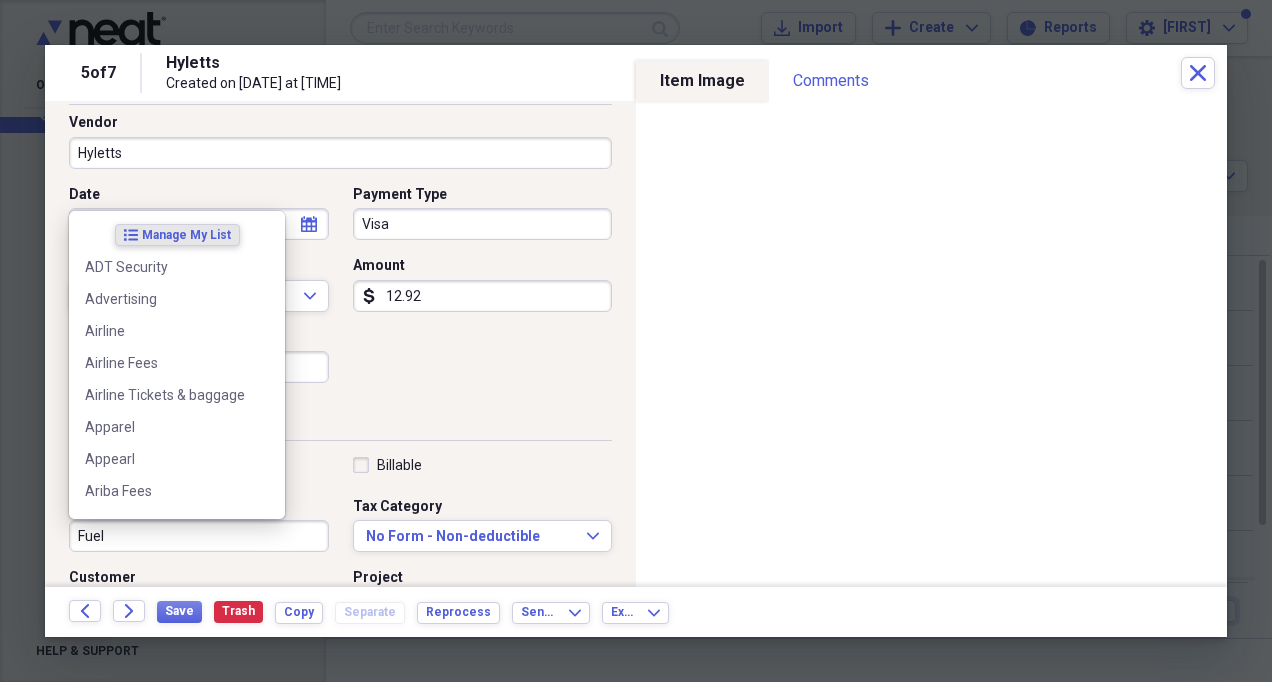 click on "Fuel" at bounding box center (199, 536) 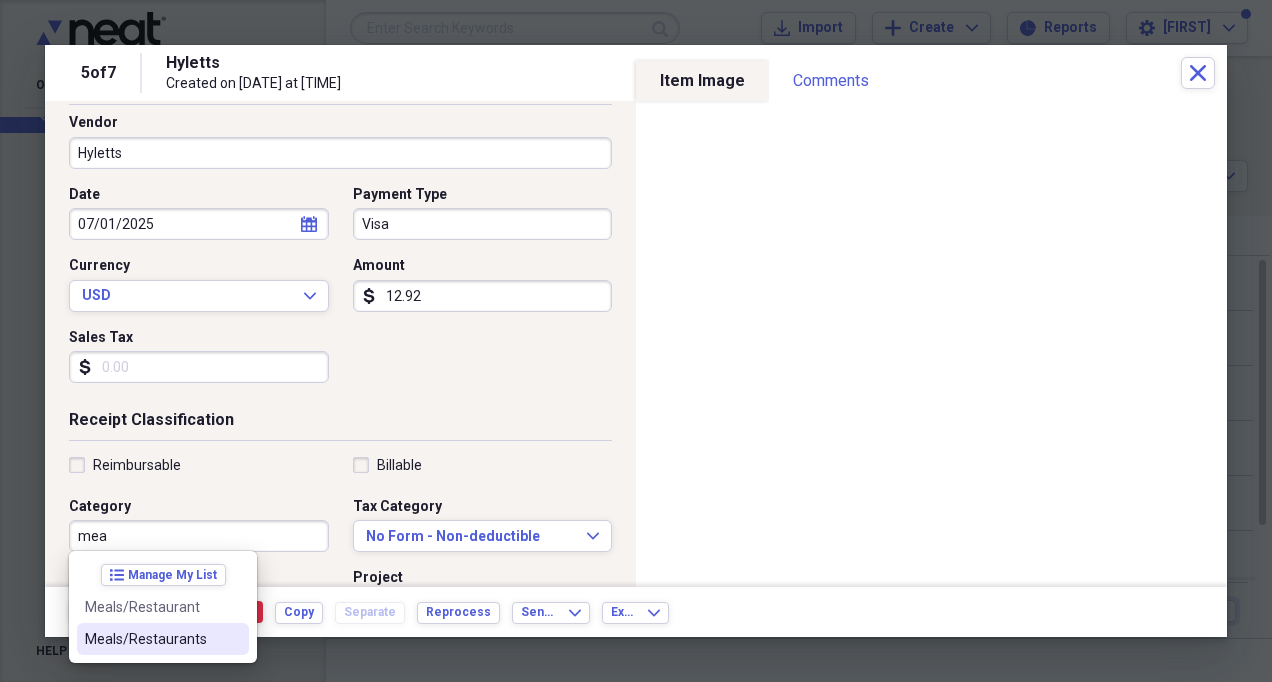 click on "Meals/Restaurants" at bounding box center [163, 639] 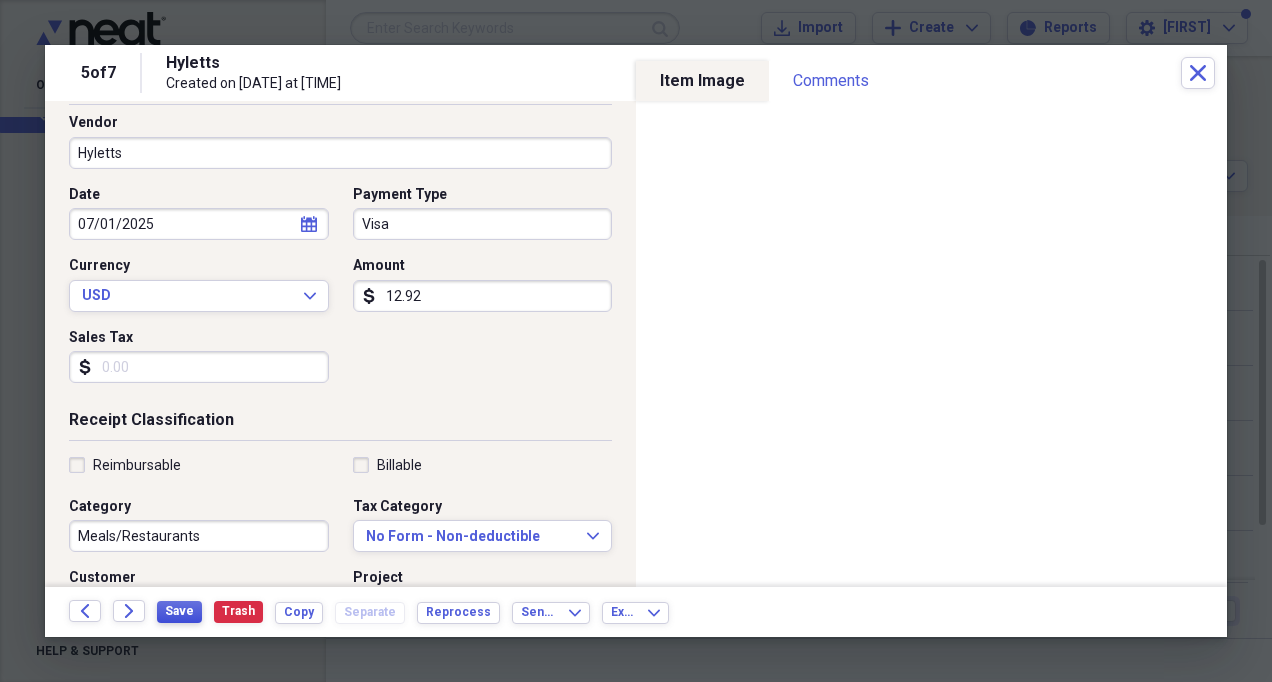 click on "Save" at bounding box center (179, 611) 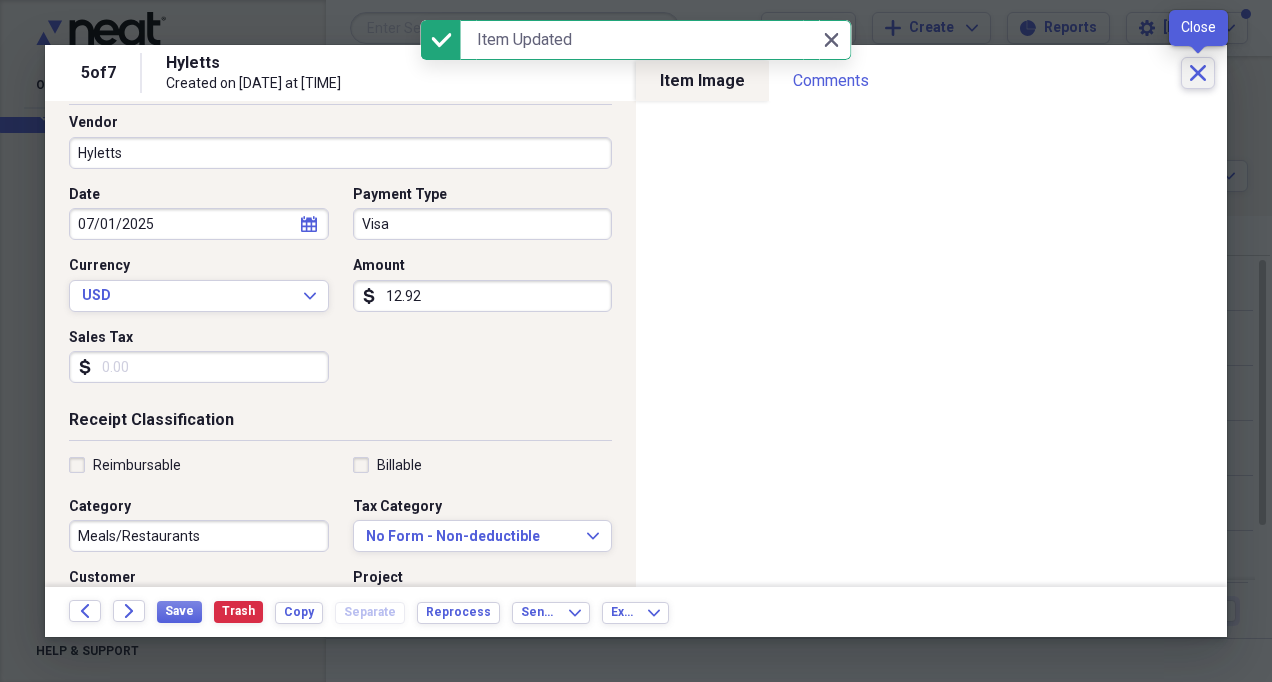click on "Close" 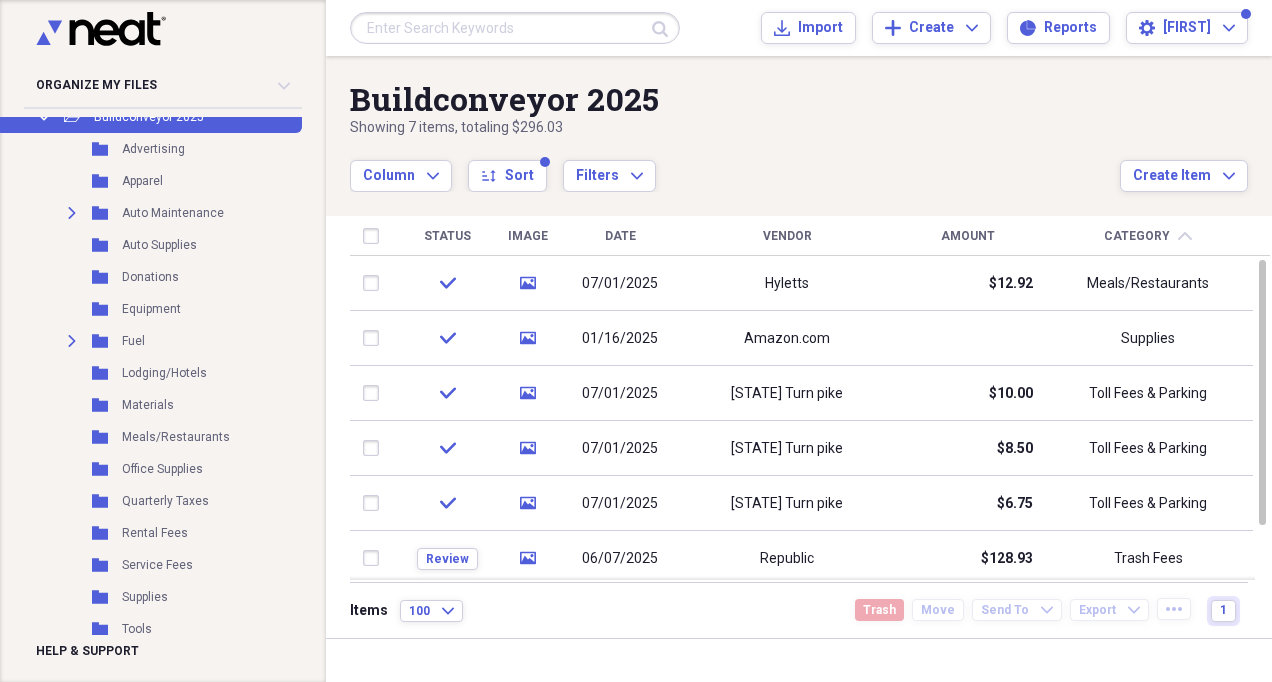 click on "06/07/2025" at bounding box center [620, 559] 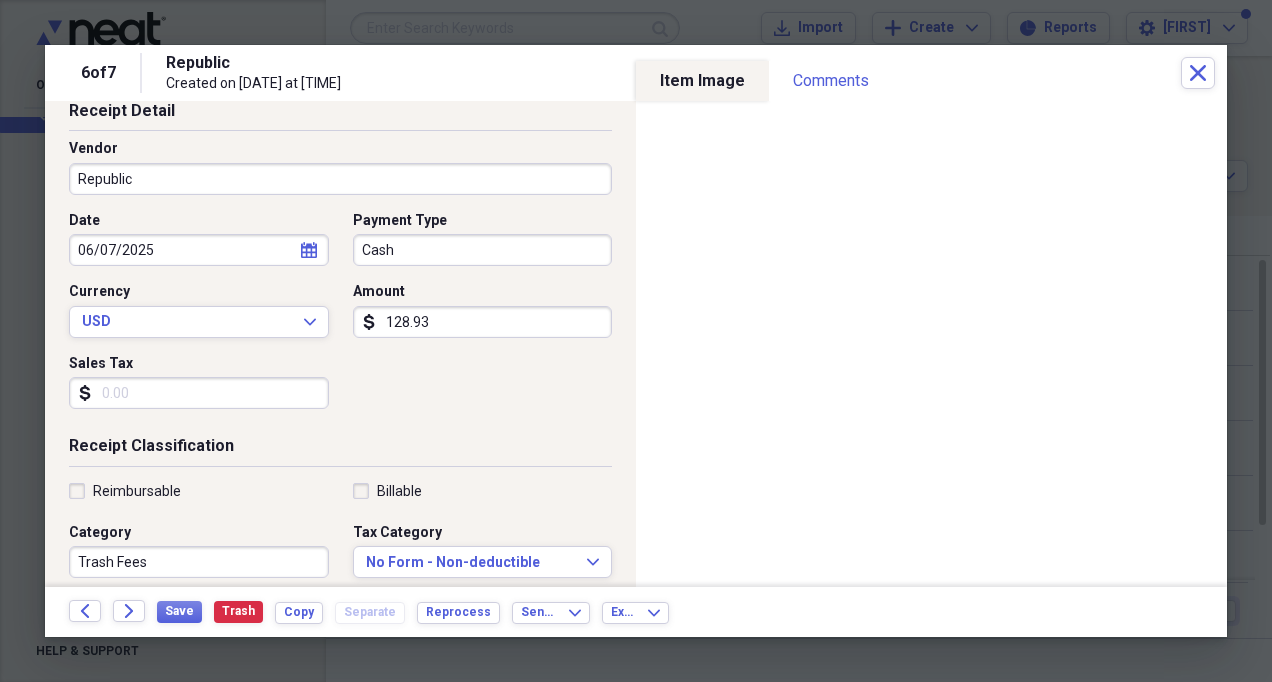 scroll, scrollTop: 133, scrollLeft: 0, axis: vertical 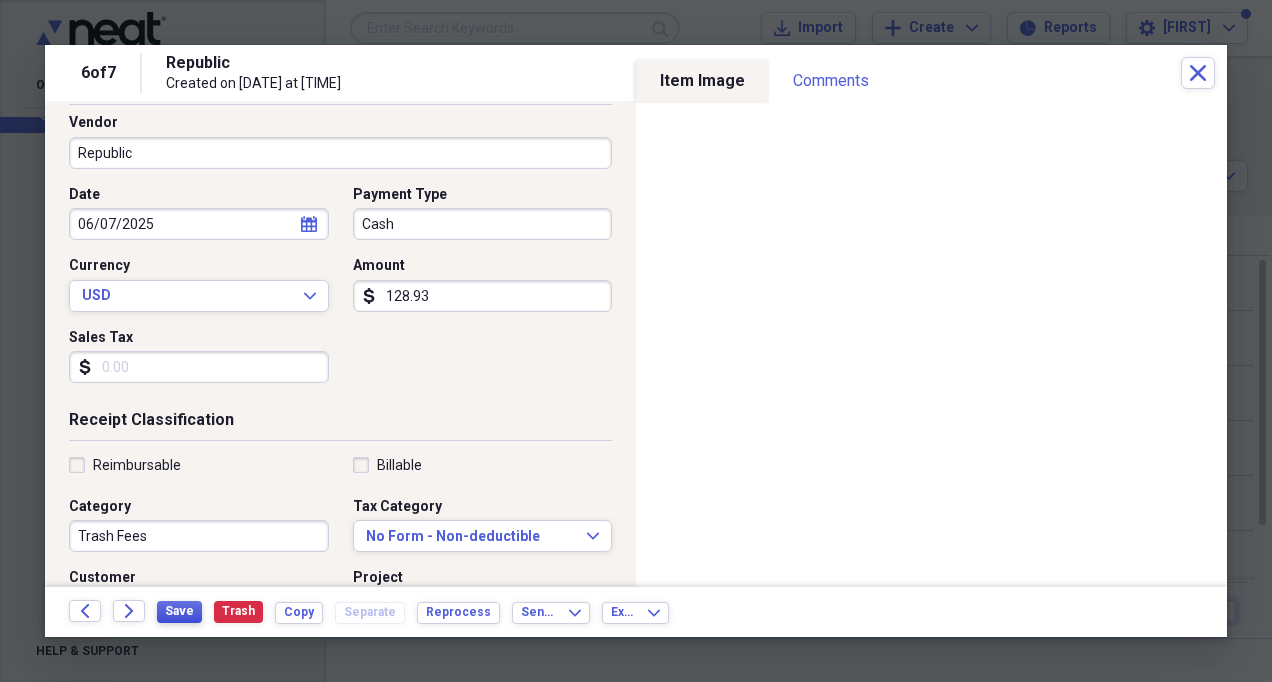 click on "Save" at bounding box center (179, 611) 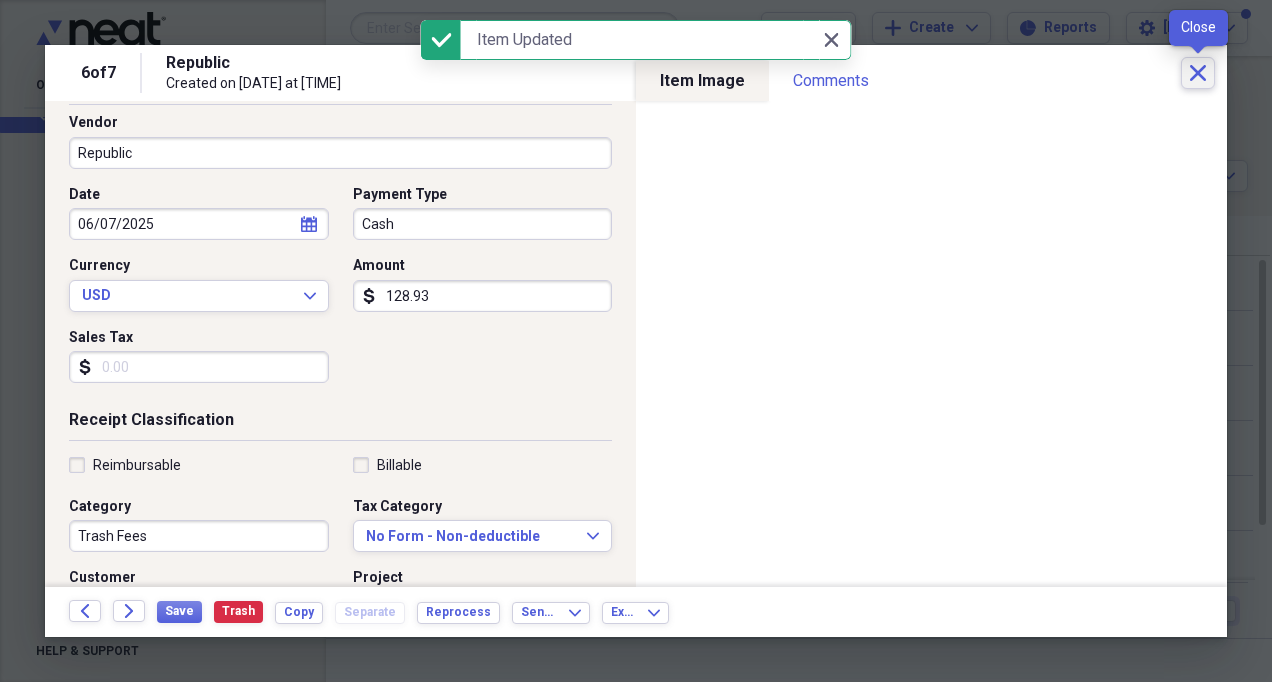click on "Close" 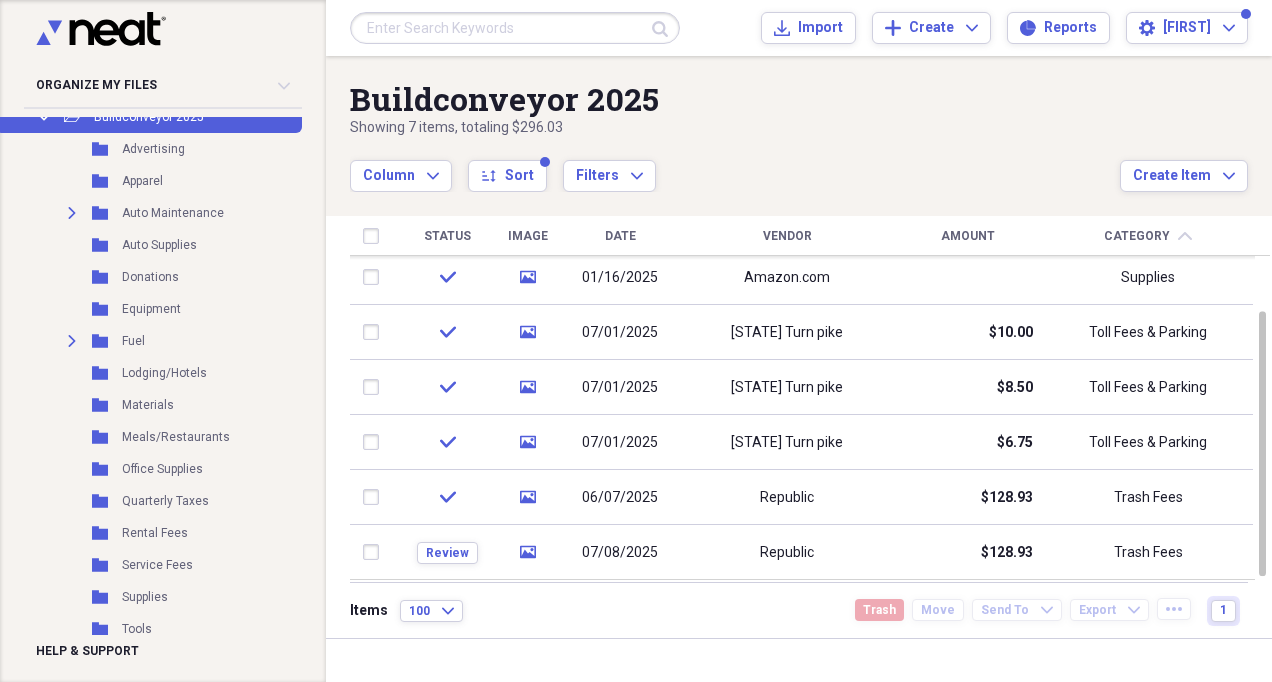click on "07/08/2025" at bounding box center [620, 553] 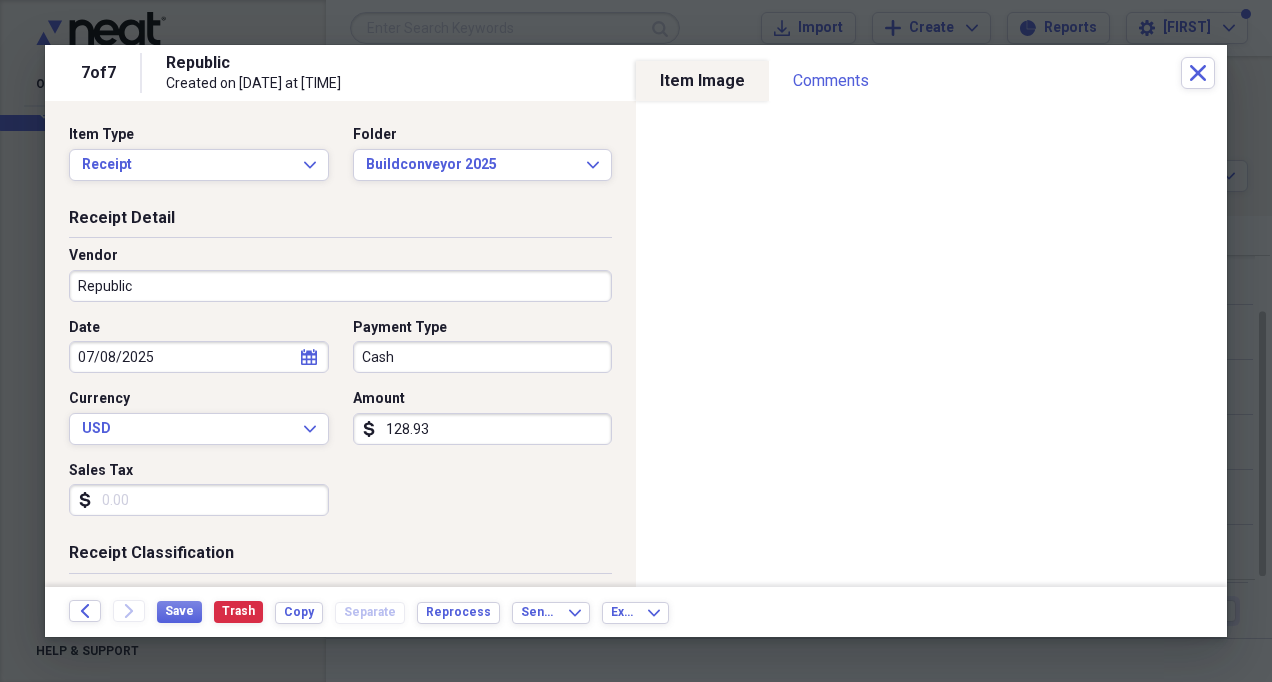 click on "128.93" at bounding box center (483, 429) 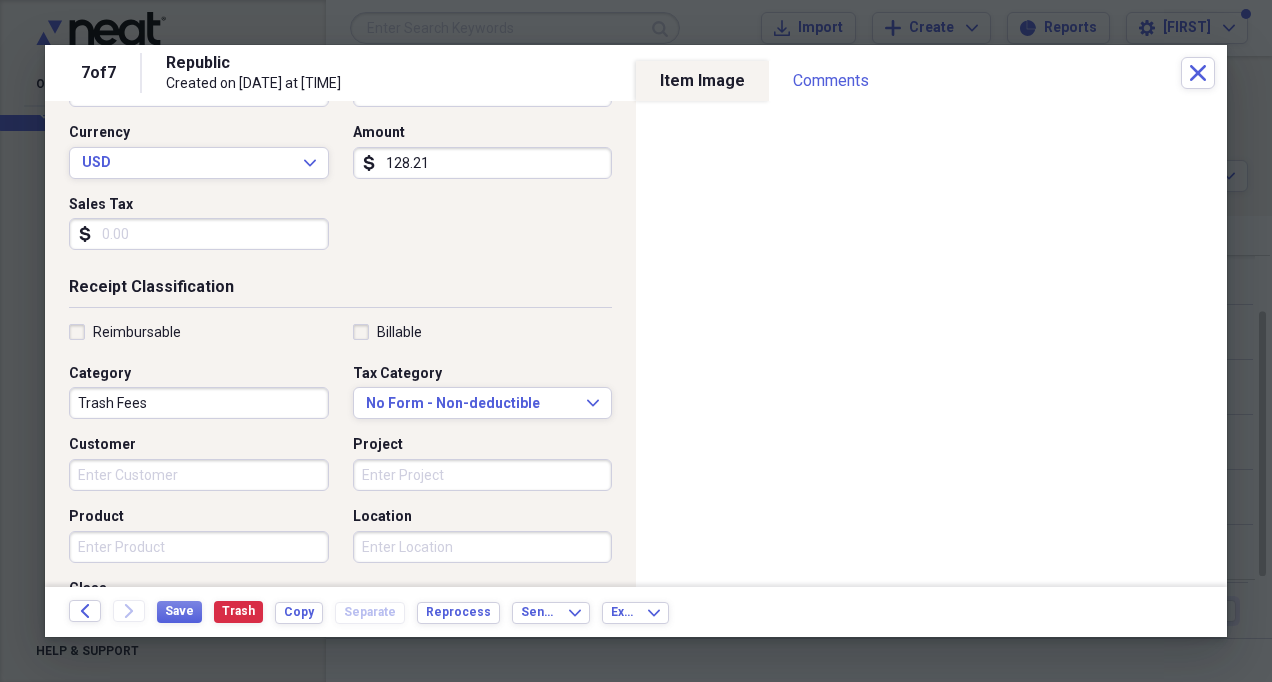 scroll, scrollTop: 0, scrollLeft: 0, axis: both 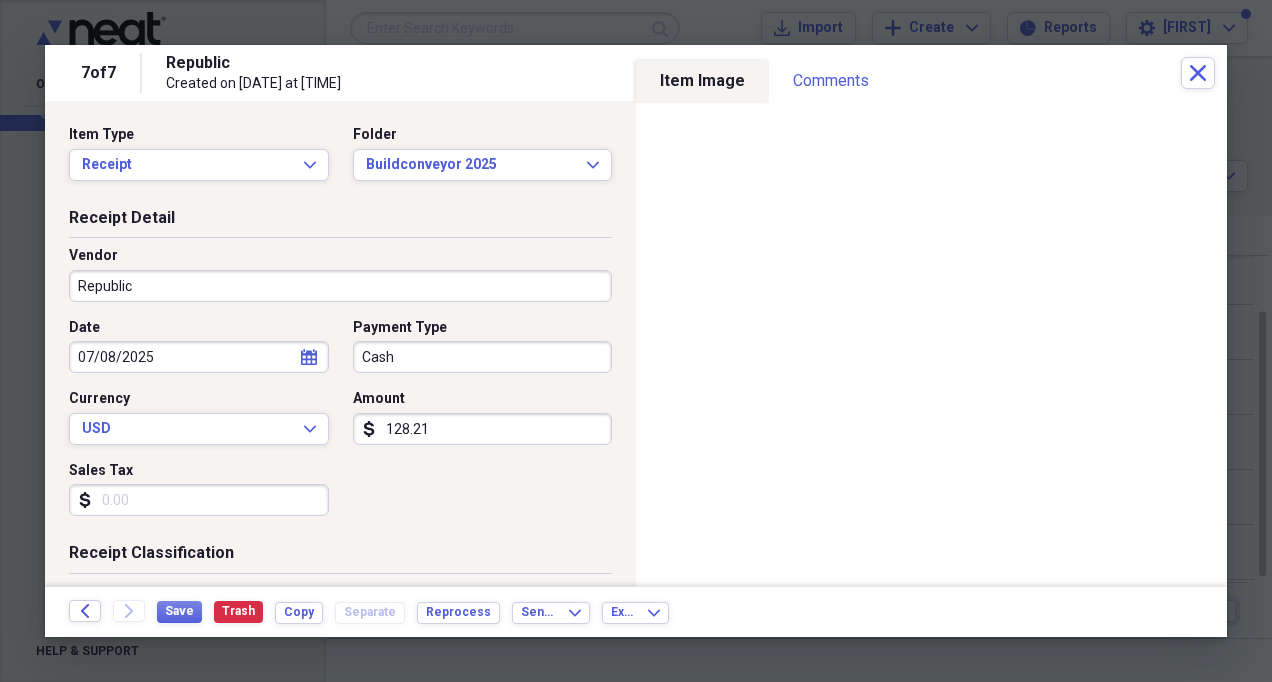 type on "128.21" 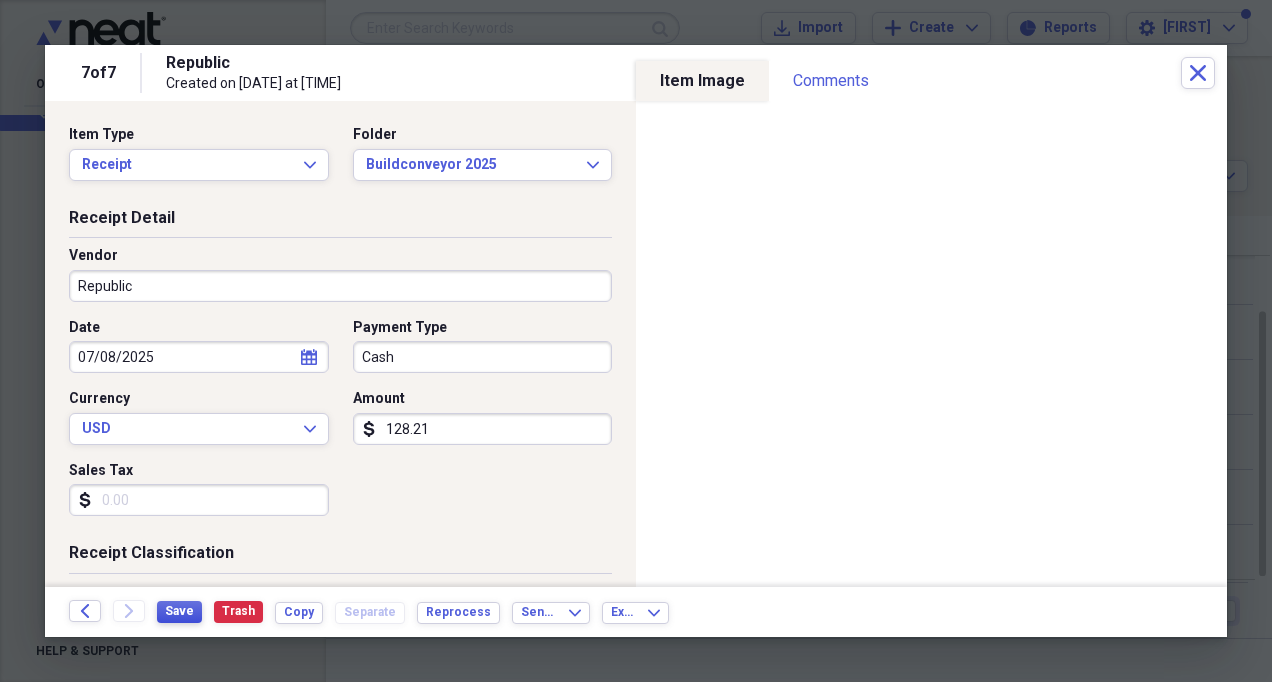 click on "Save" at bounding box center [179, 611] 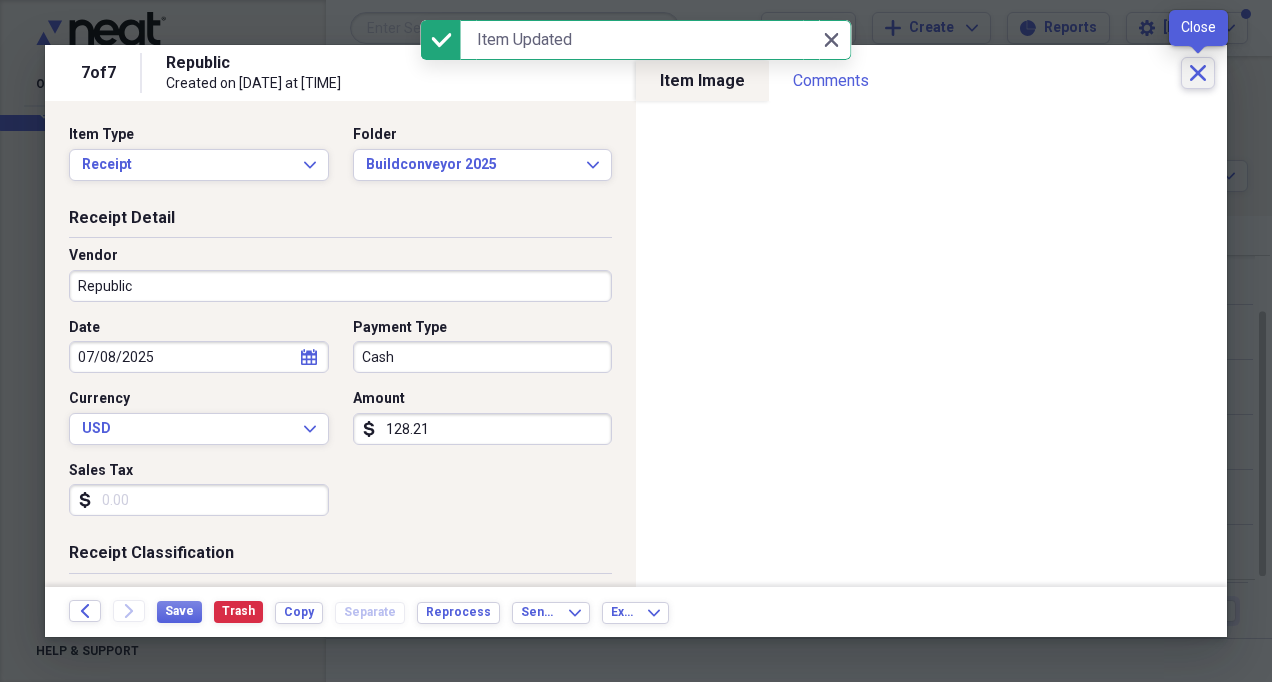 click on "Close" 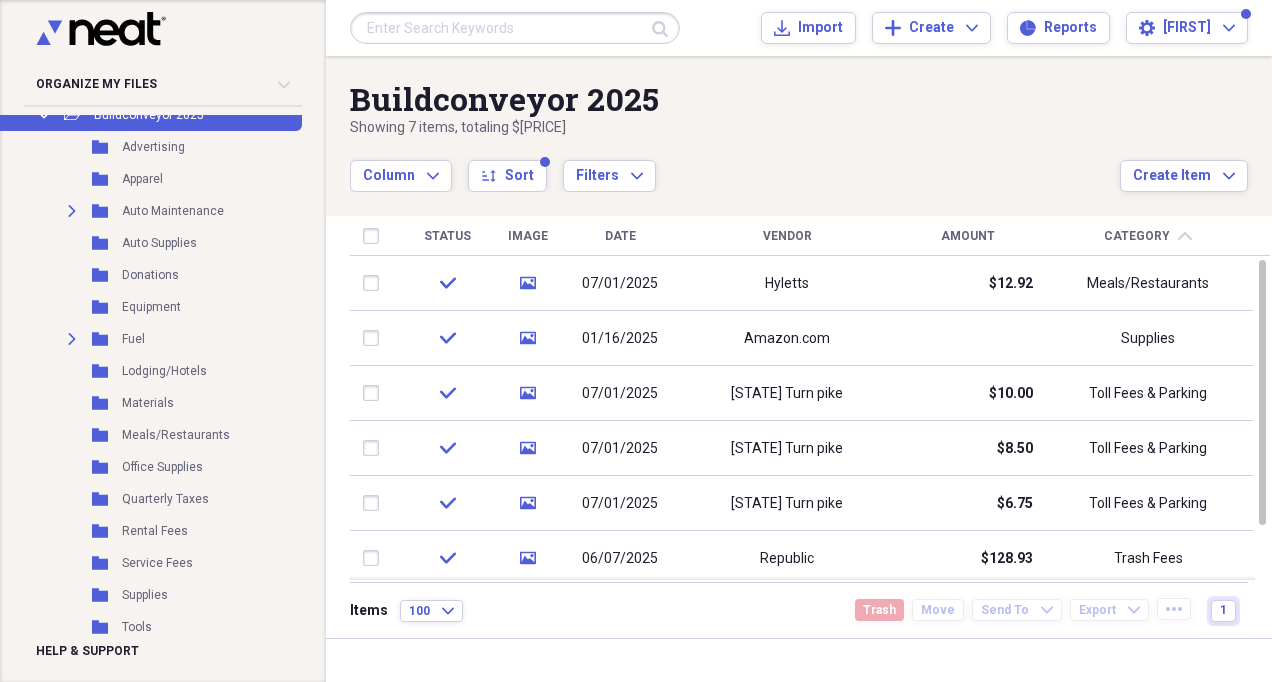 click at bounding box center [375, 283] 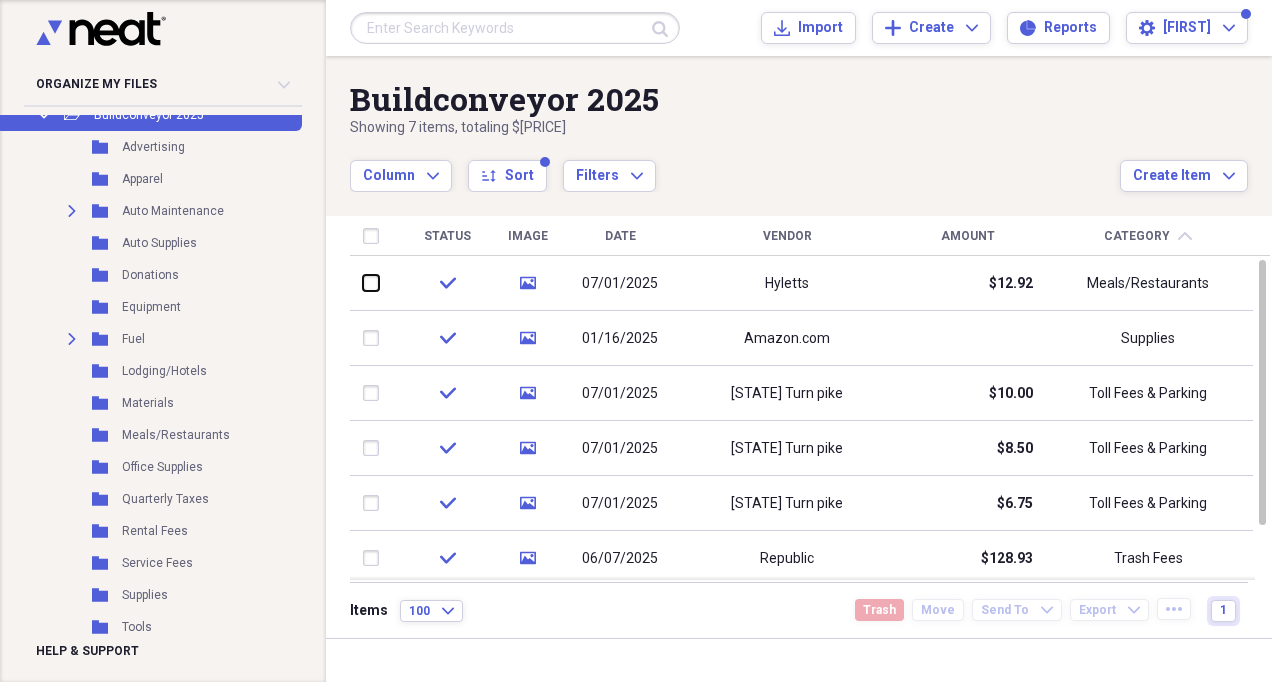 click at bounding box center (363, 283) 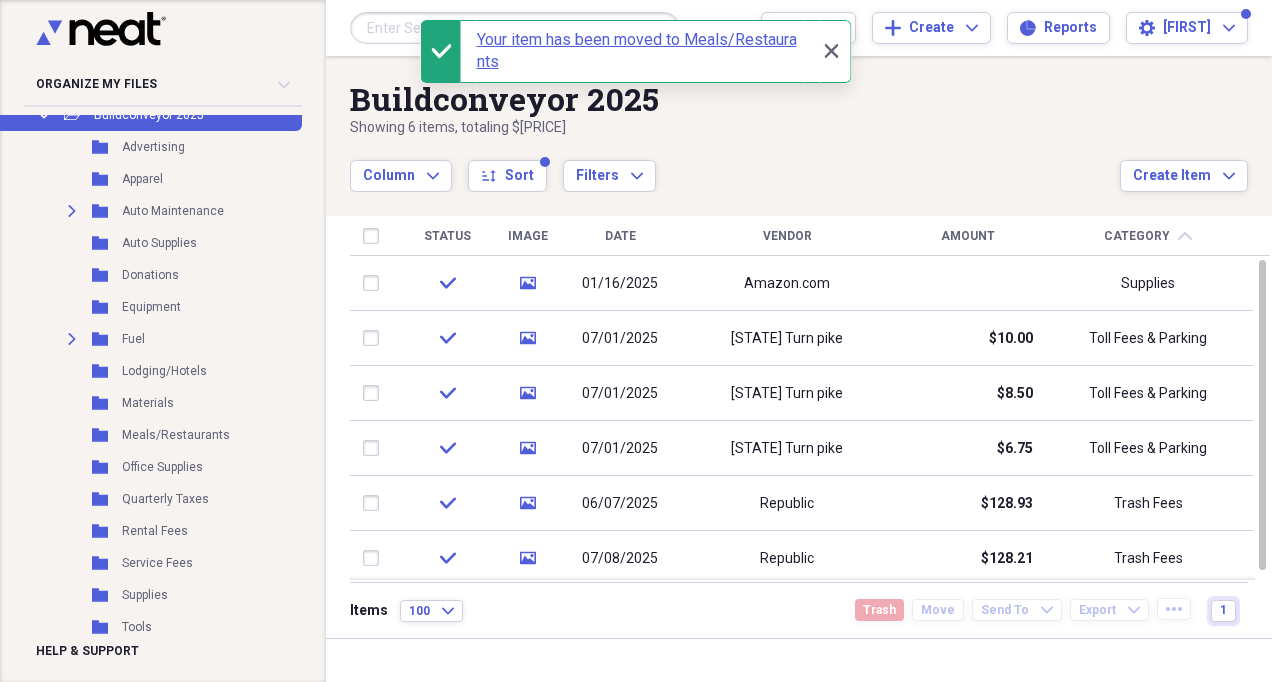 click at bounding box center [375, 283] 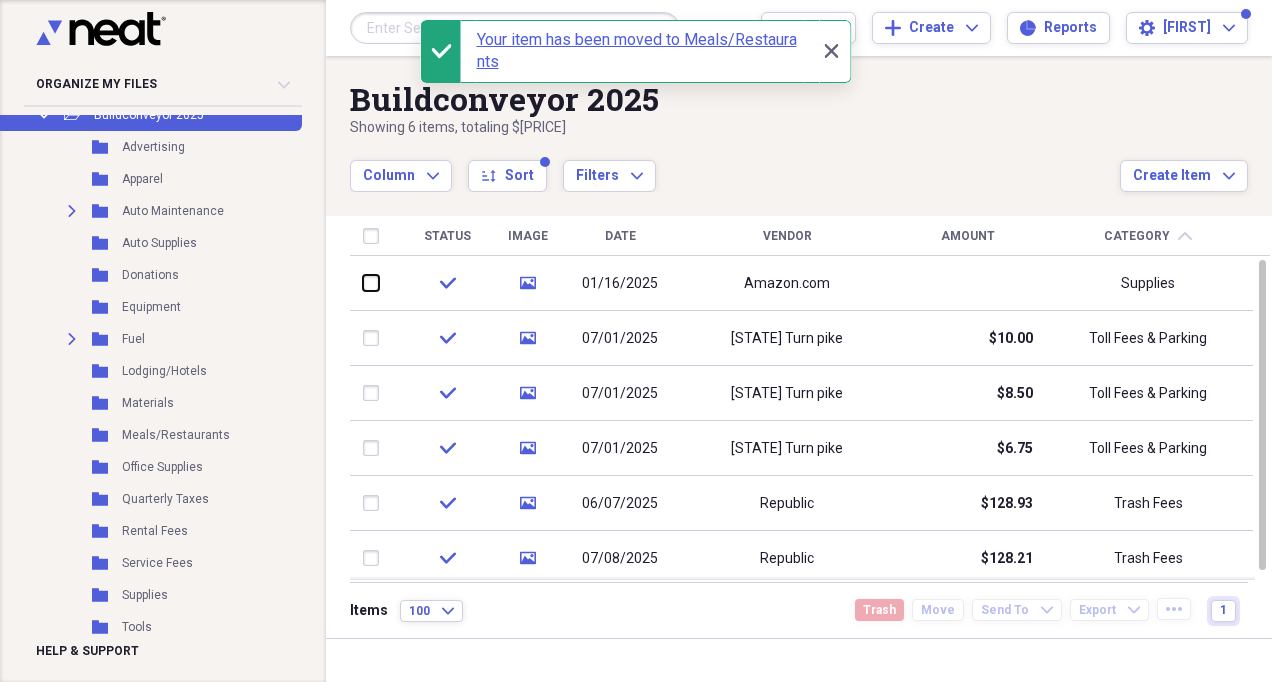 click at bounding box center [363, 283] 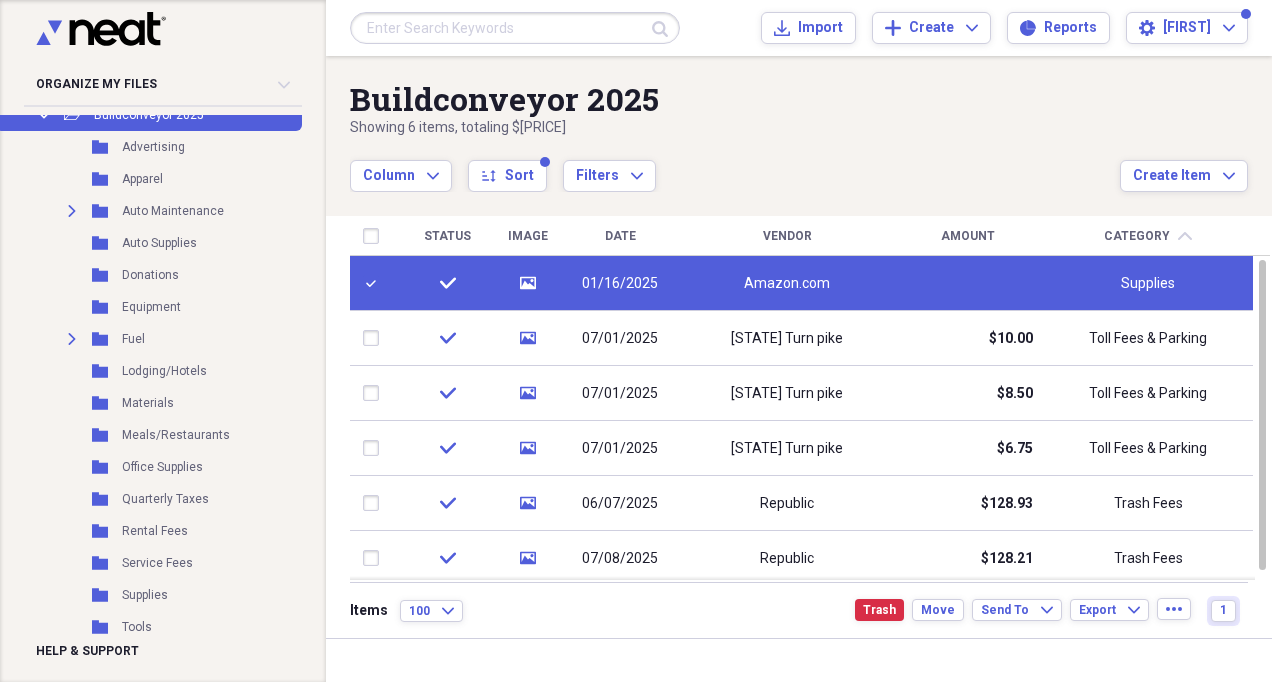 click on "check" at bounding box center (447, 283) 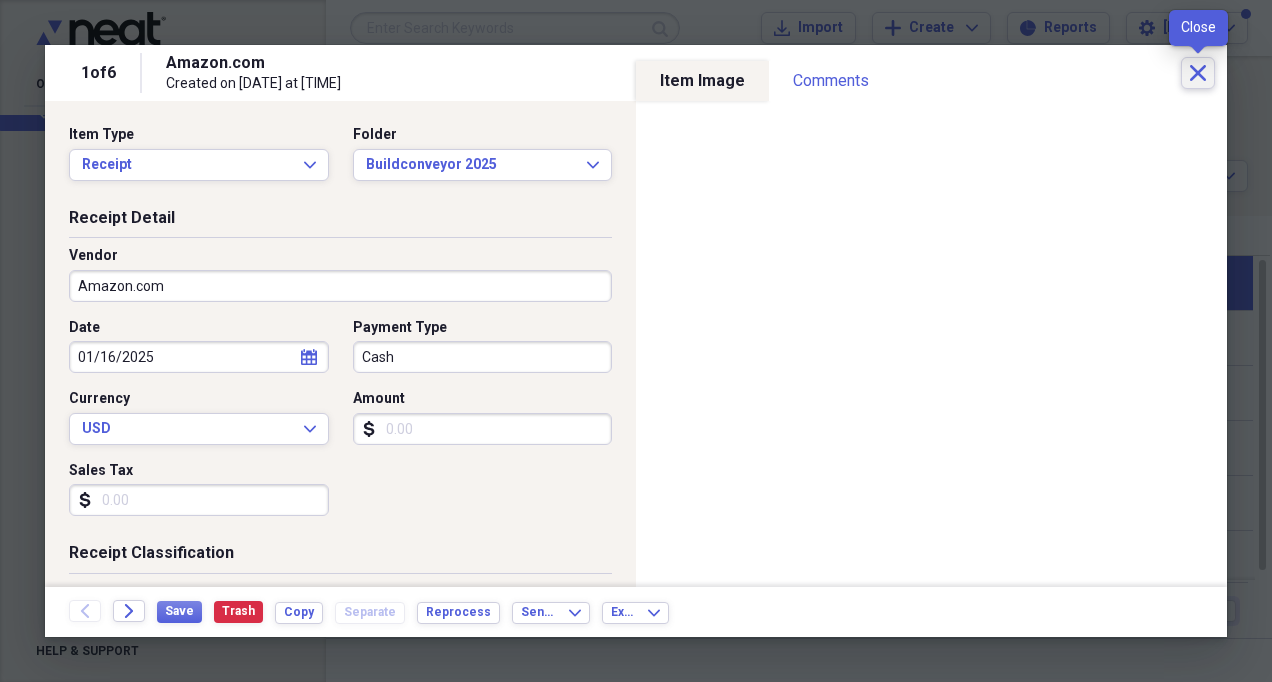 click on "Close" at bounding box center (1198, 73) 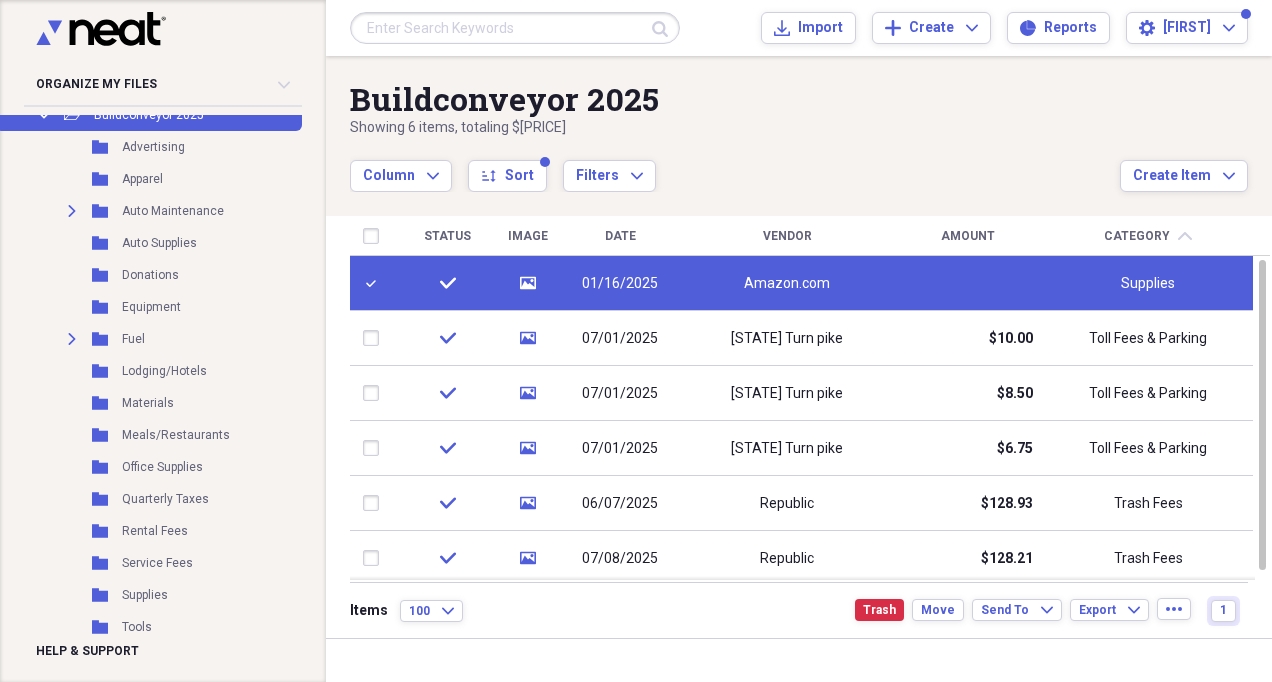 click at bounding box center (375, 283) 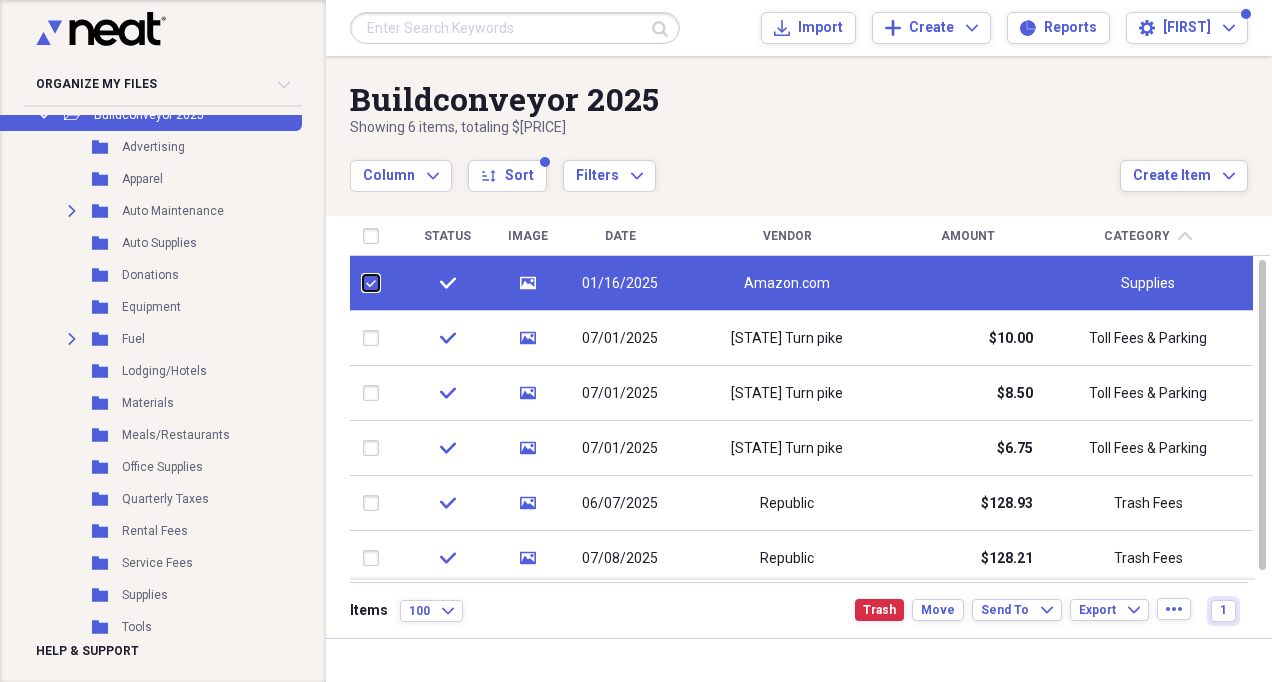 click at bounding box center [363, 283] 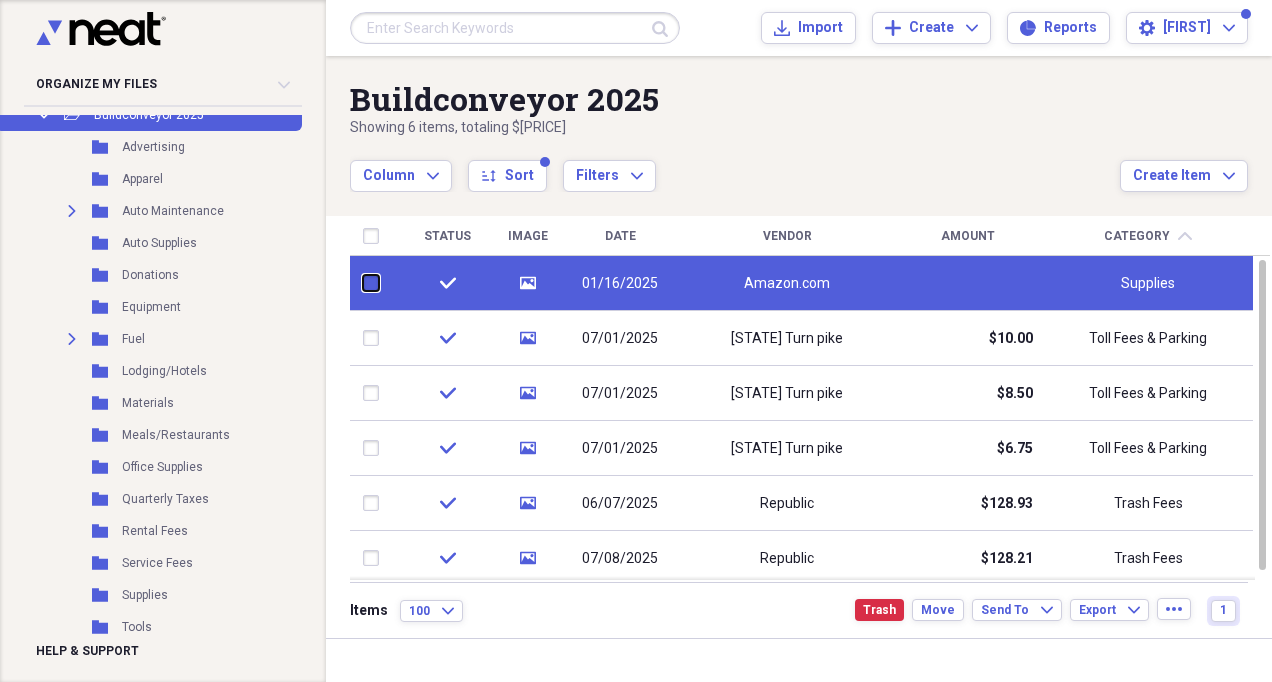 checkbox on "false" 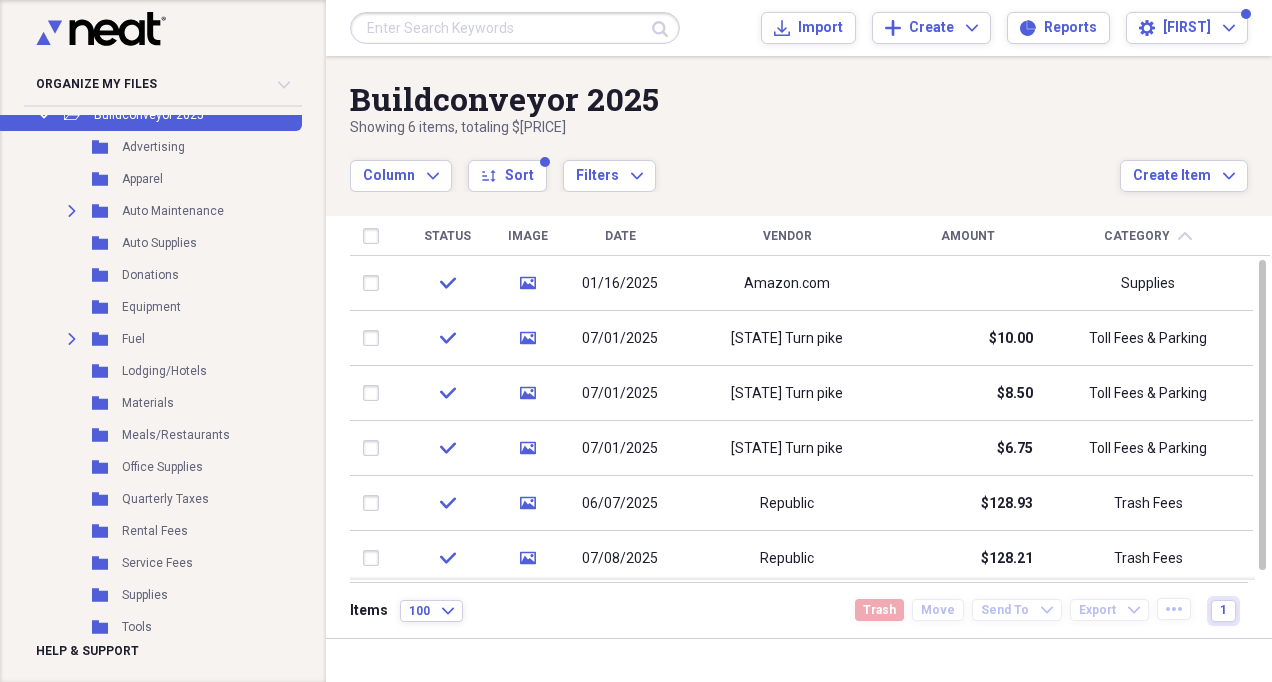 click at bounding box center (375, 393) 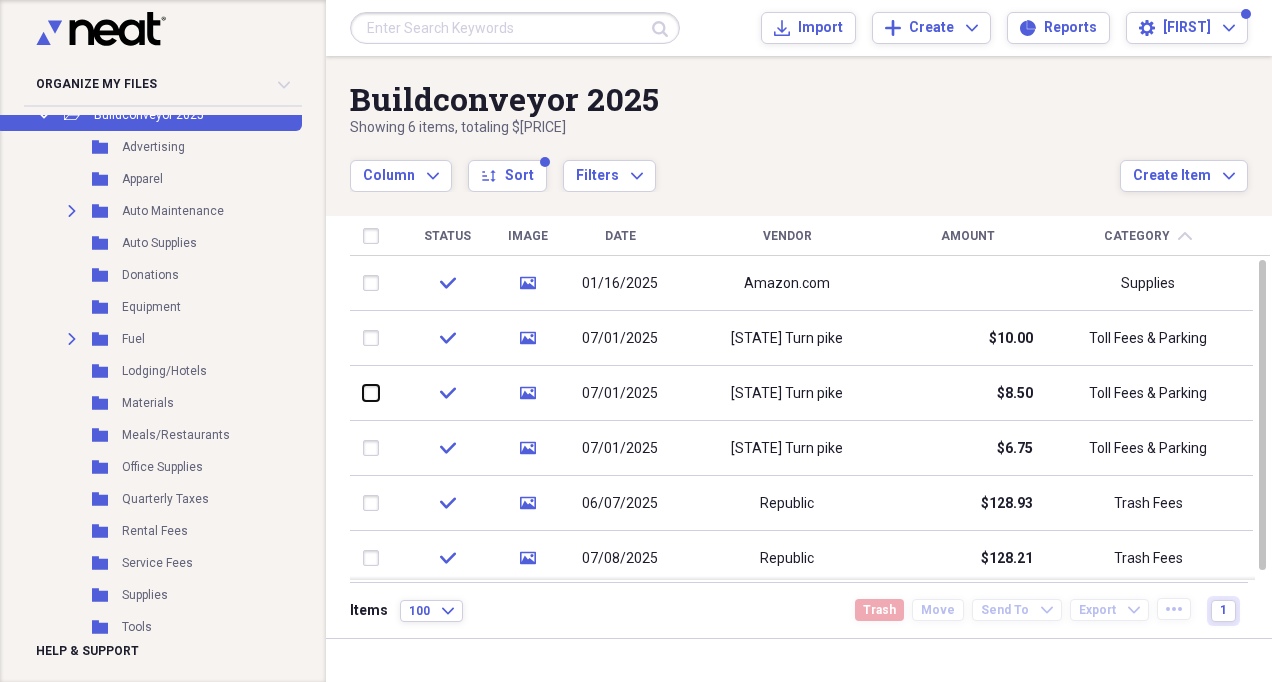 click at bounding box center (363, 393) 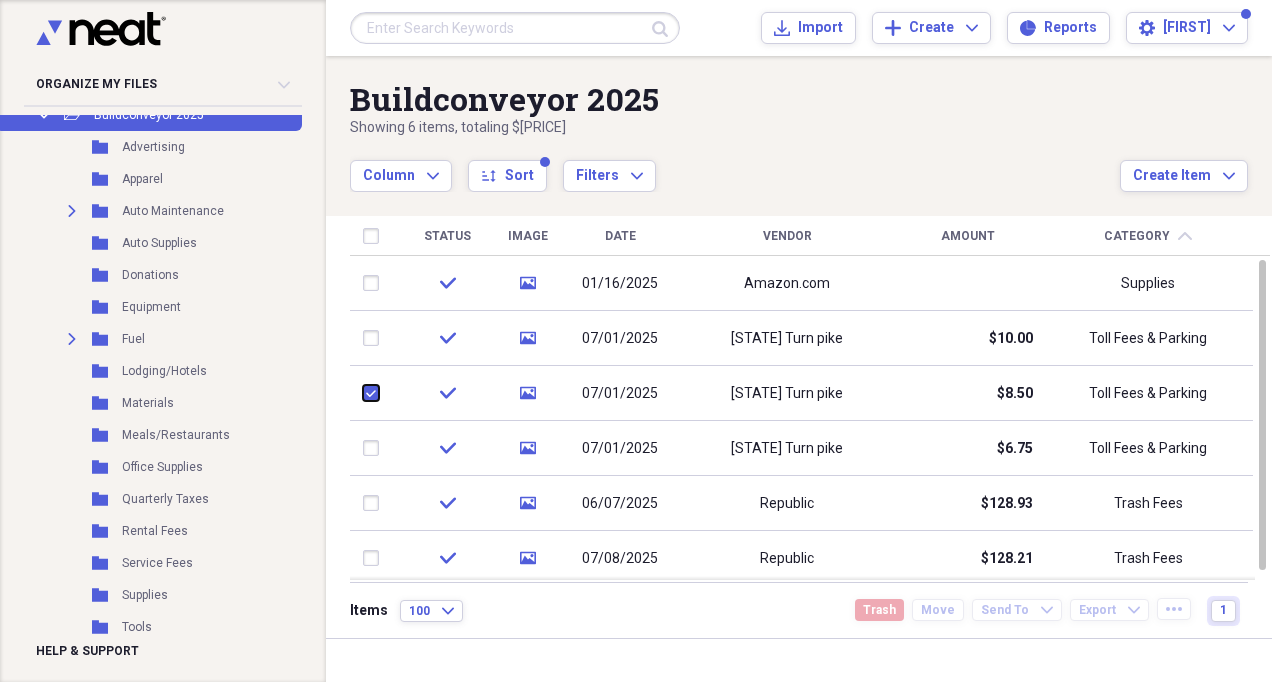 checkbox on "true" 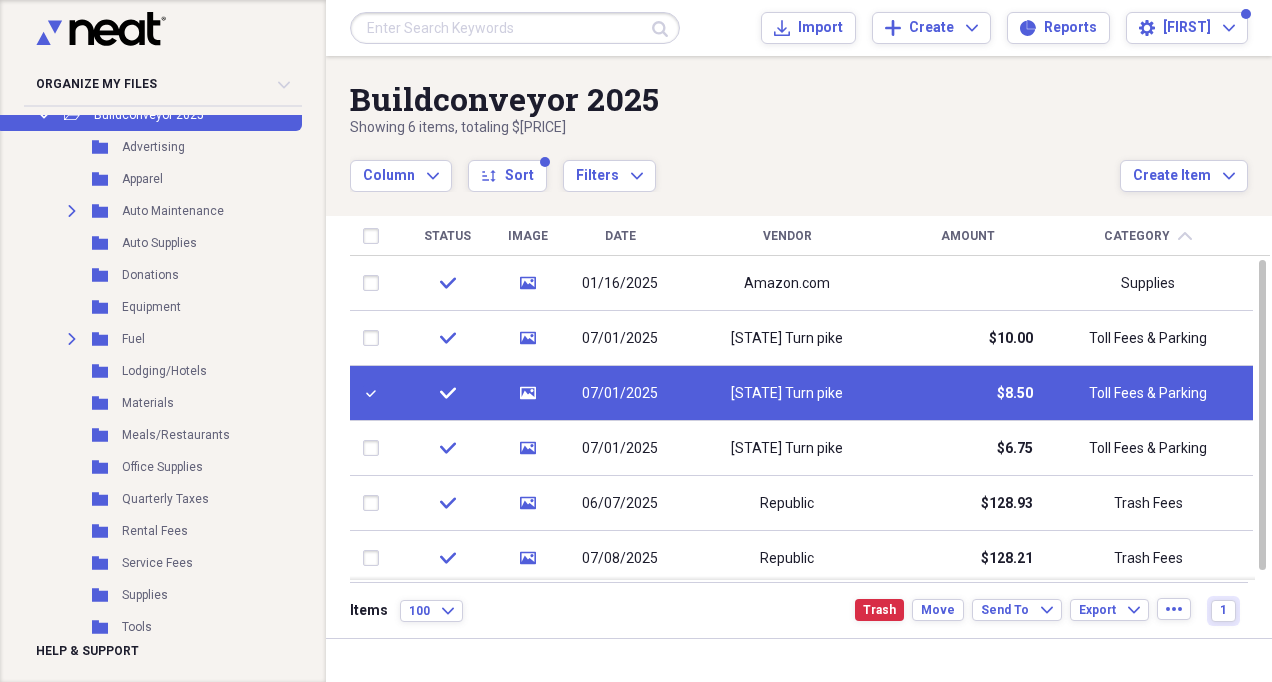 click at bounding box center [375, 338] 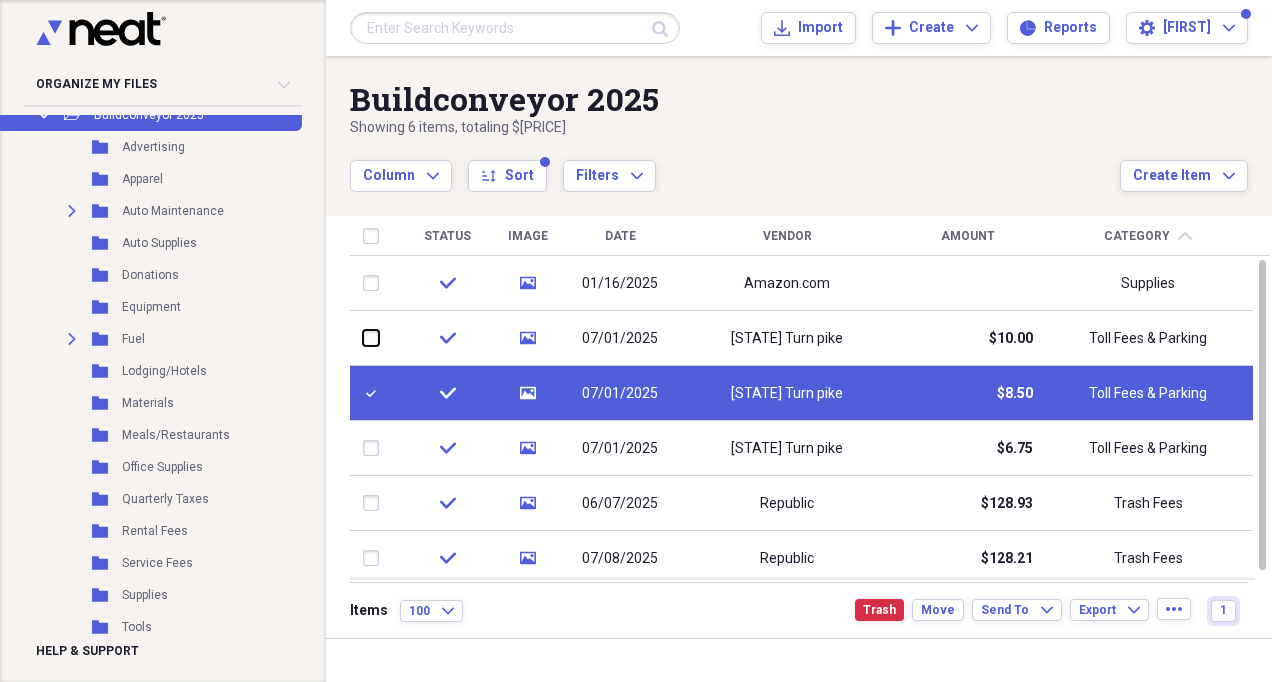 click at bounding box center (363, 338) 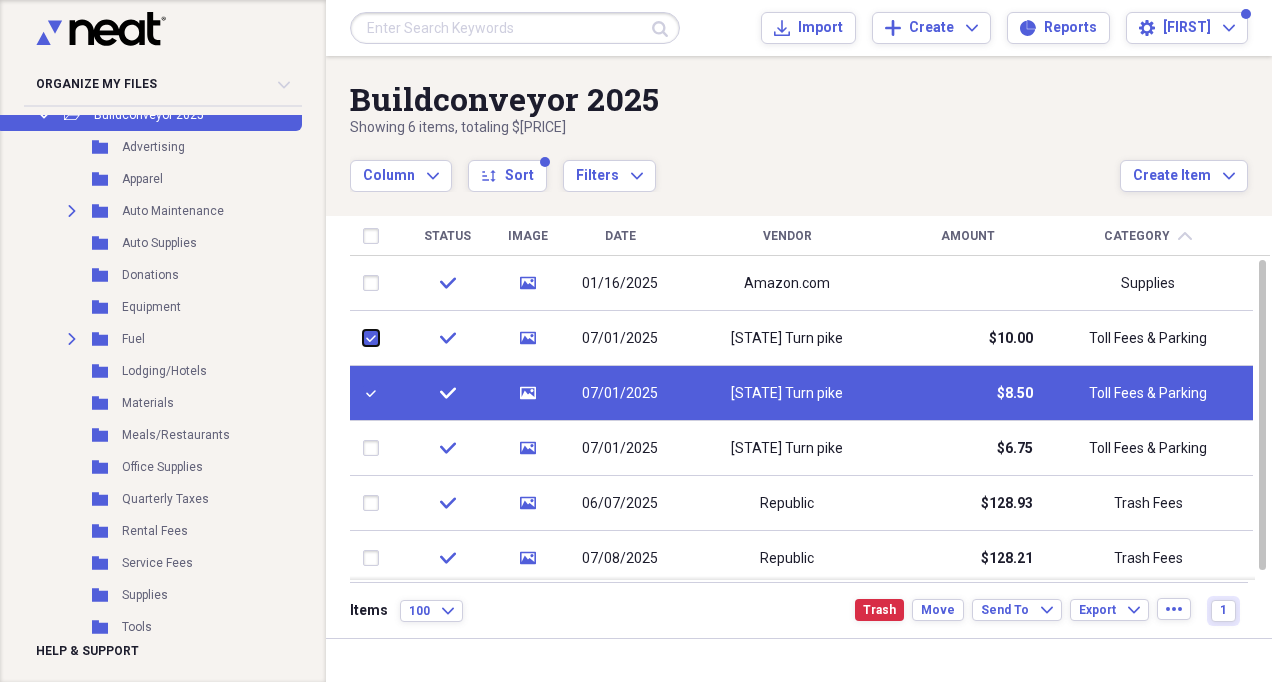 checkbox on "true" 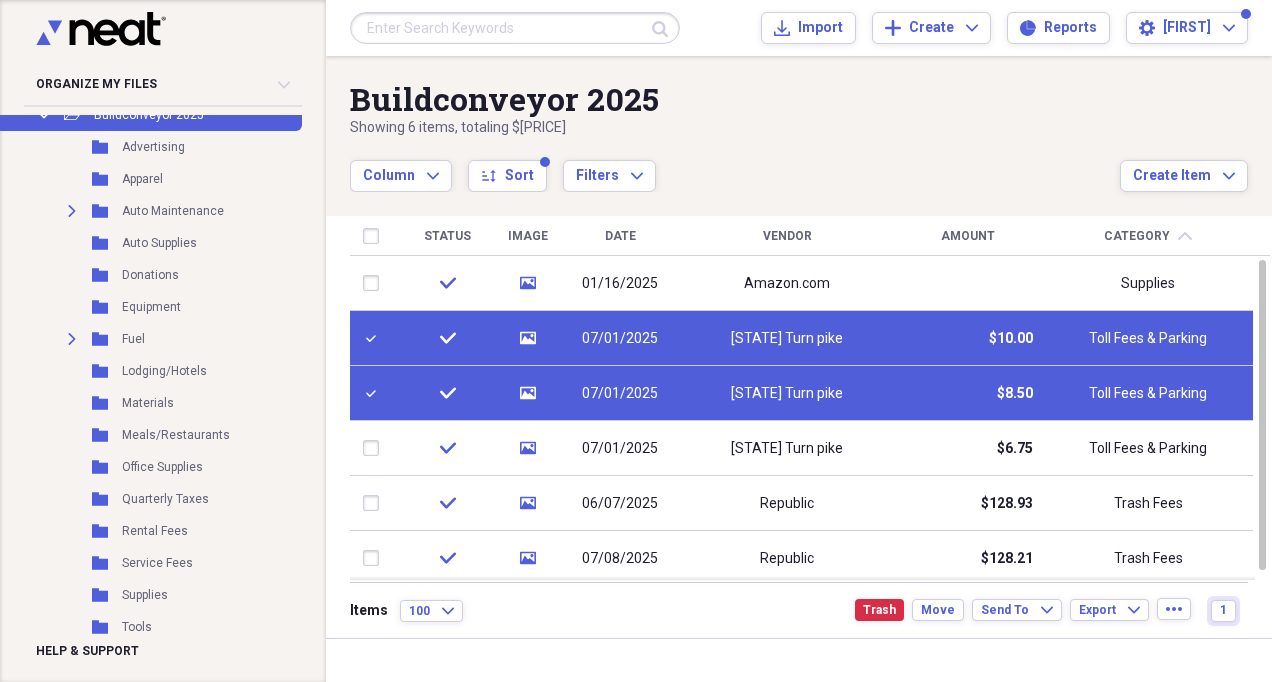 click at bounding box center (375, 448) 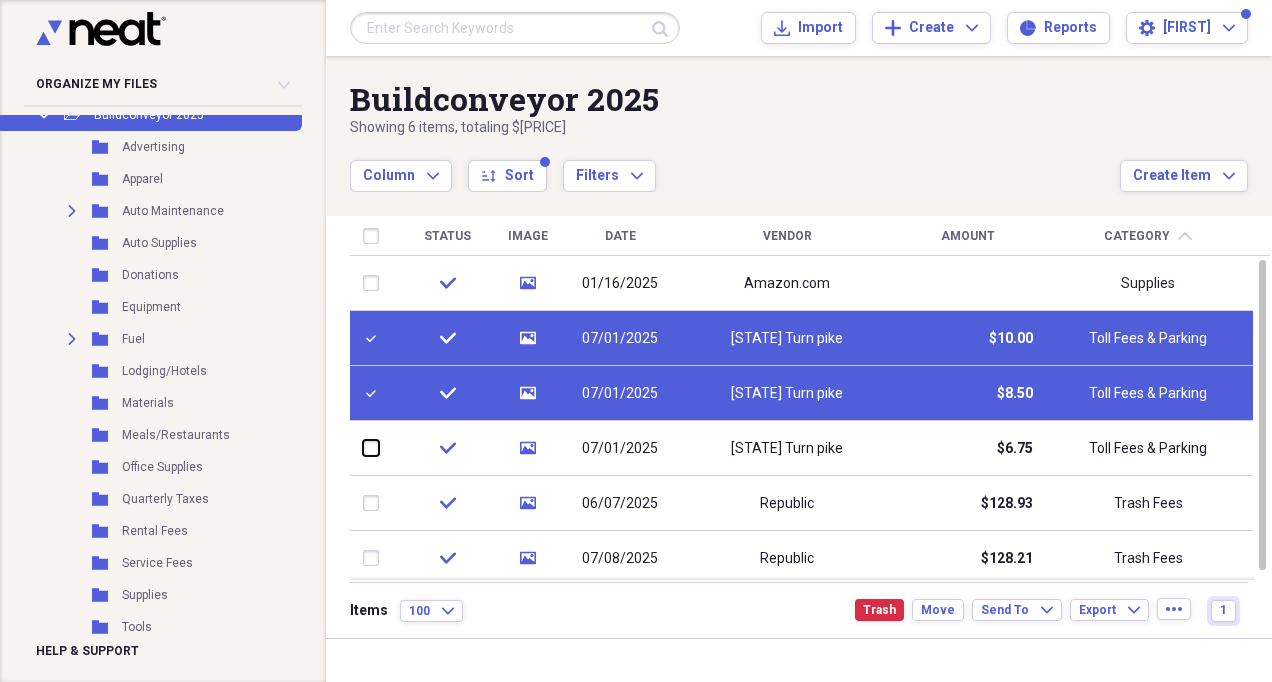click at bounding box center [363, 448] 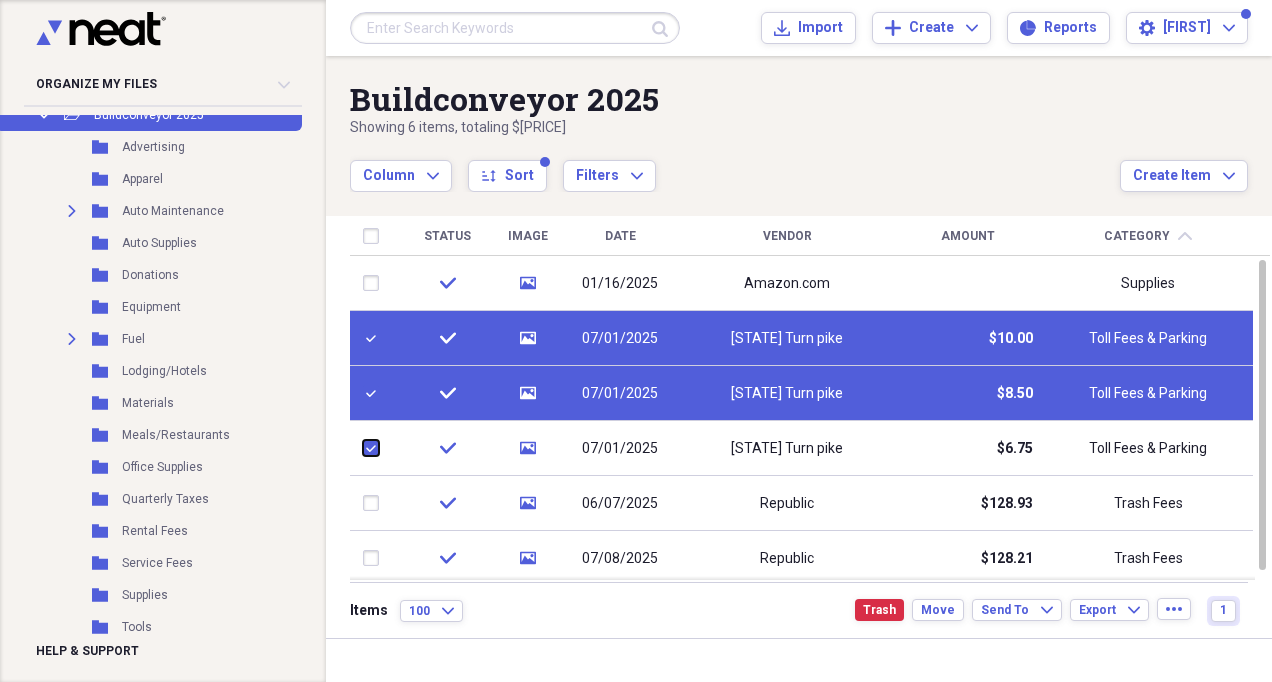 checkbox on "true" 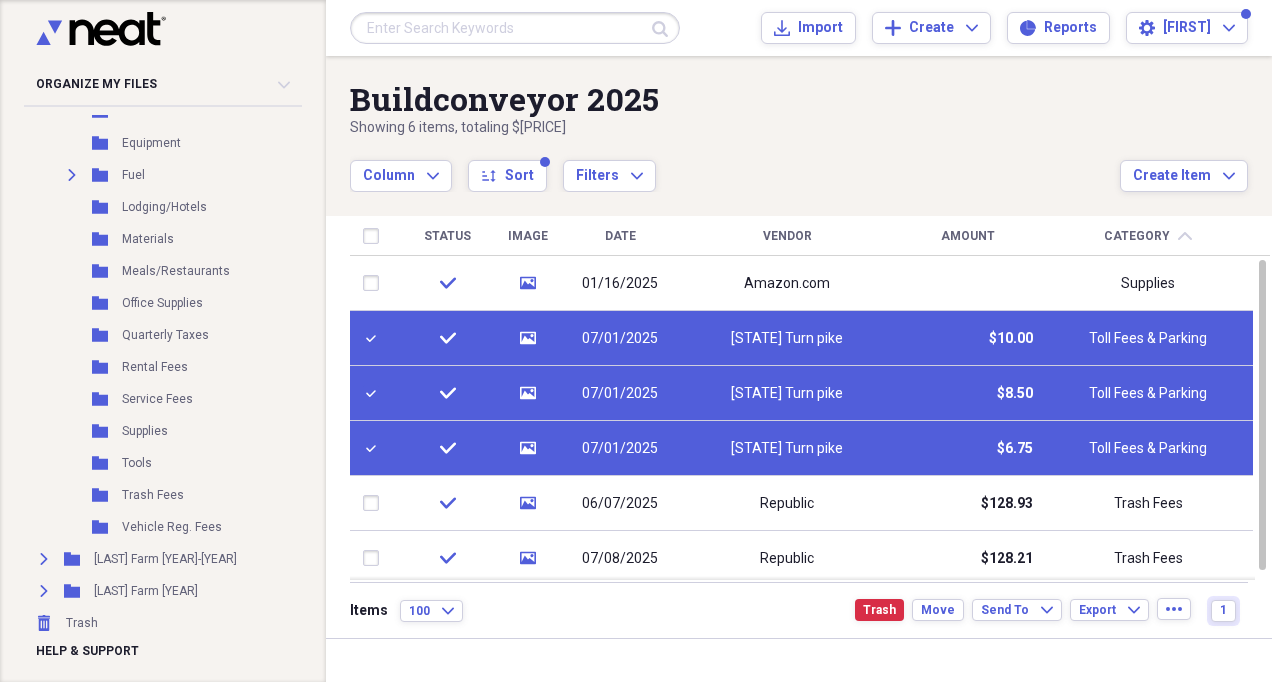 scroll, scrollTop: 470, scrollLeft: 0, axis: vertical 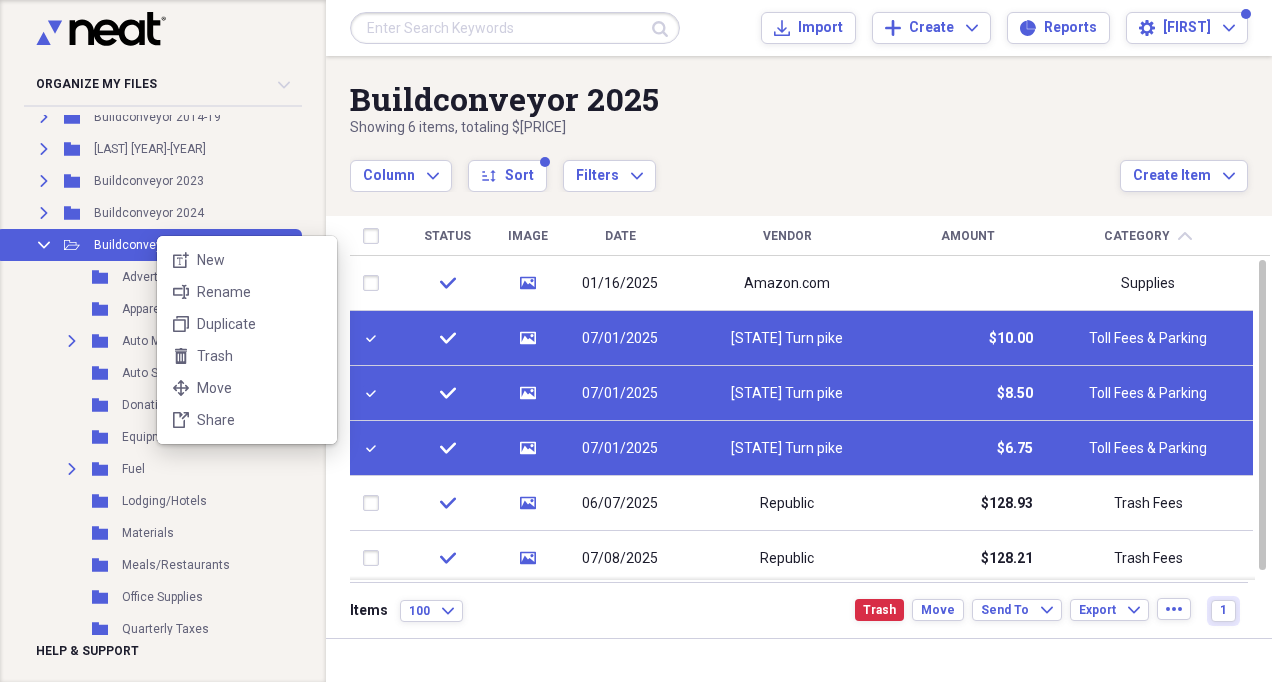 click on "New" at bounding box center (259, 260) 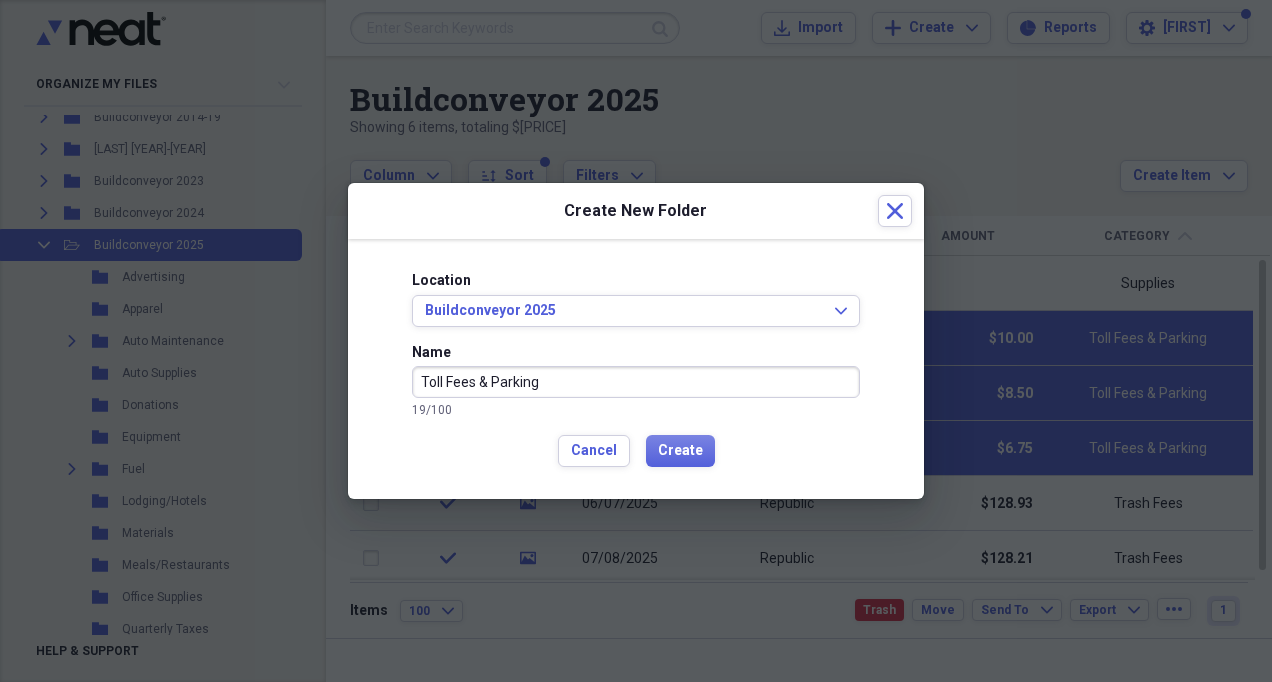 type on "Toll Fees & Parking" 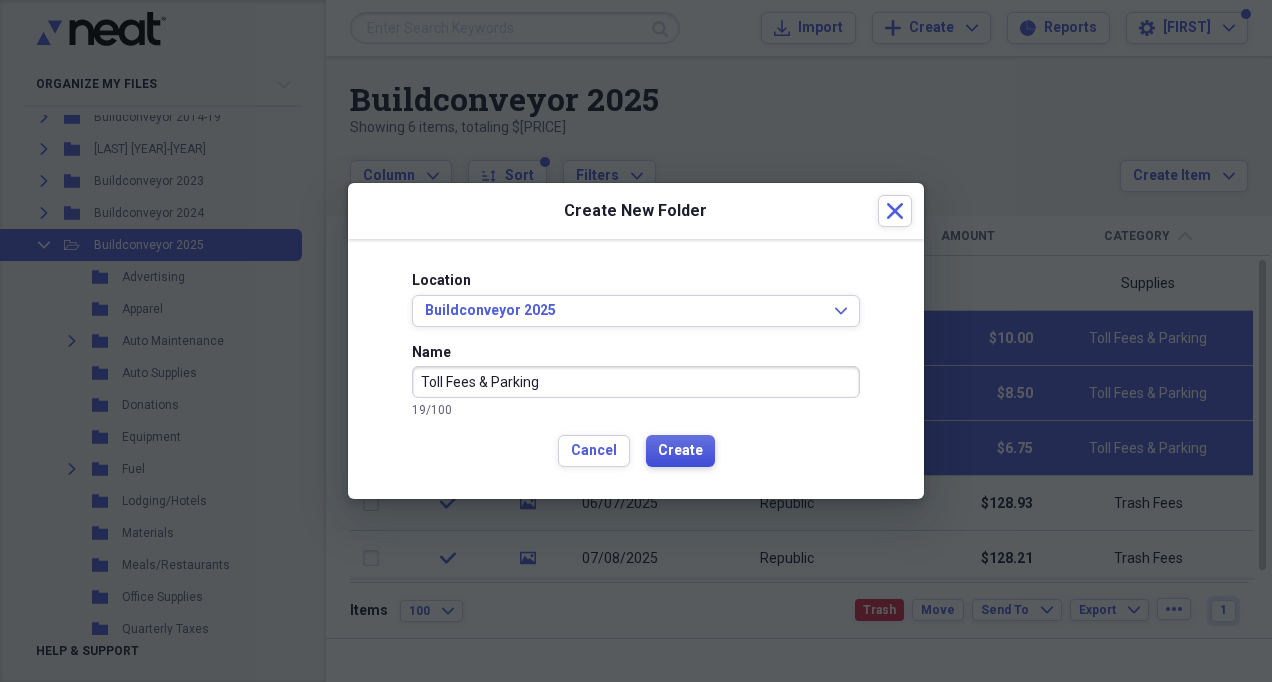 click on "Create" at bounding box center (680, 451) 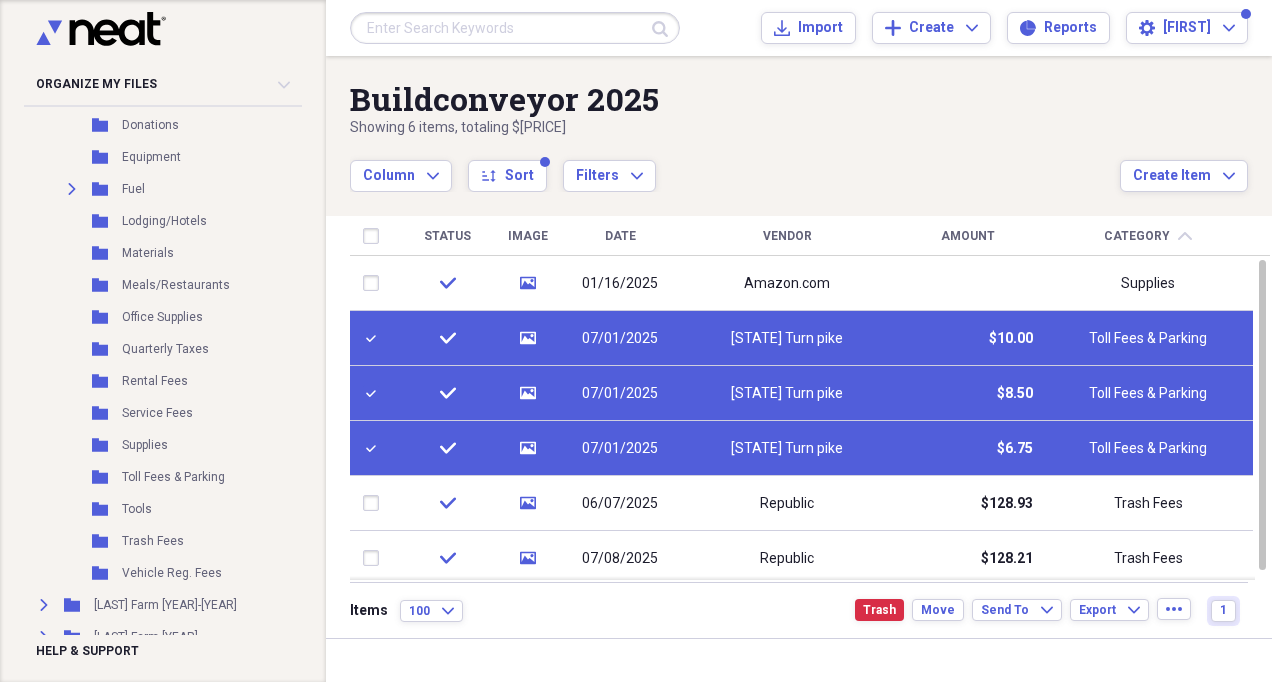 scroll, scrollTop: 456, scrollLeft: 0, axis: vertical 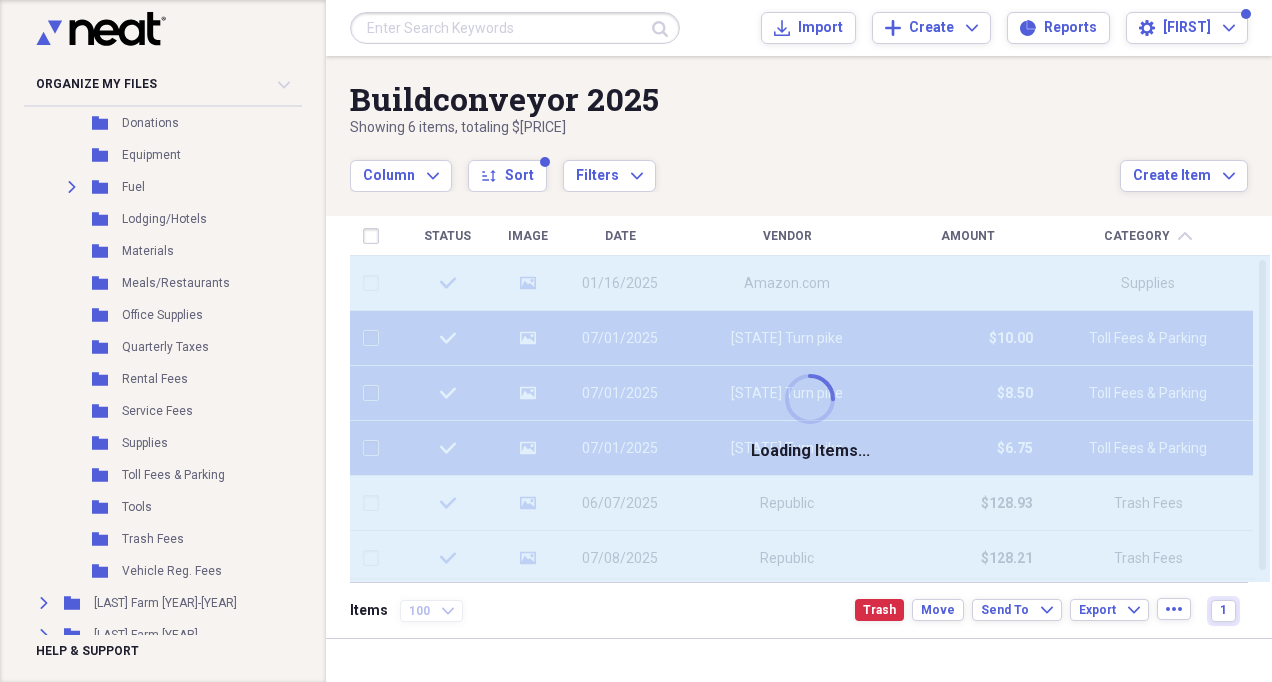 checkbox on "false" 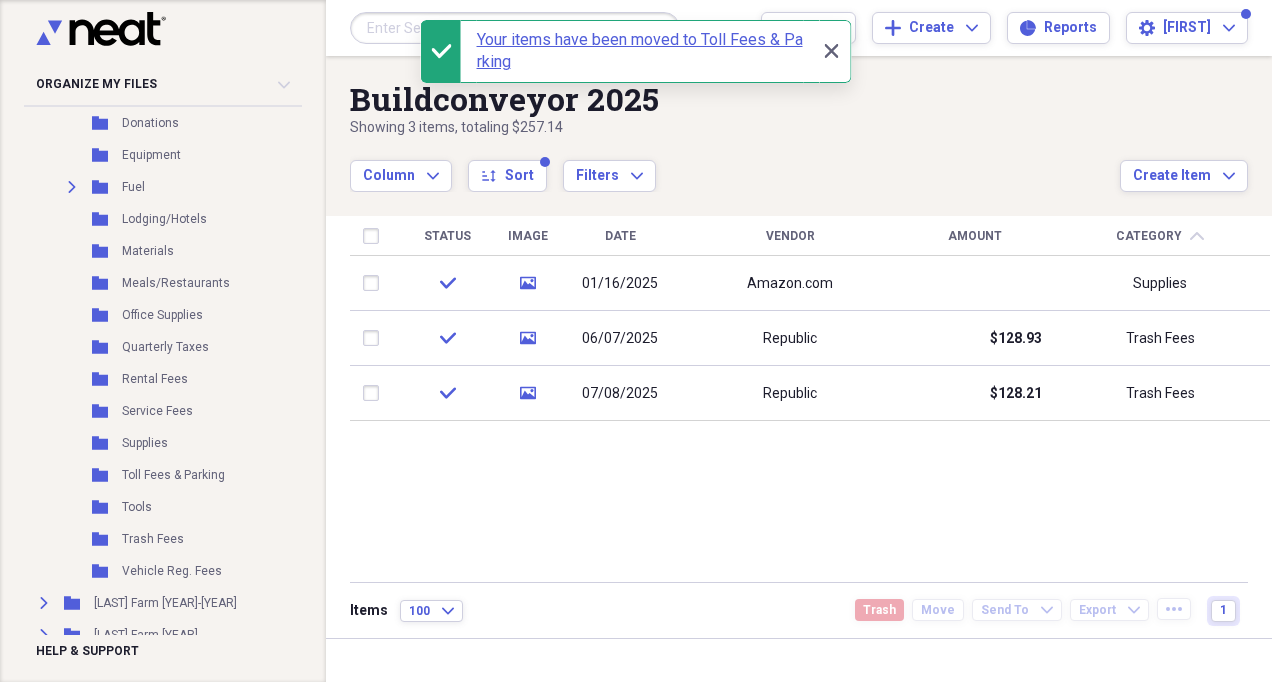 click at bounding box center [375, 338] 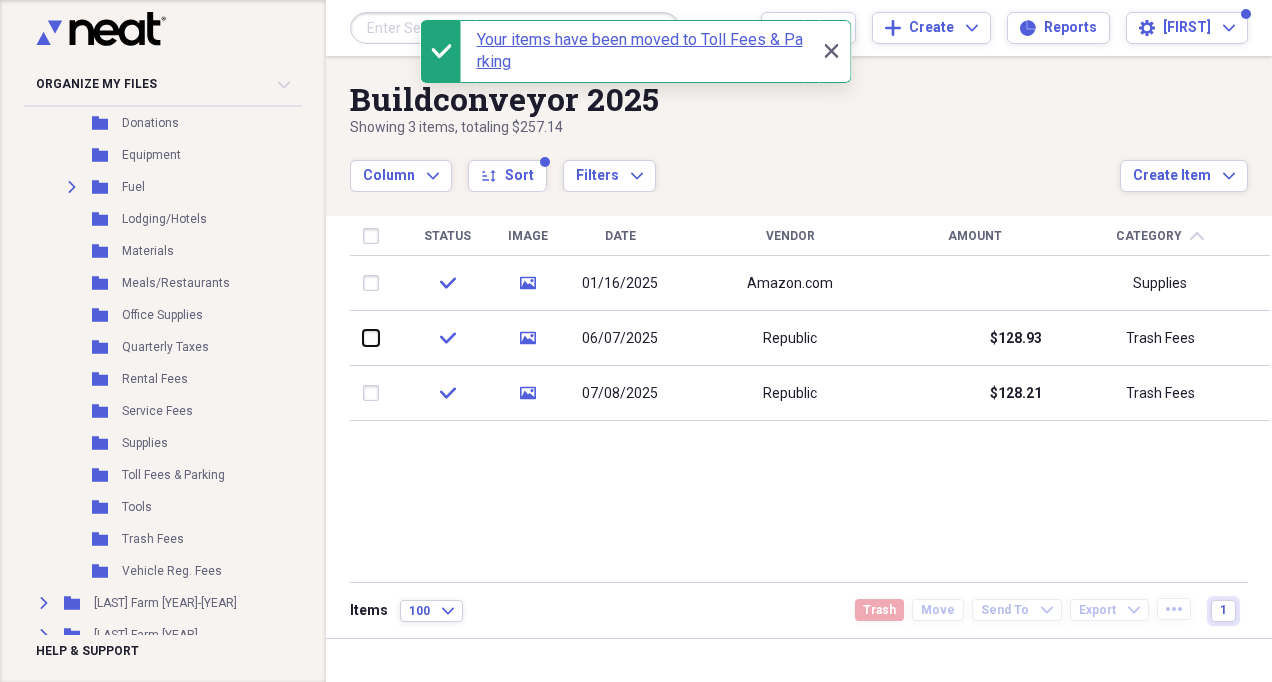 click at bounding box center (363, 338) 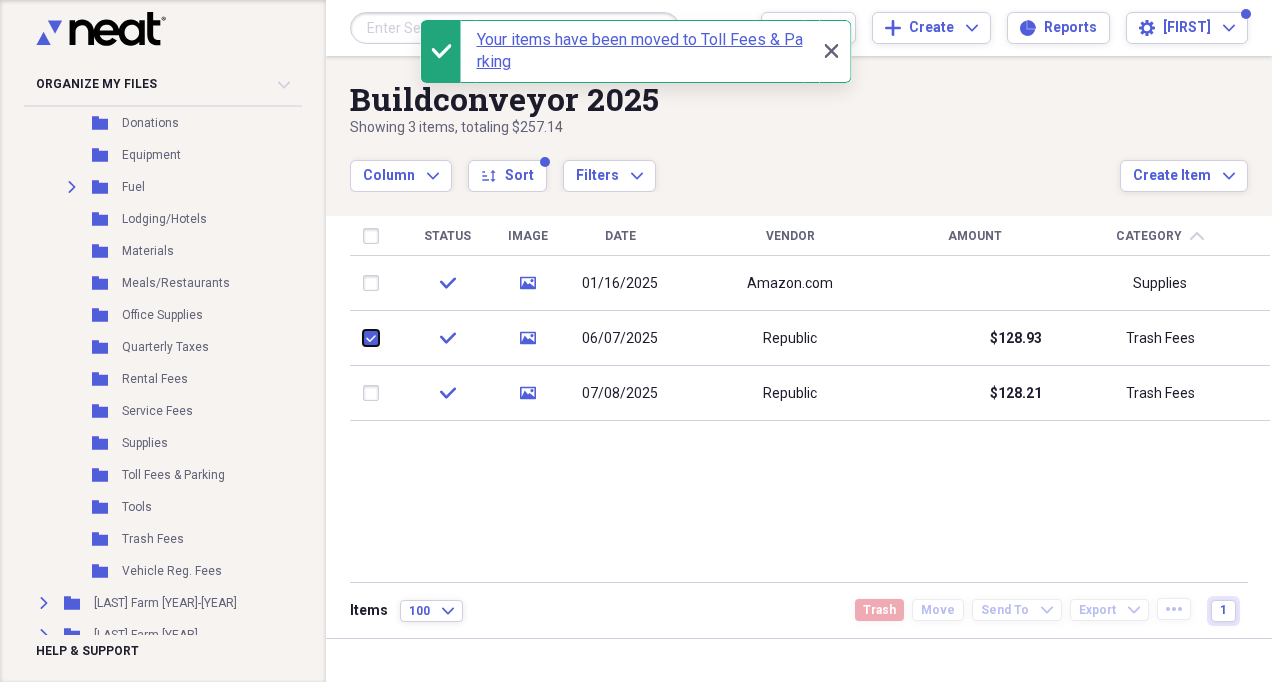 checkbox on "true" 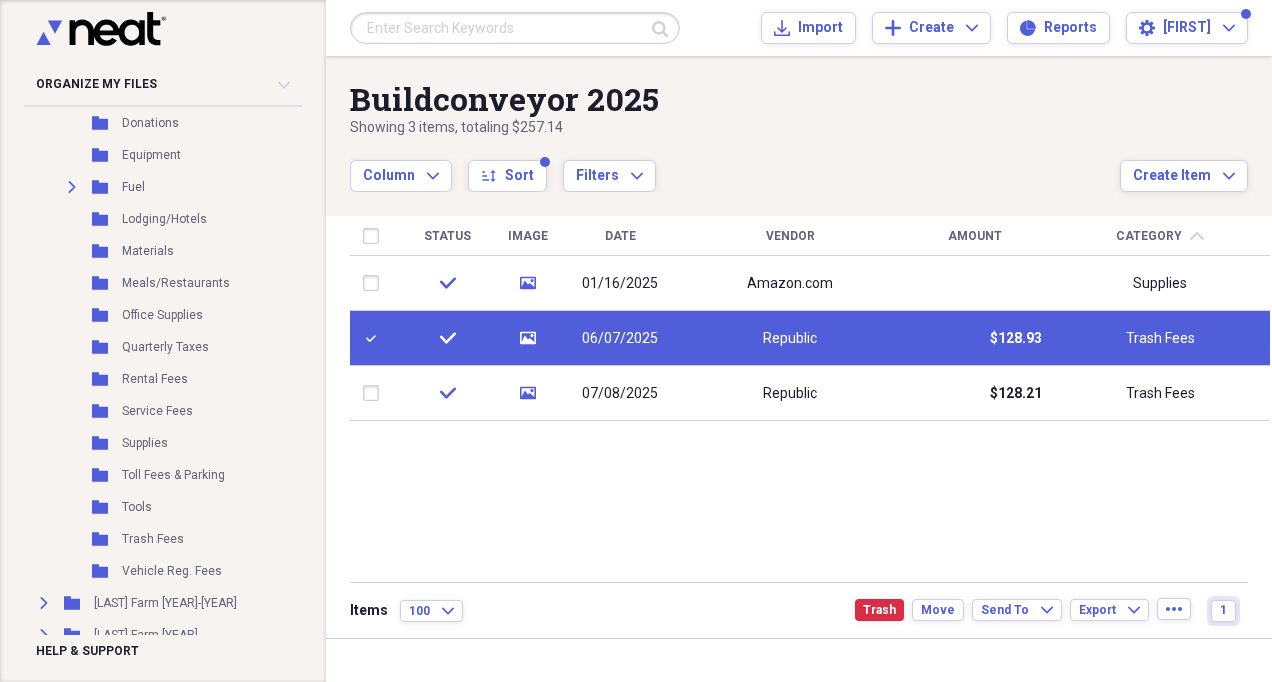 click at bounding box center [375, 393] 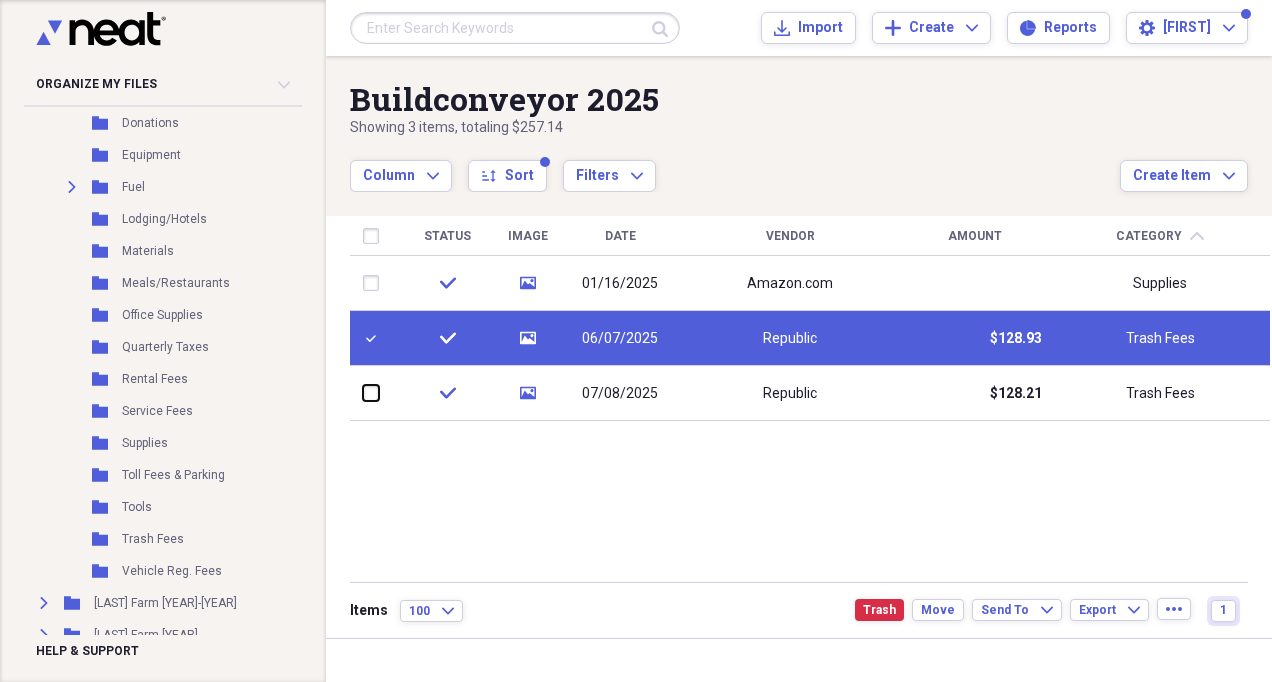 click at bounding box center [363, 393] 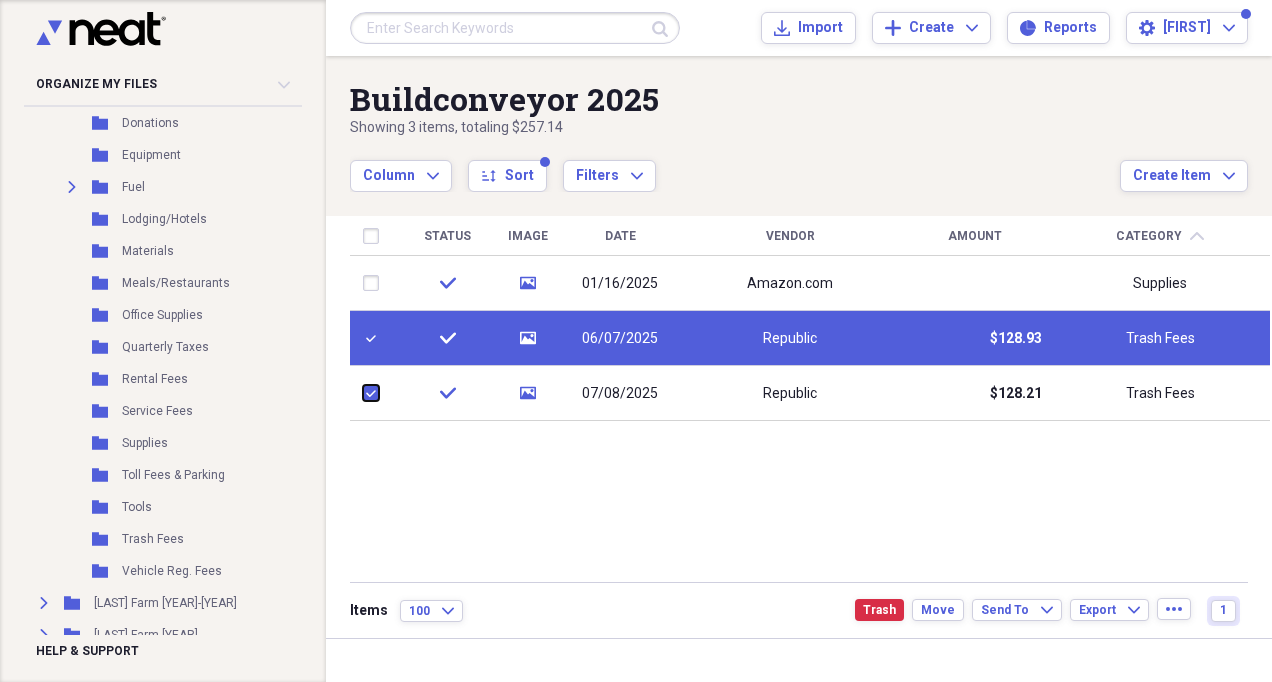 checkbox on "true" 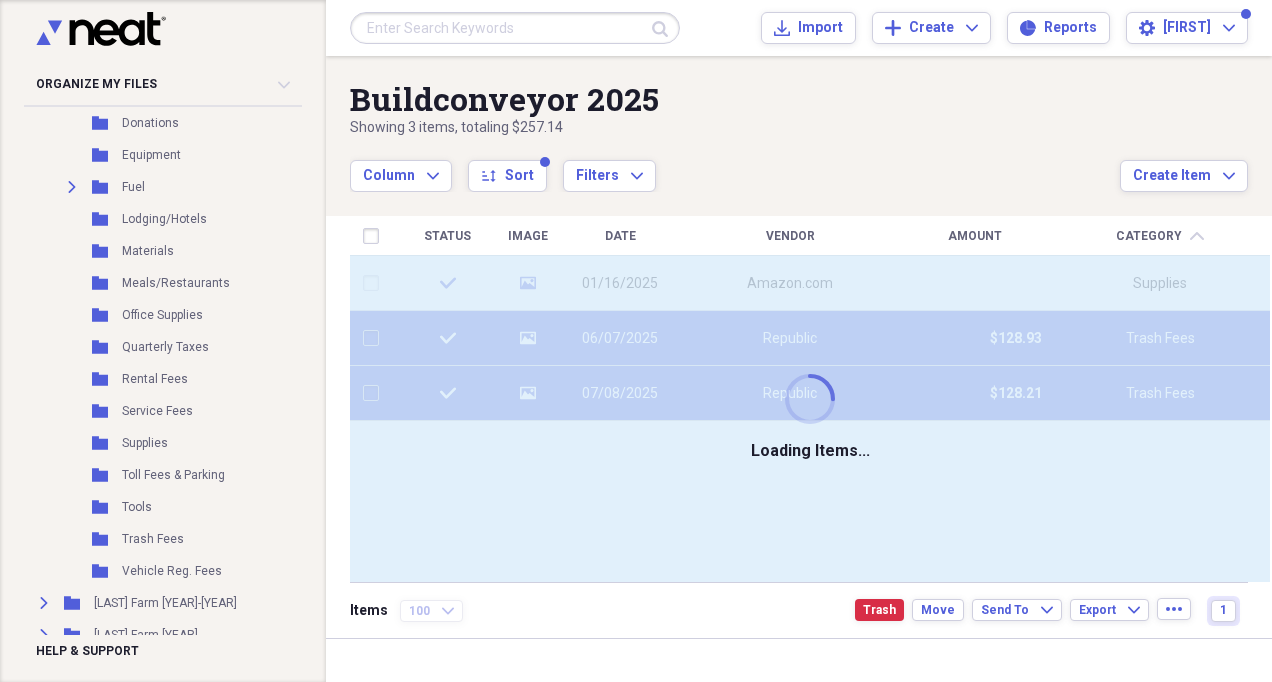 checkbox on "false" 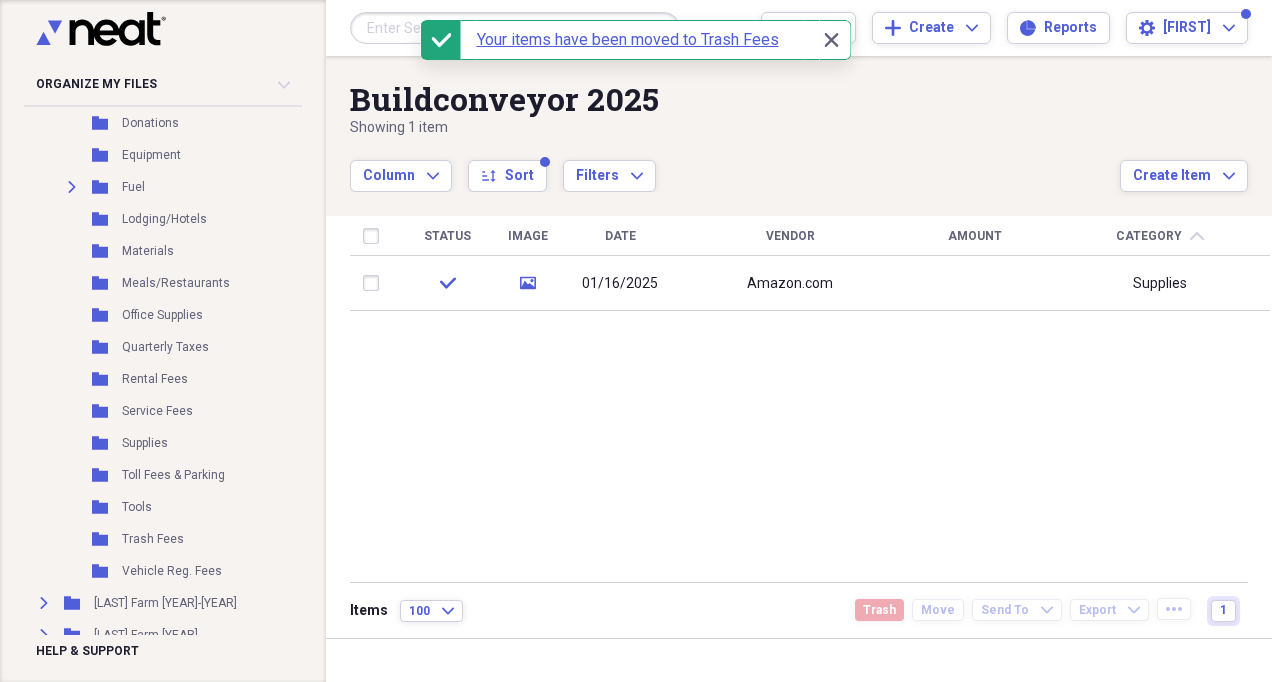 click on "01/16/2025" at bounding box center [620, 284] 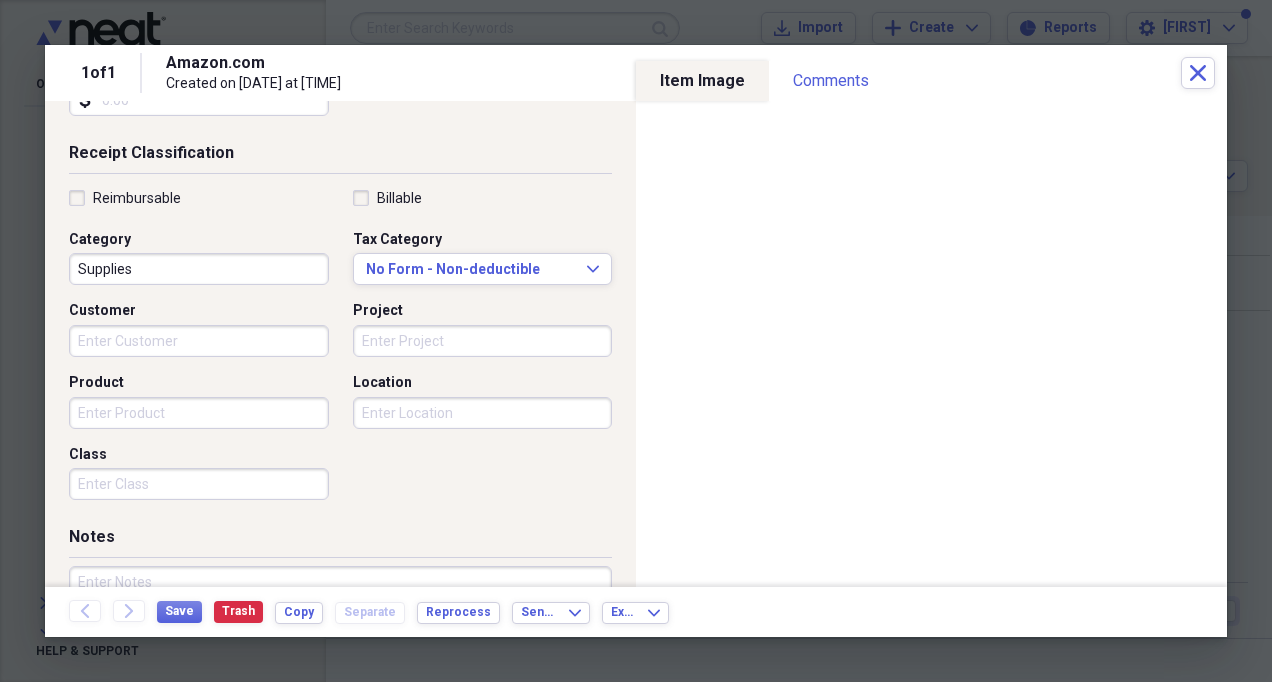 scroll, scrollTop: 266, scrollLeft: 0, axis: vertical 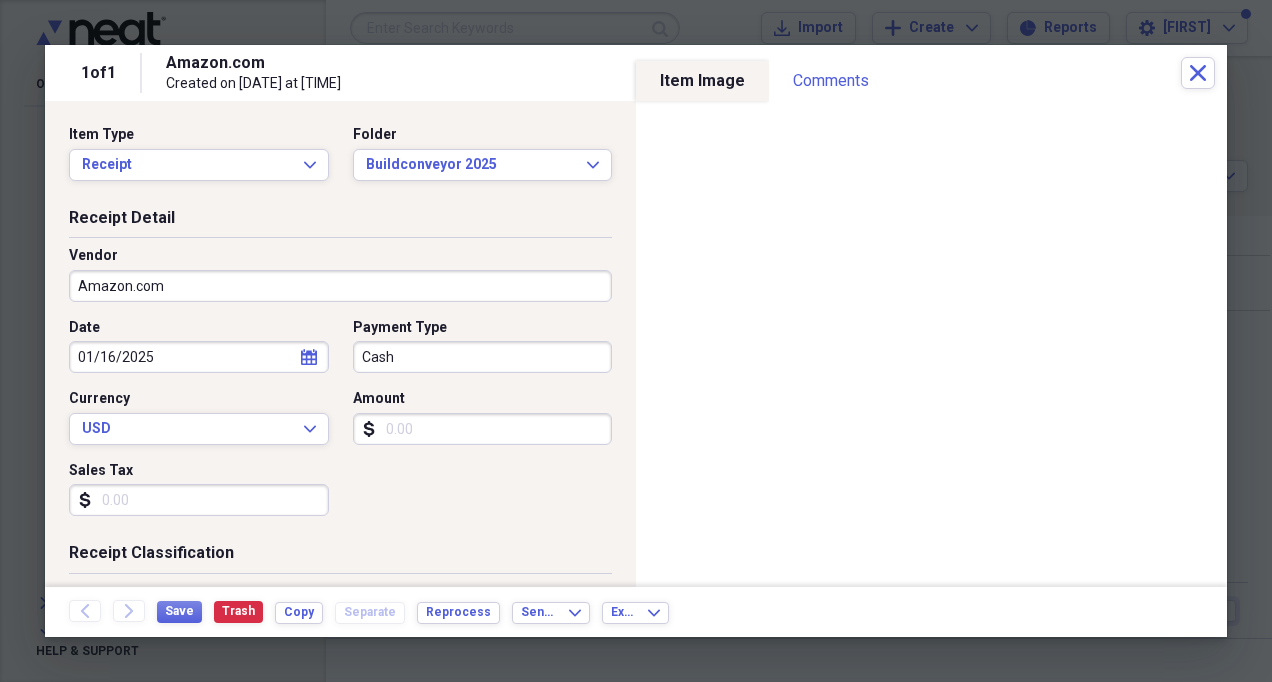 type 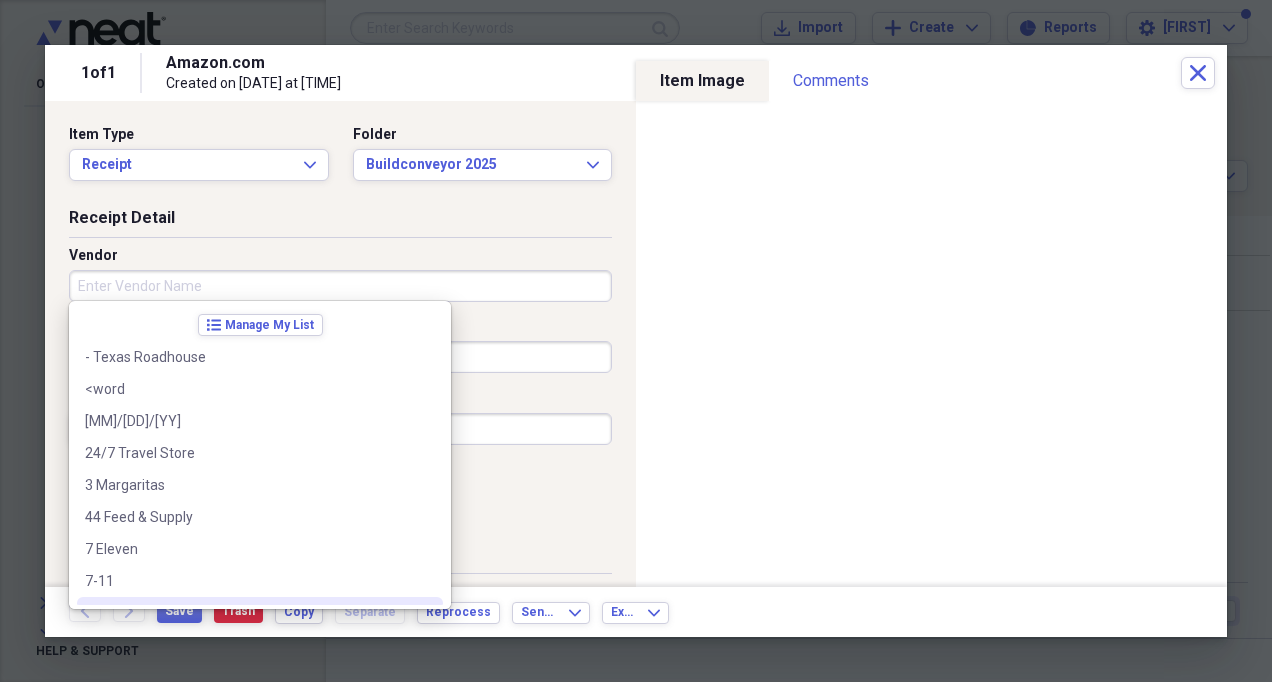 type 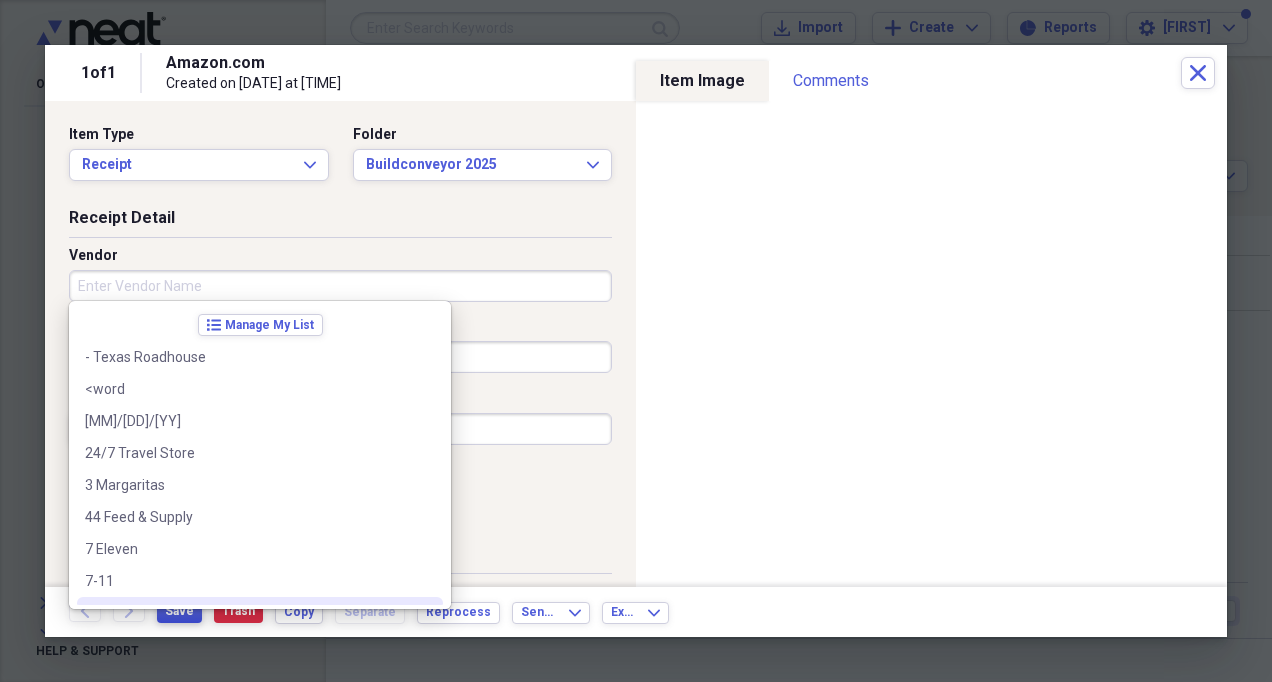 click on "Save" at bounding box center (179, 611) 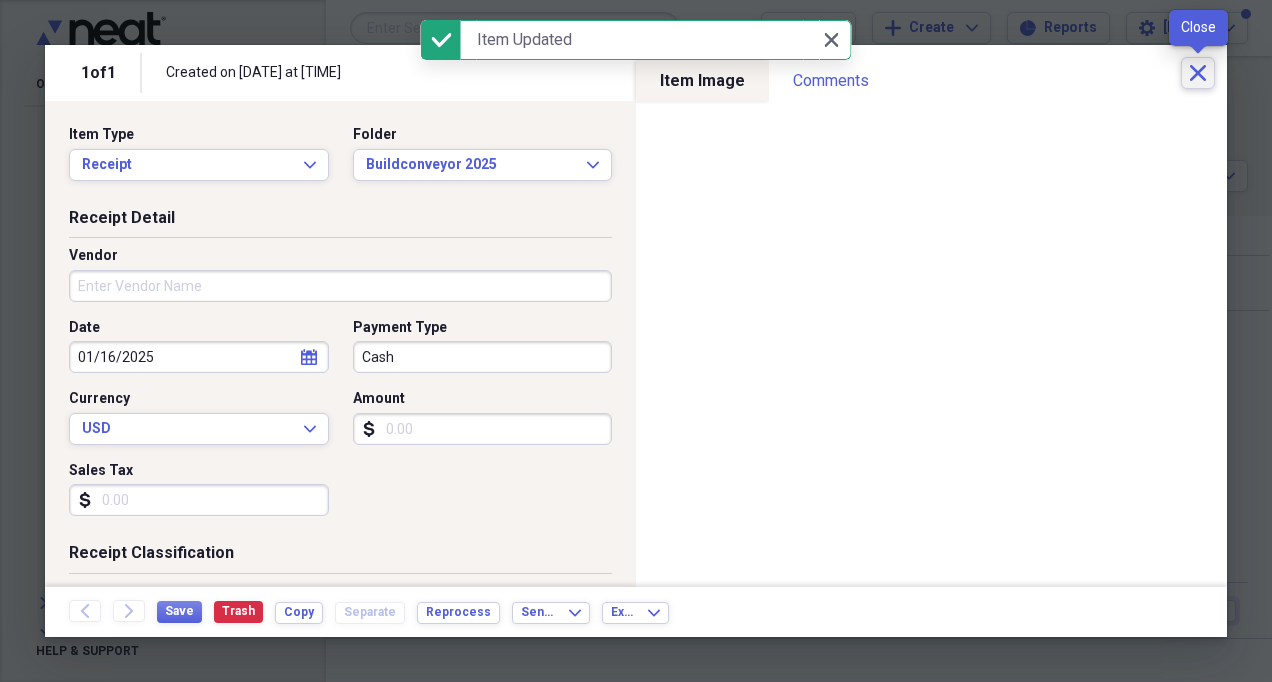 click 